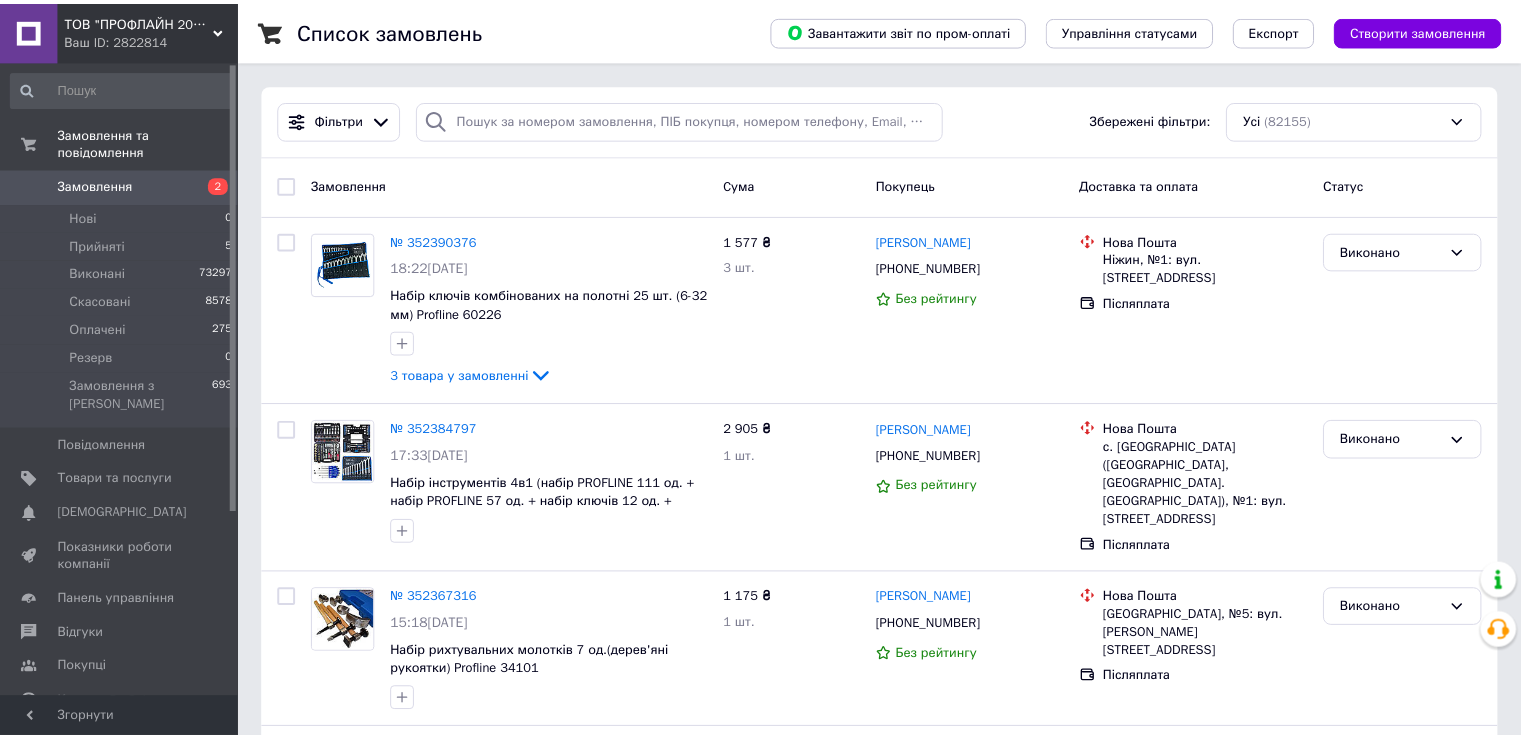 scroll, scrollTop: 0, scrollLeft: 0, axis: both 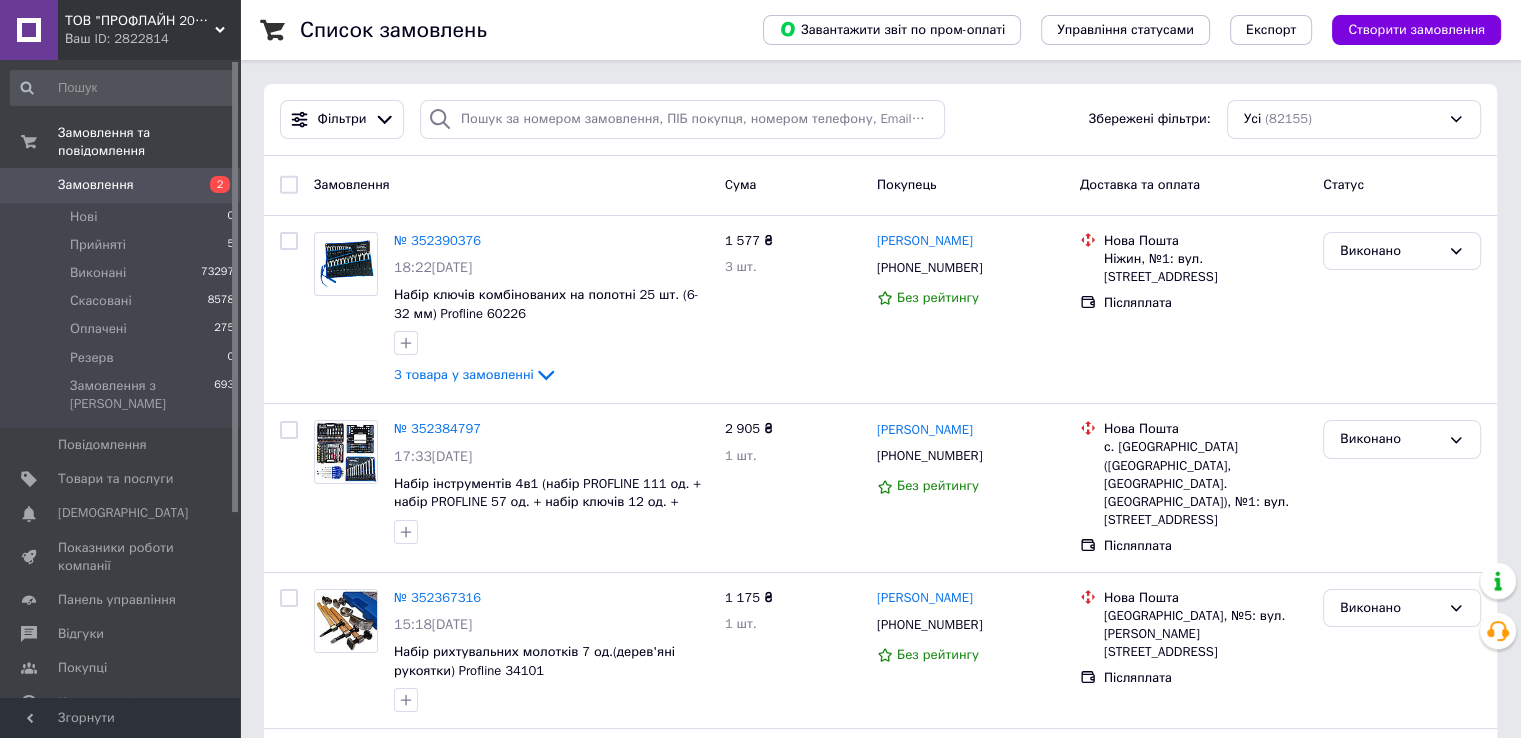 click on "Замовлення" at bounding box center [121, 185] 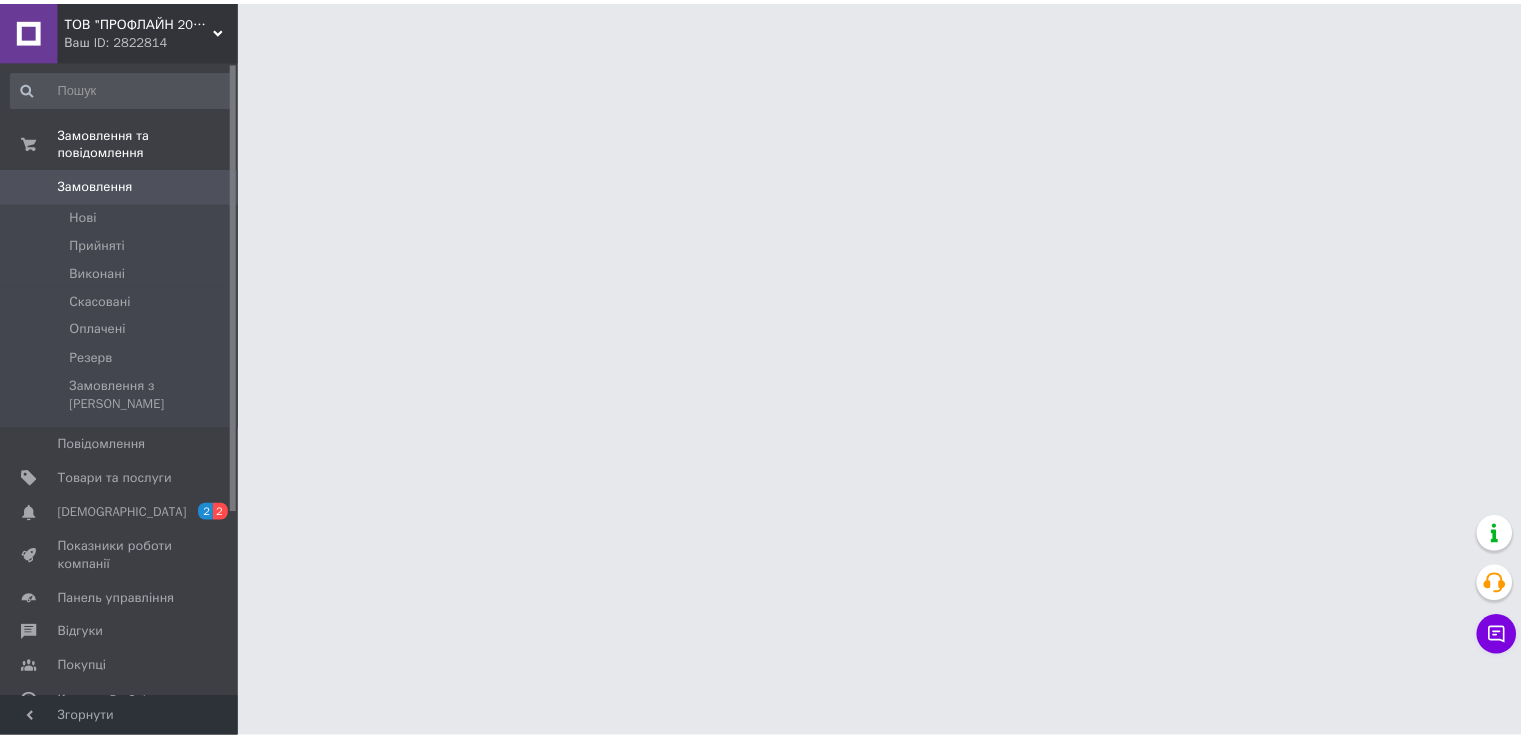 scroll, scrollTop: 0, scrollLeft: 0, axis: both 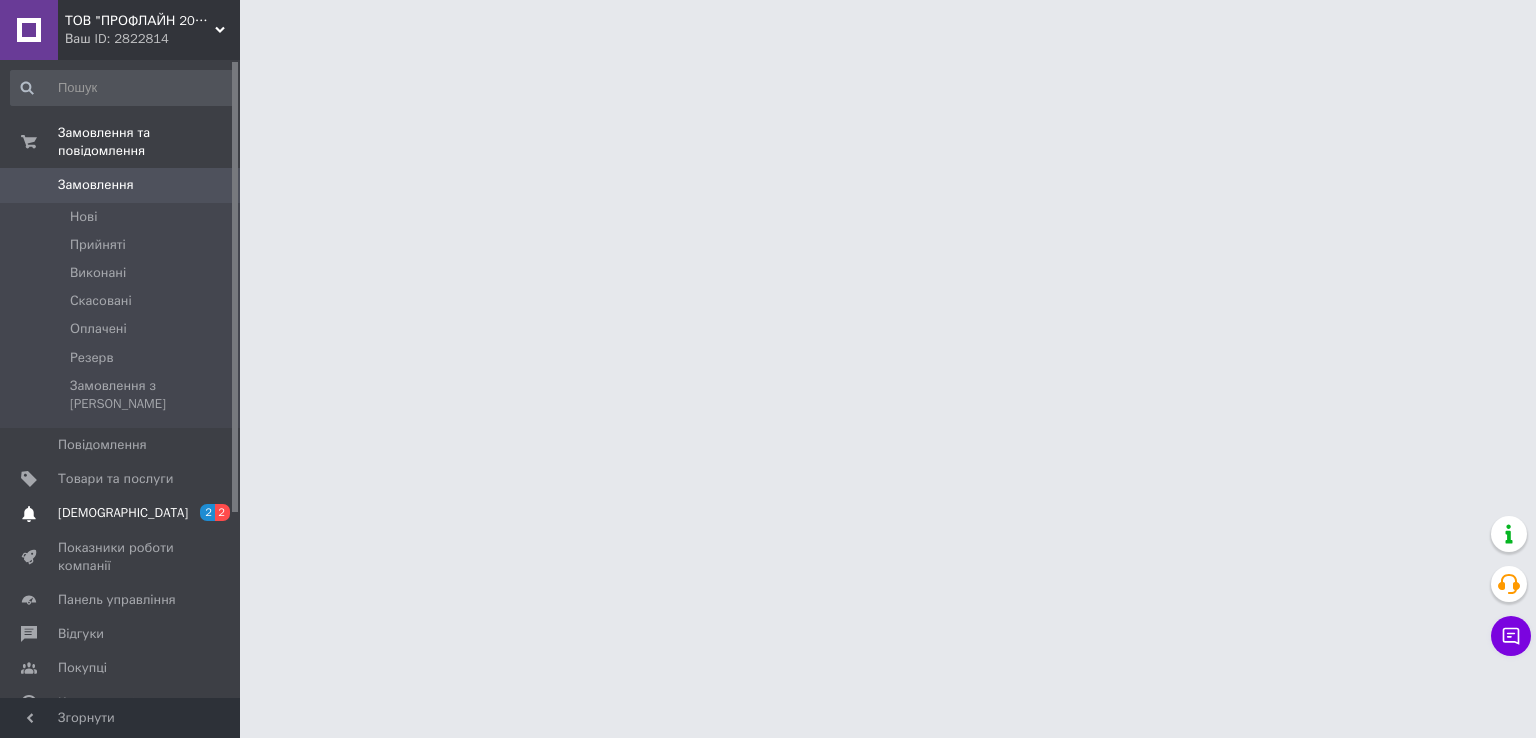 click on "[DEMOGRAPHIC_DATA]" at bounding box center (121, 513) 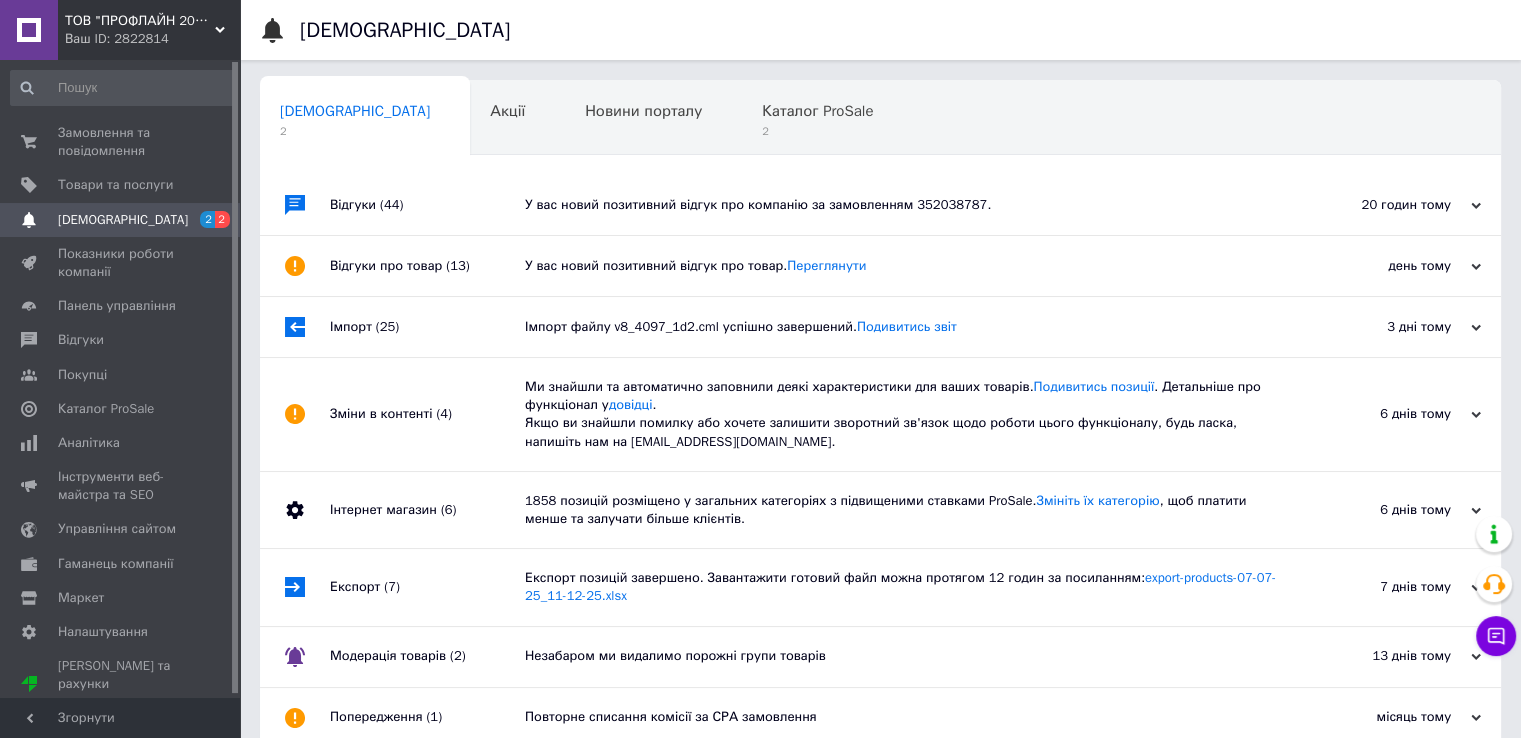 click on "У вас новий позитивний відгук про товар.  [GEOGRAPHIC_DATA]" at bounding box center [903, 266] 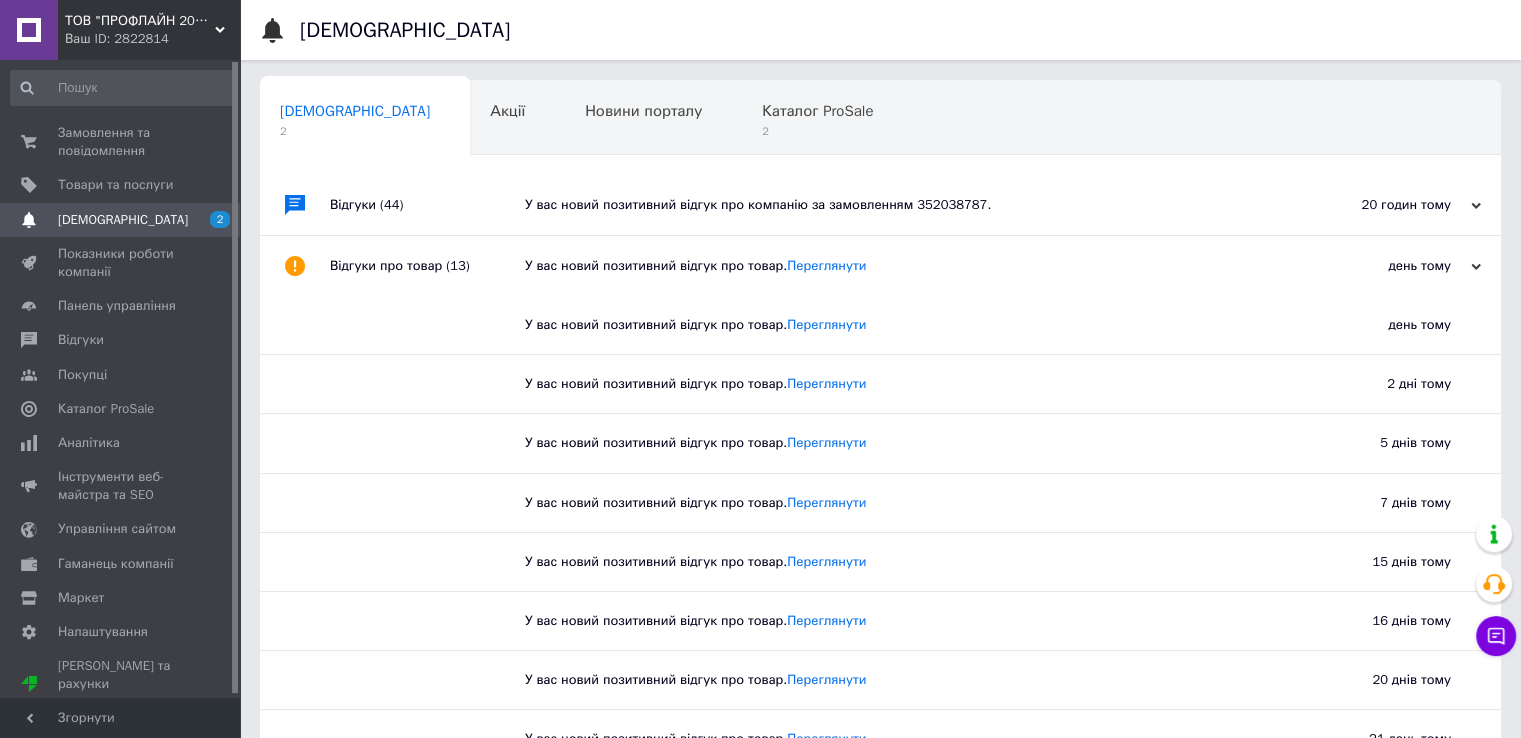 click on "У вас новий позитивний відгук про компанію за замовленням 352038787." at bounding box center [903, 205] 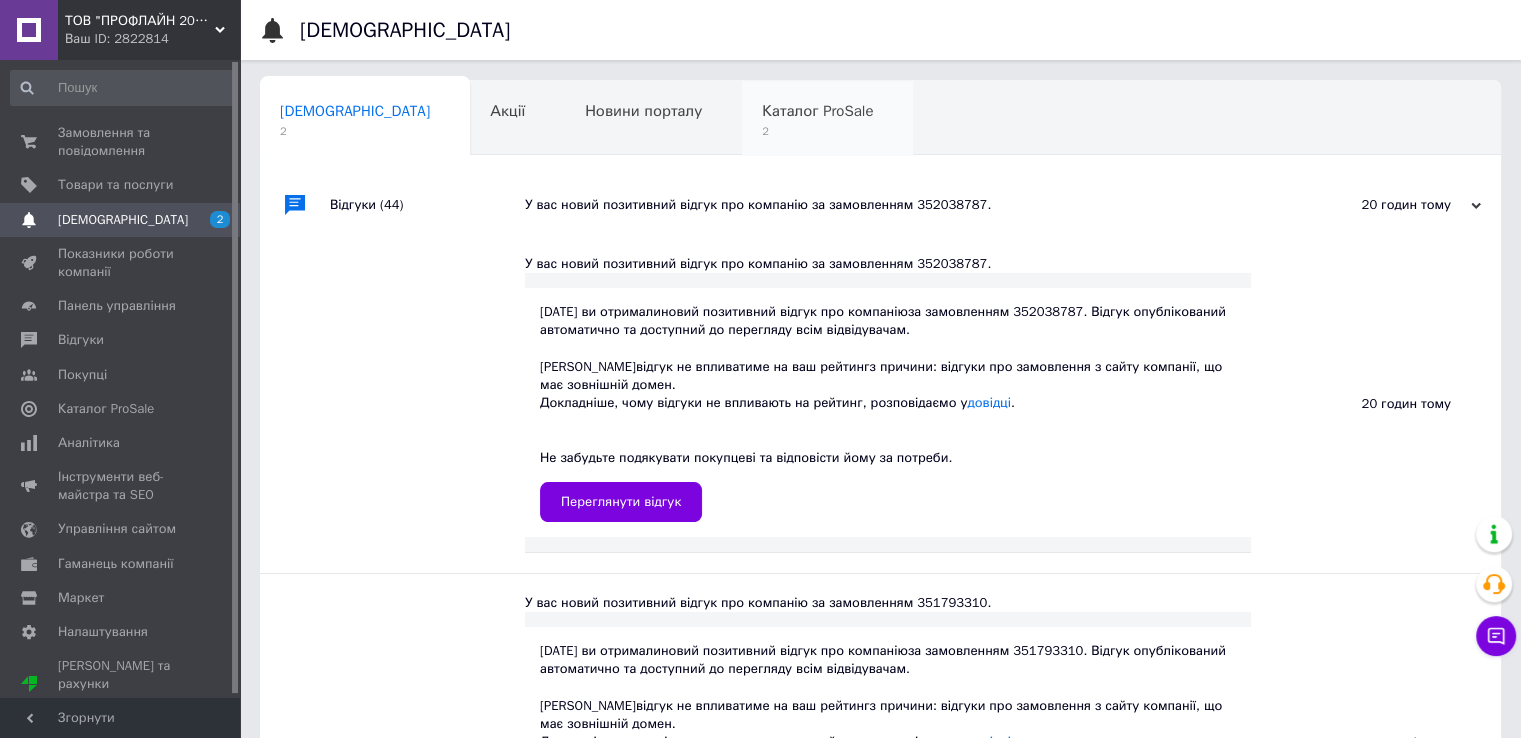 click on "Каталог ProSale" at bounding box center (817, 111) 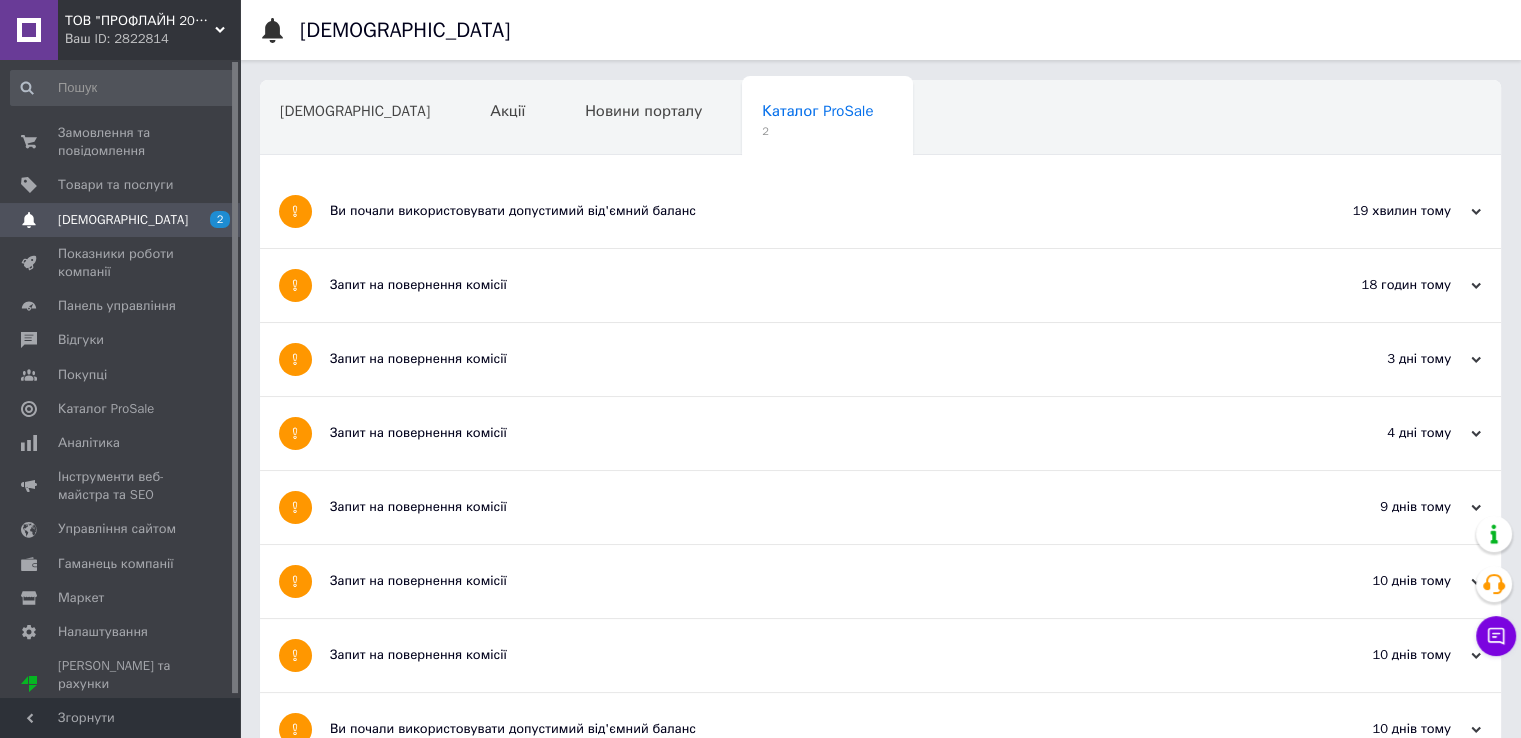 click on "Запит на повернення комісії" at bounding box center (805, 285) 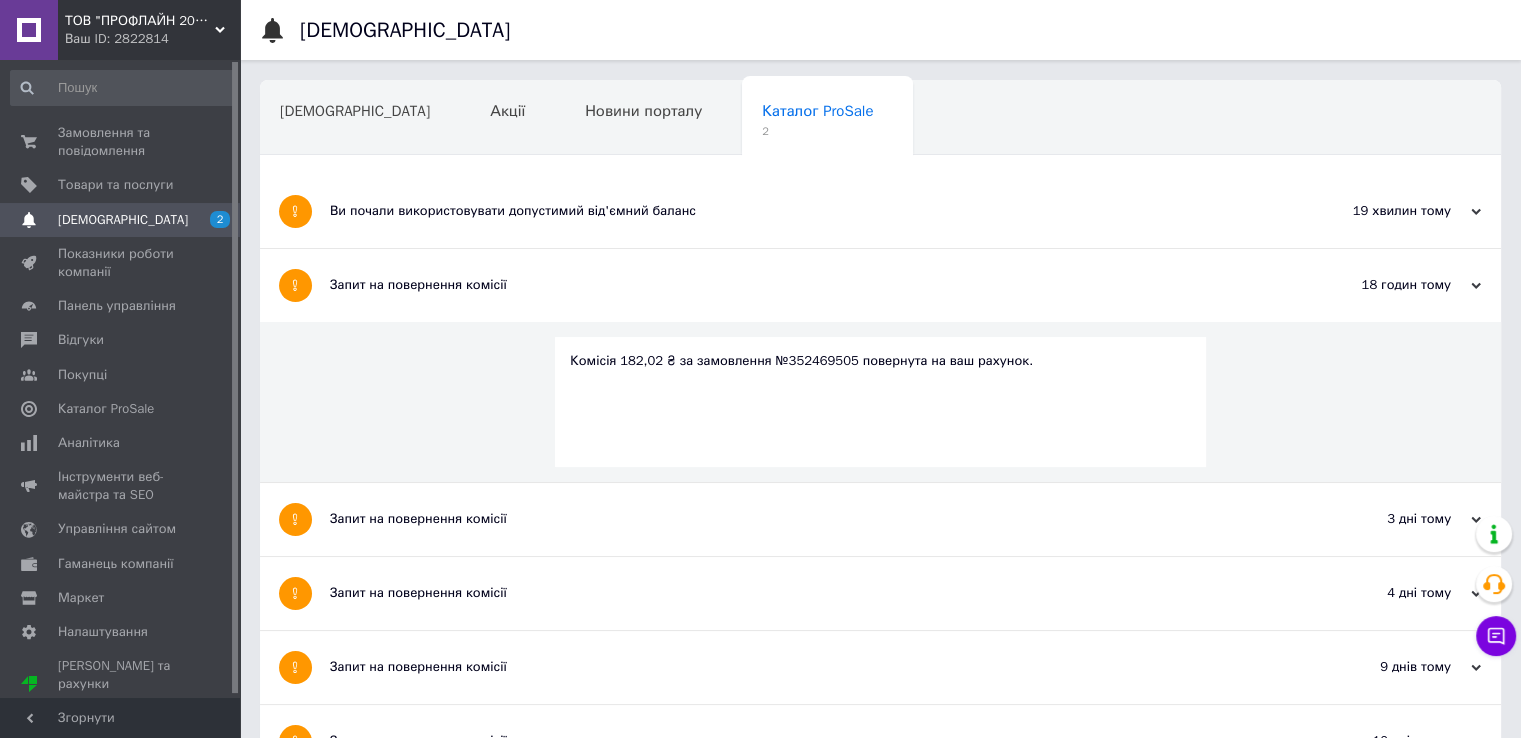 click on "Ви почали використовувати допустимий від'ємний баланс" at bounding box center (805, 211) 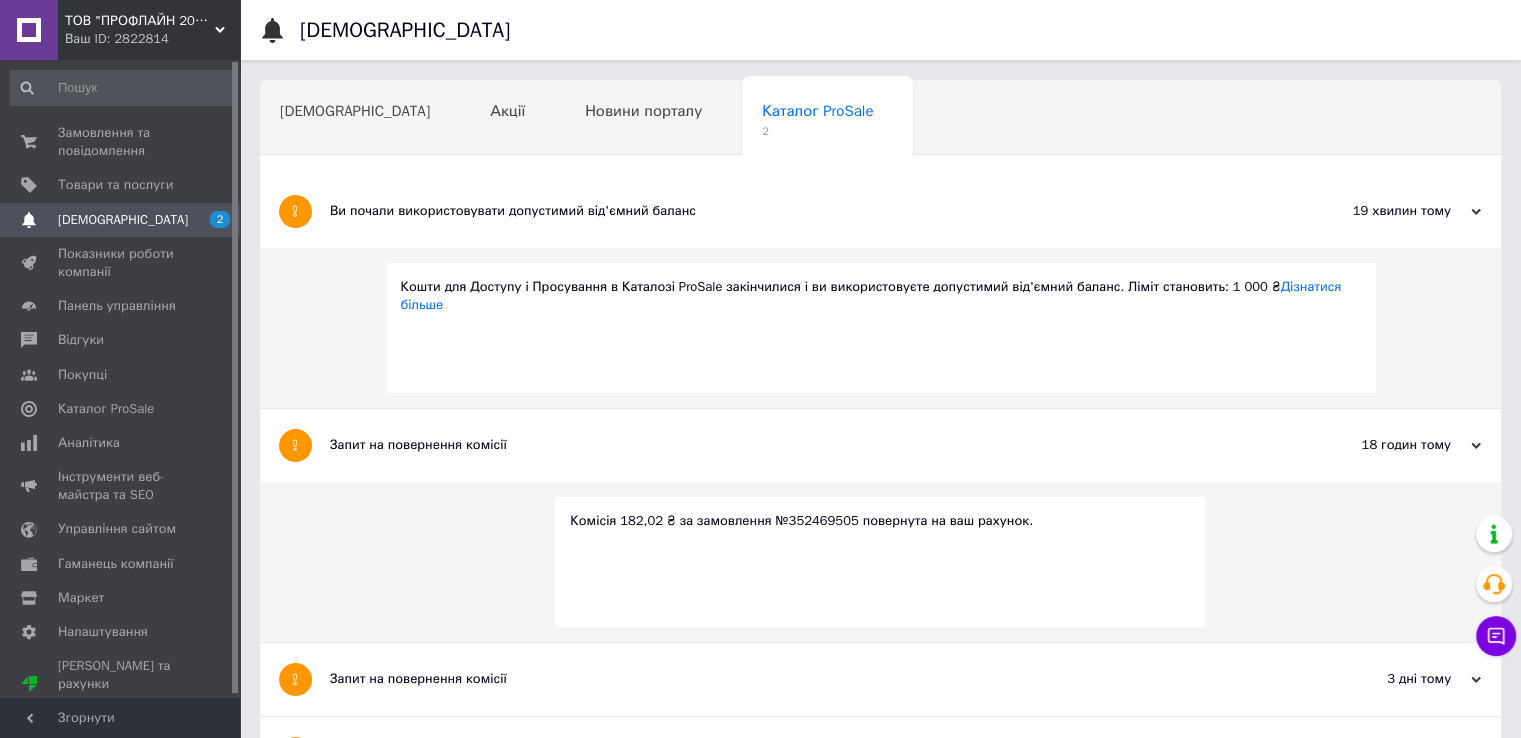 click on "Комісія 182,02 ₴ за замовлення №352469505 повернута на ваш рахунок." at bounding box center (880, 521) 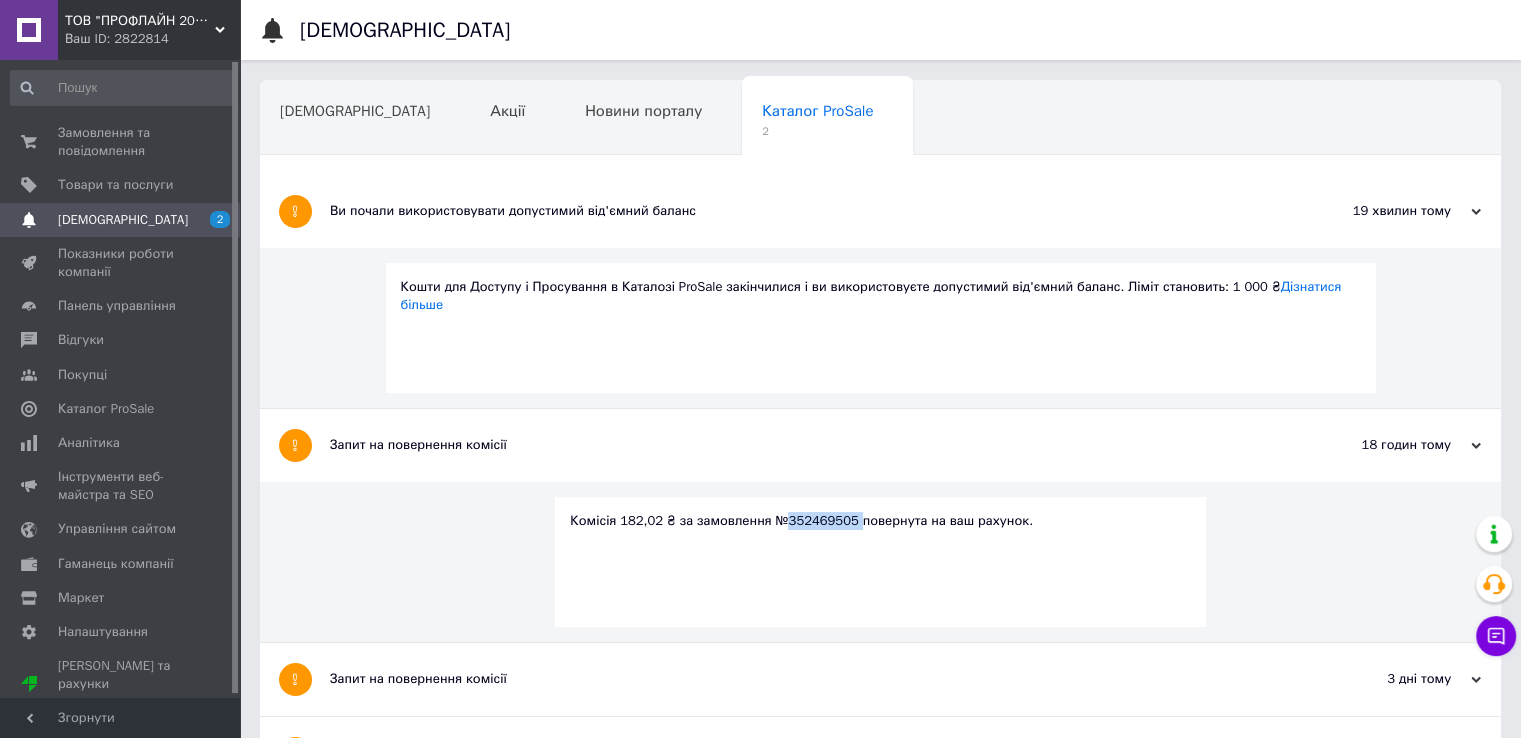 click on "Комісія 182,02 ₴ за замовлення №352469505 повернута на ваш рахунок." at bounding box center (880, 521) 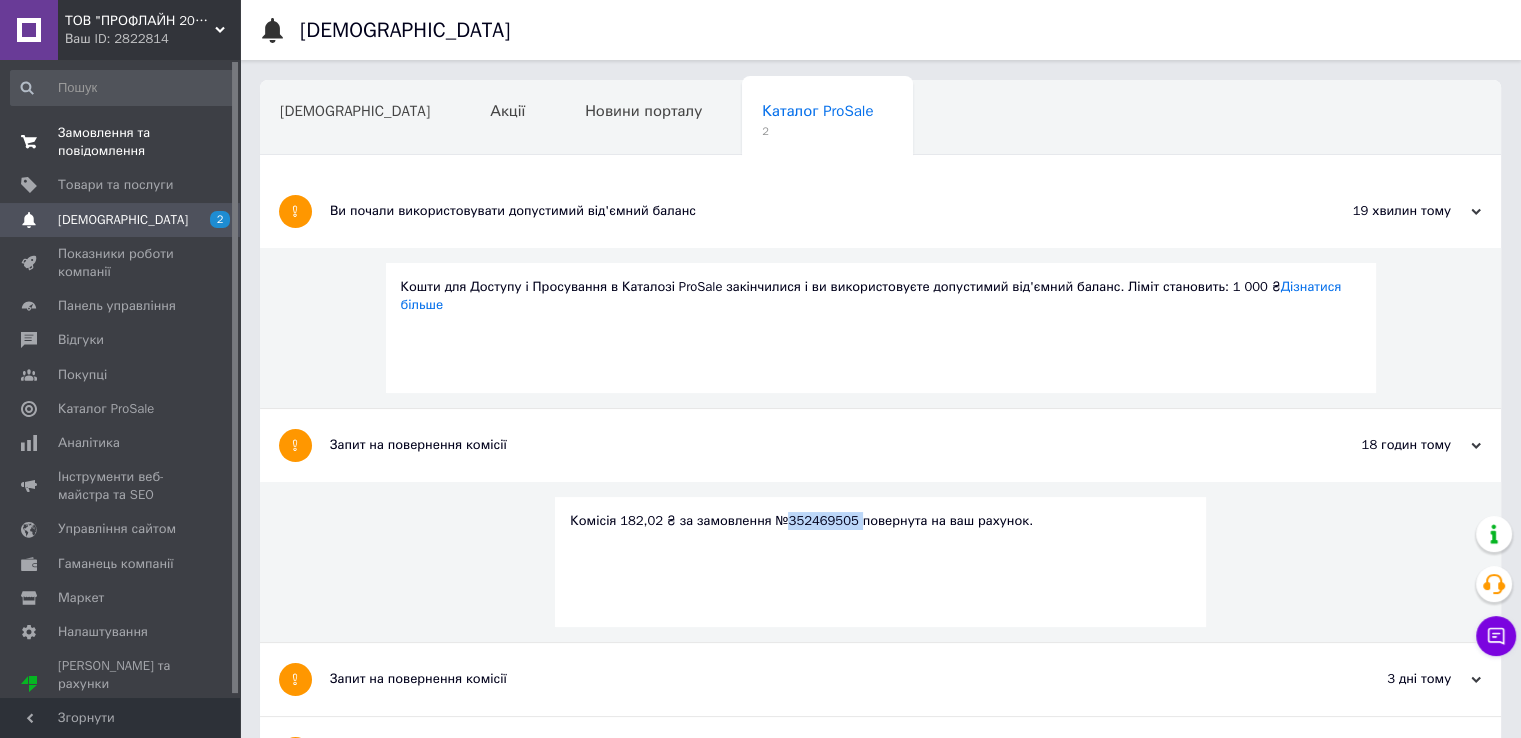 click on "Замовлення та повідомлення" at bounding box center [121, 142] 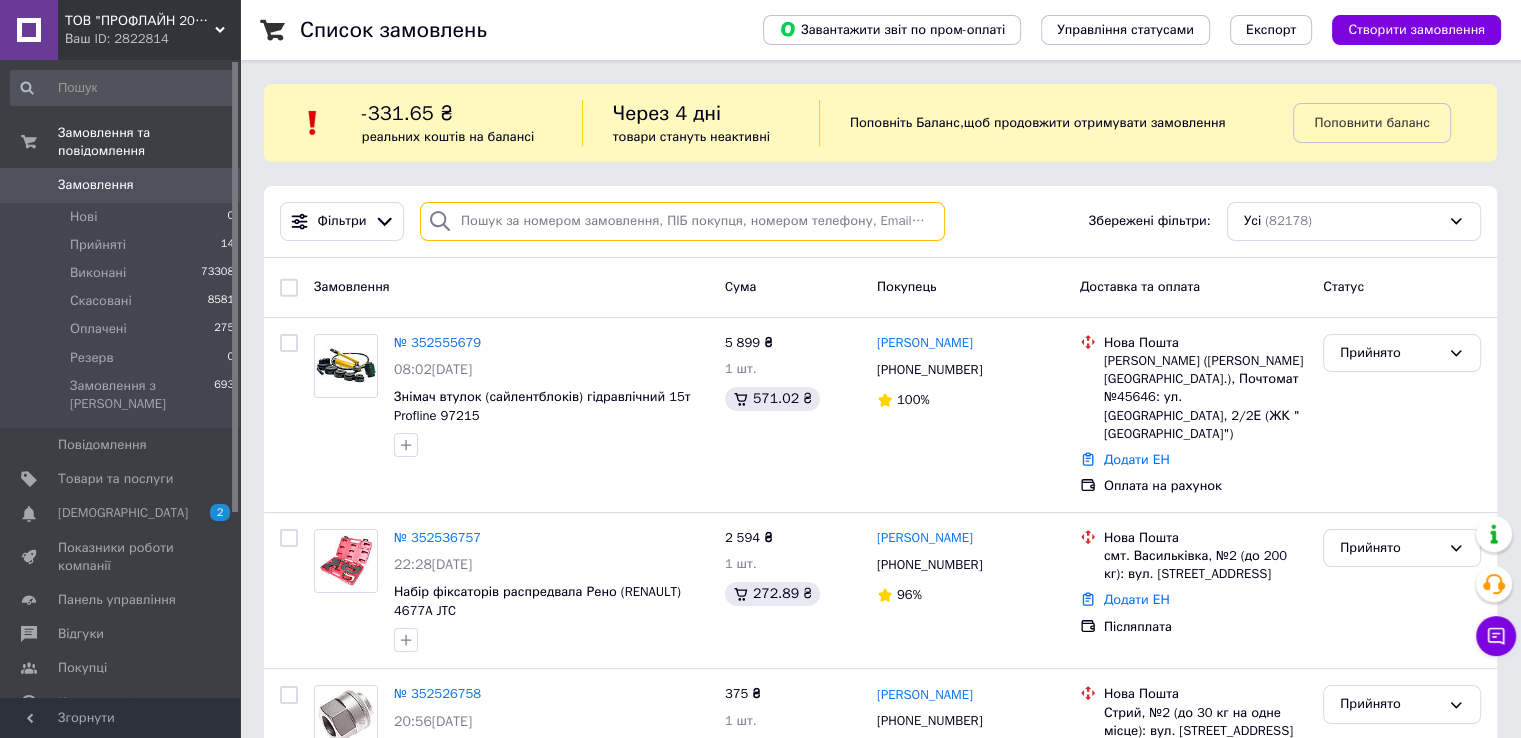 click at bounding box center (682, 221) 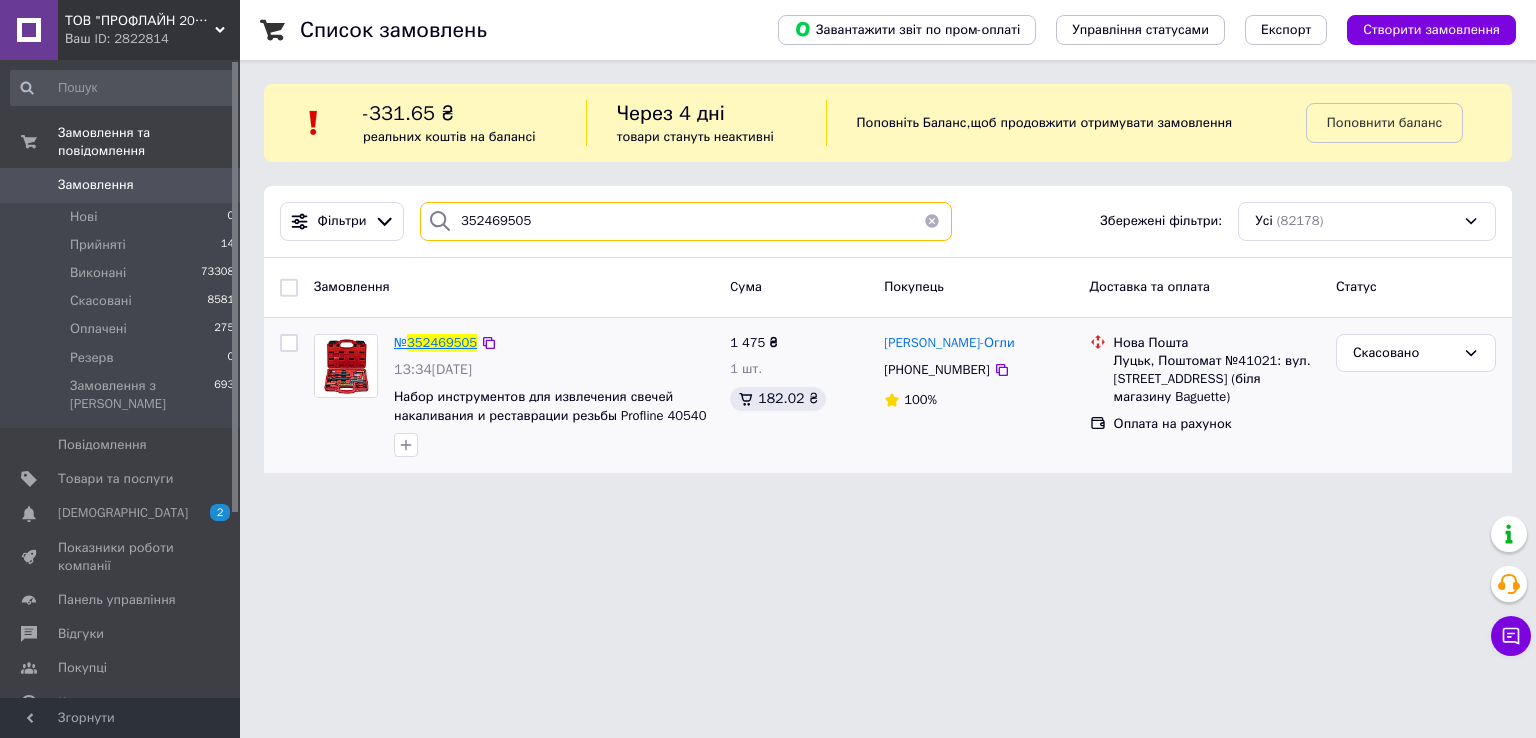 type on "352469505" 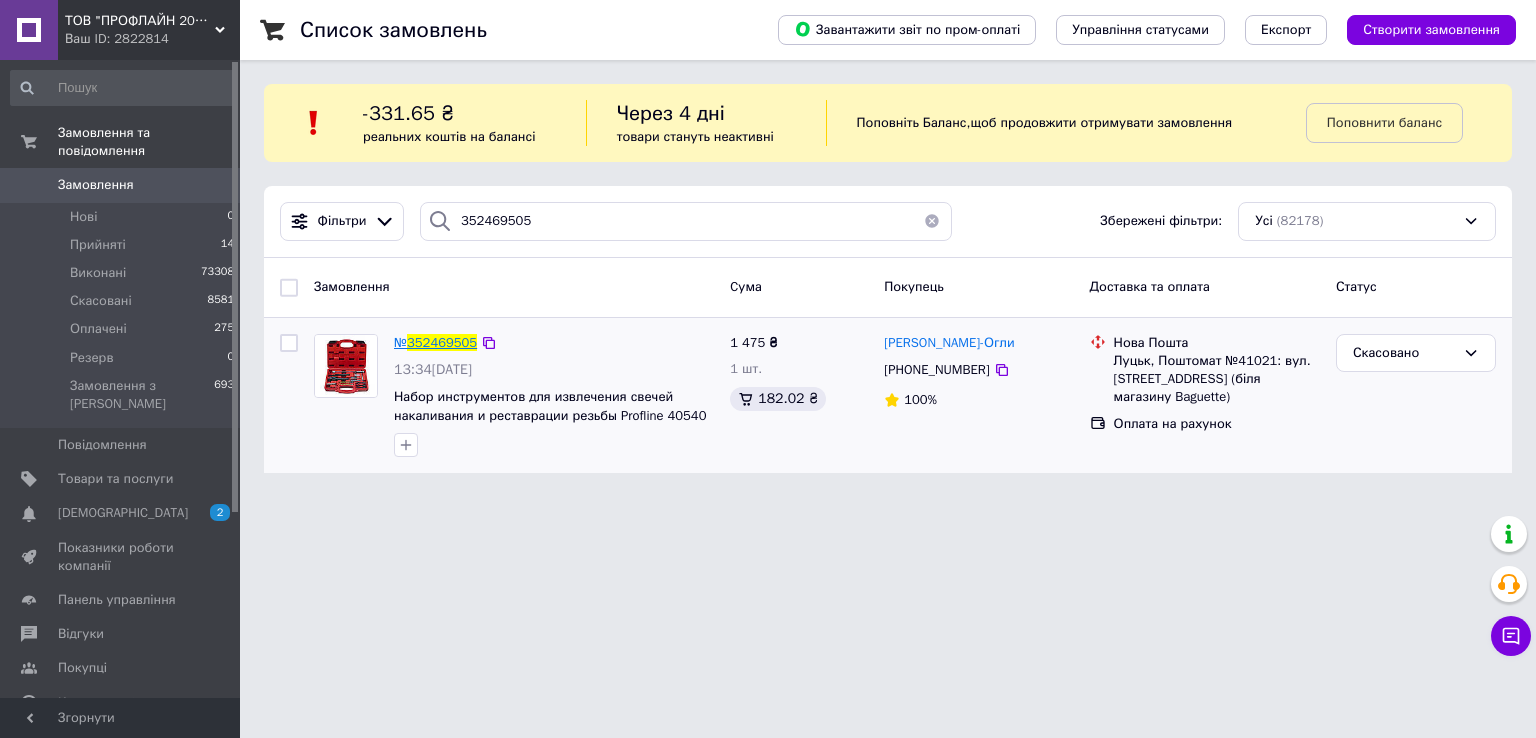click on "352469505" at bounding box center (442, 342) 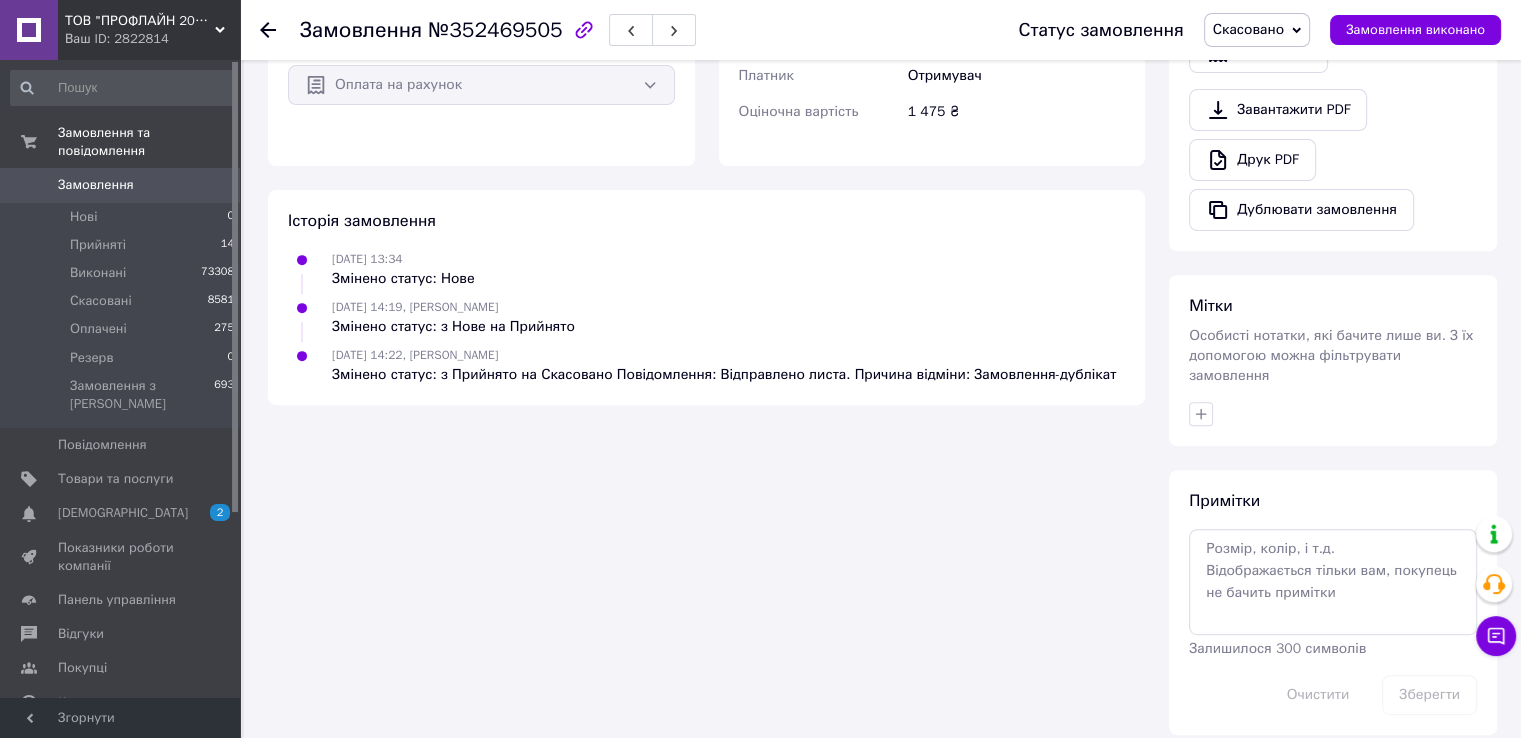 scroll, scrollTop: 0, scrollLeft: 0, axis: both 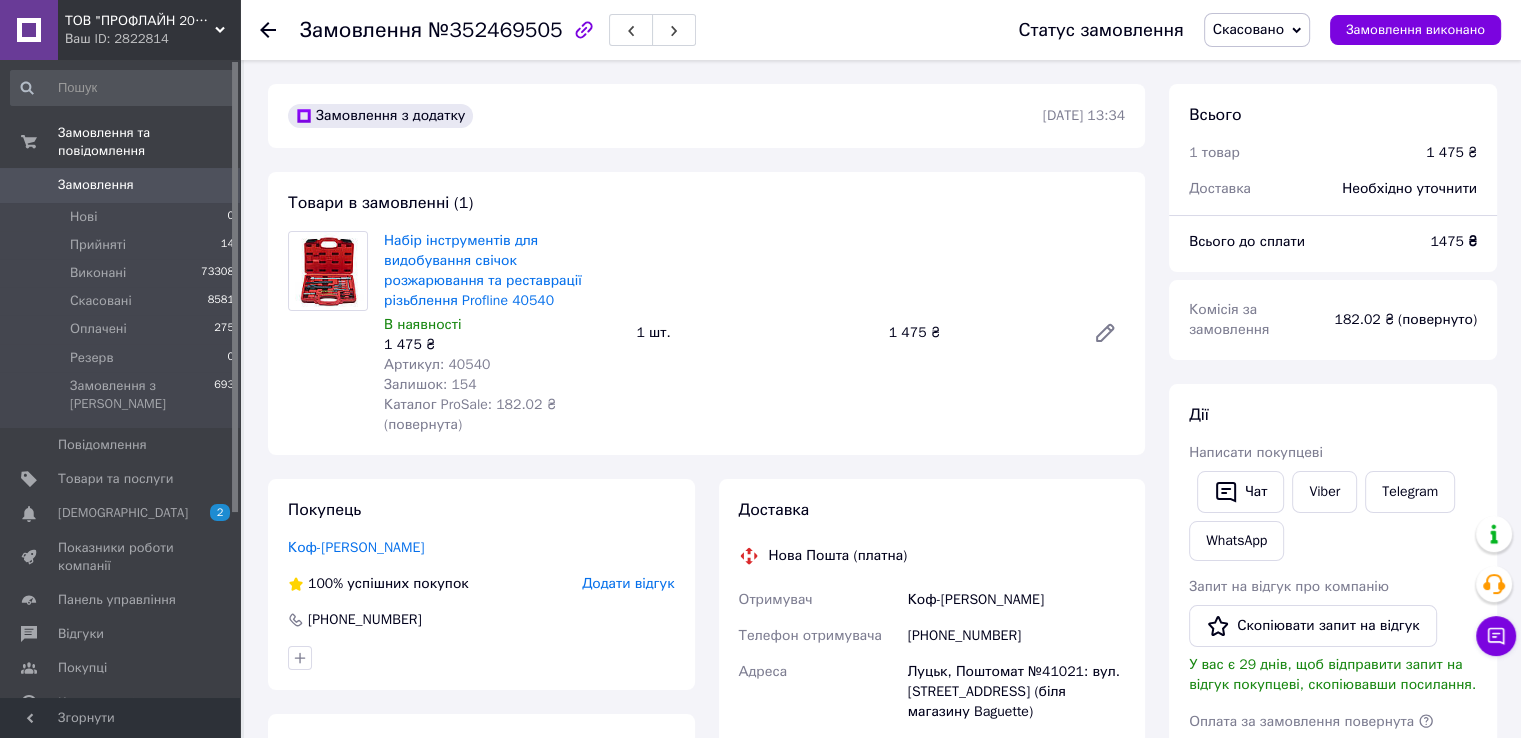 click on "Замовлення" at bounding box center [121, 185] 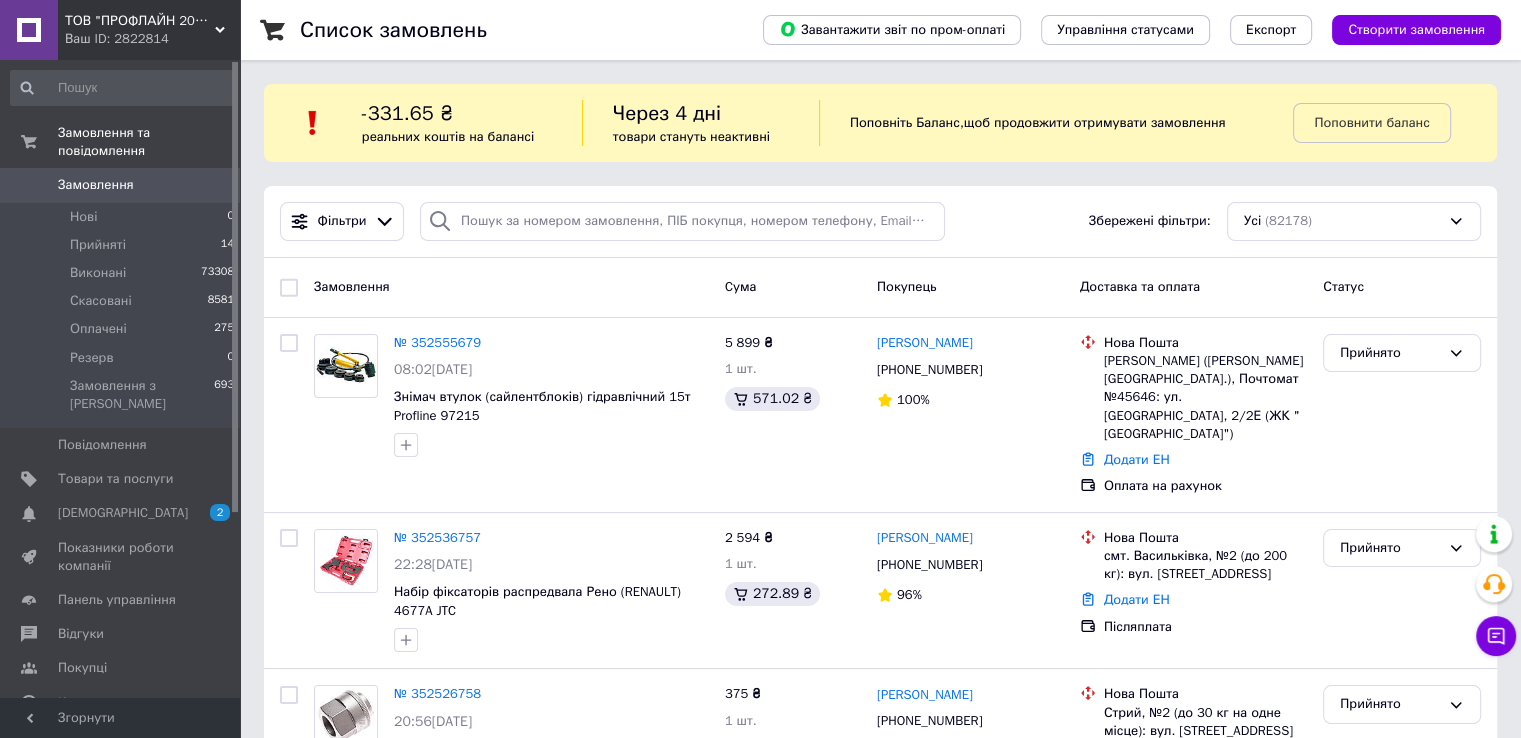 click on "Замовлення" at bounding box center (121, 185) 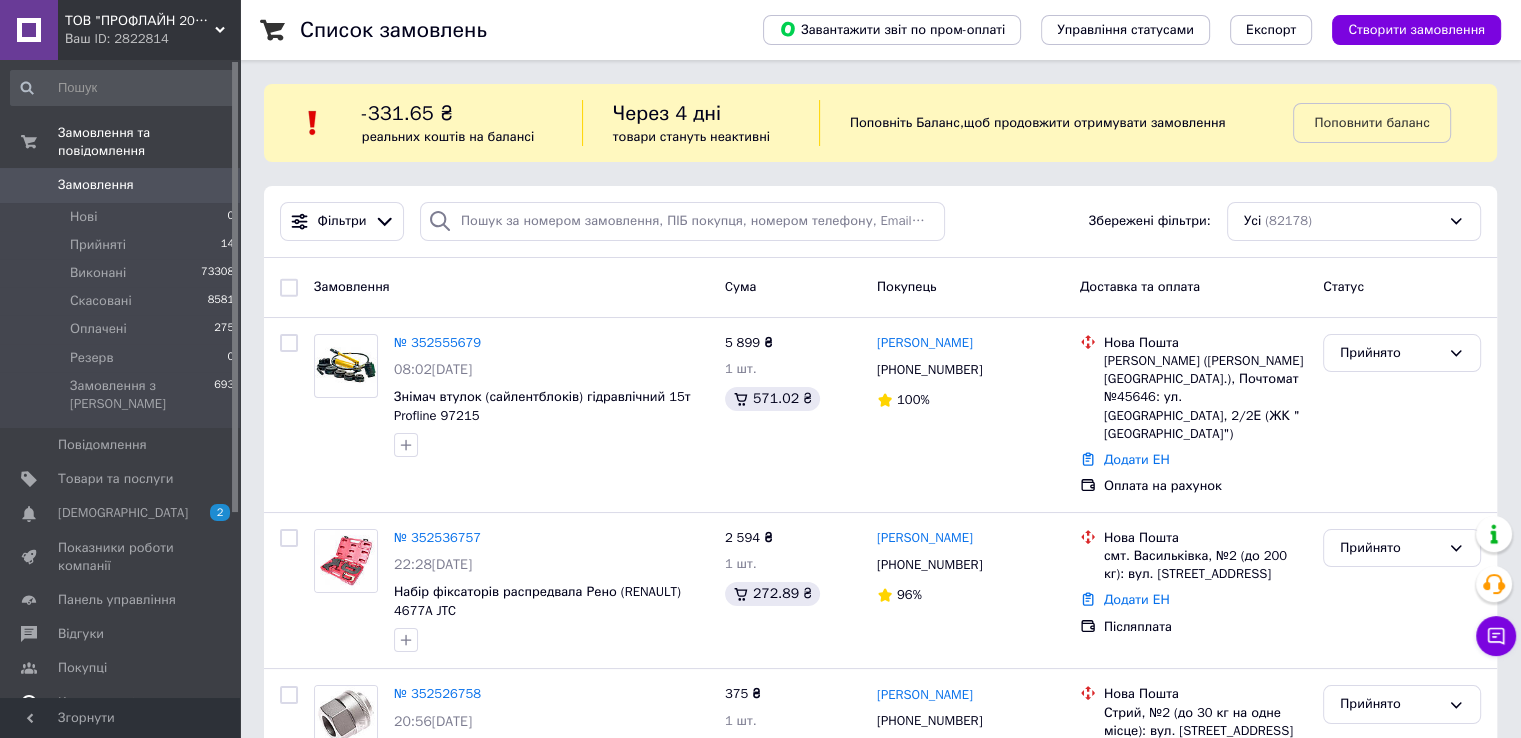 click on "Каталог ProSale" at bounding box center (121, 703) 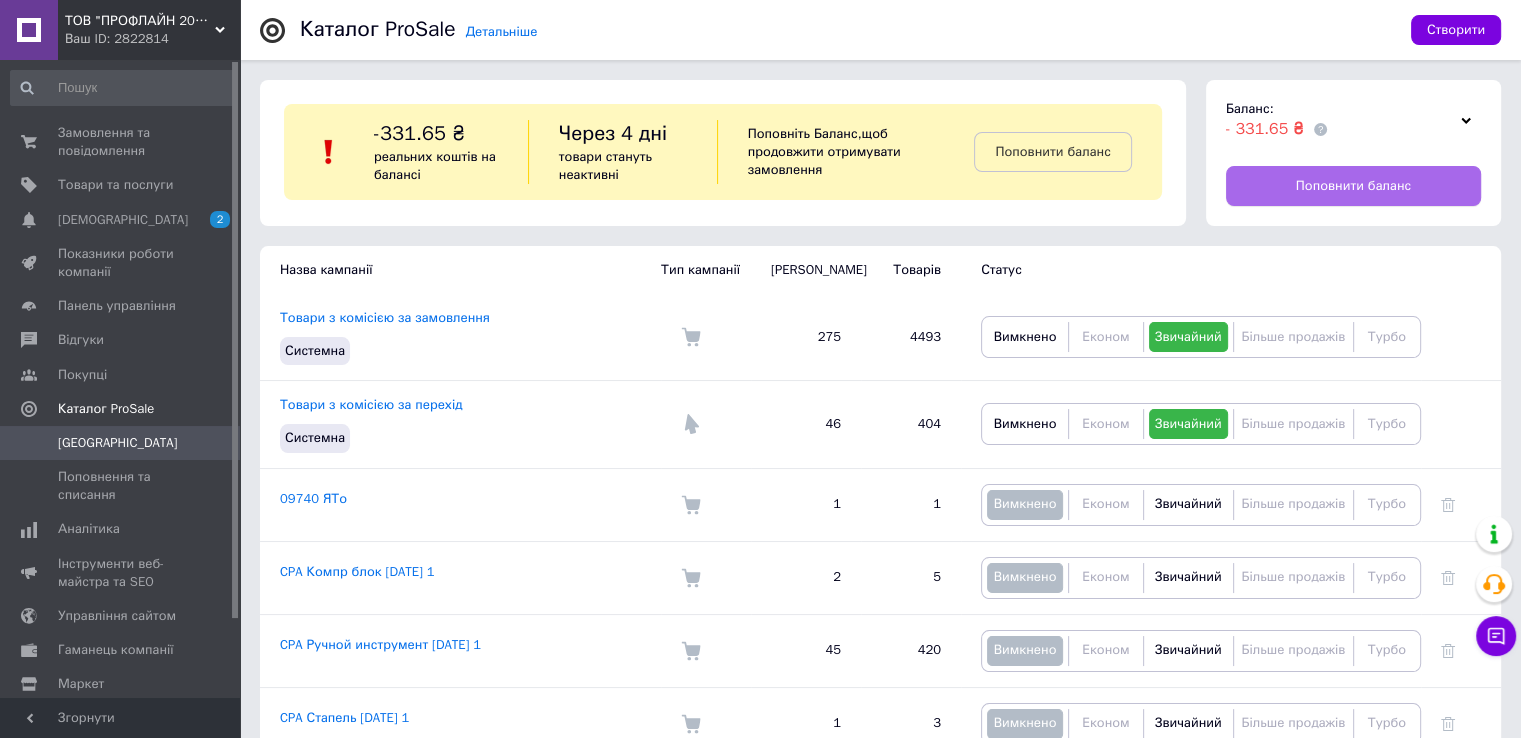 click on "Поповнити баланс" at bounding box center (1353, 186) 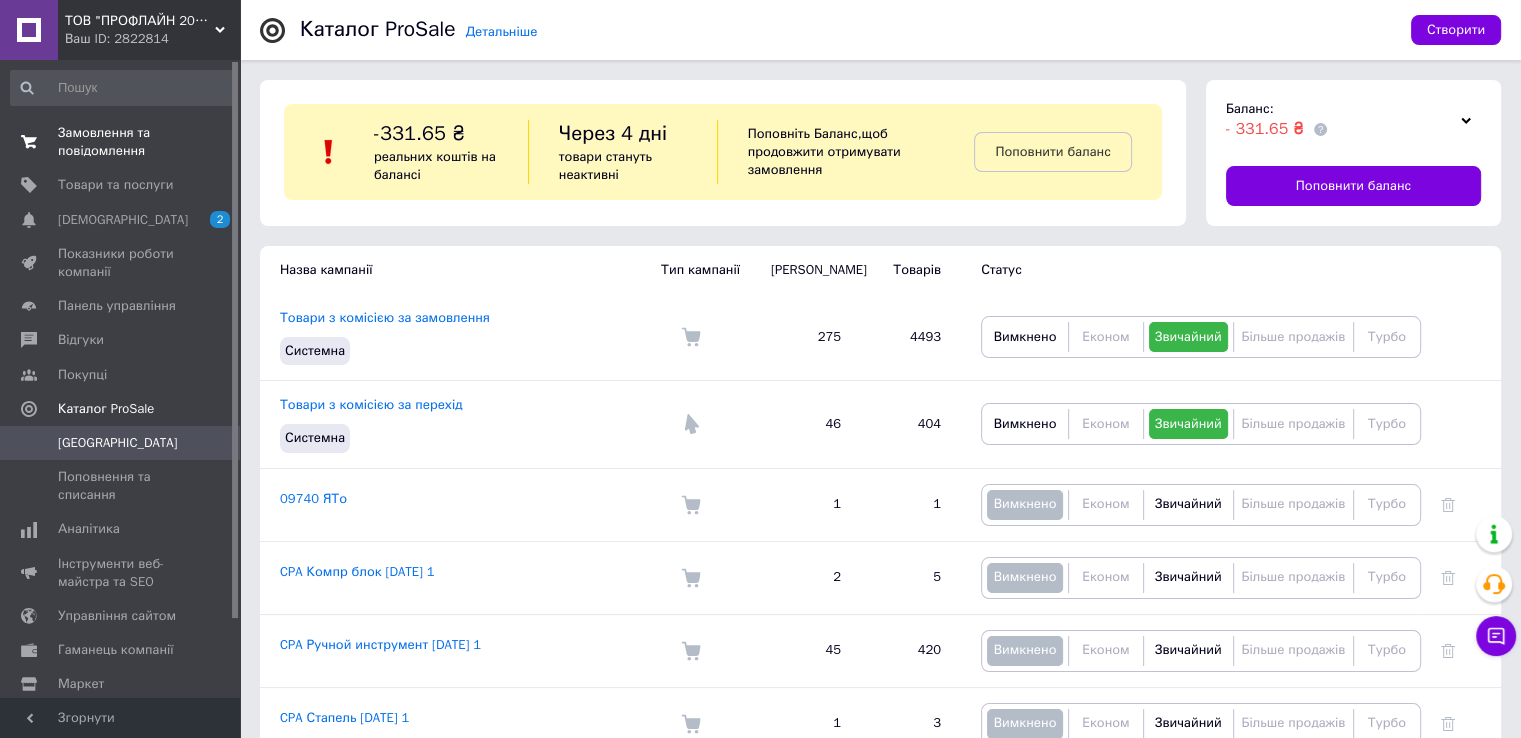 click on "Замовлення та повідомлення" at bounding box center (121, 142) 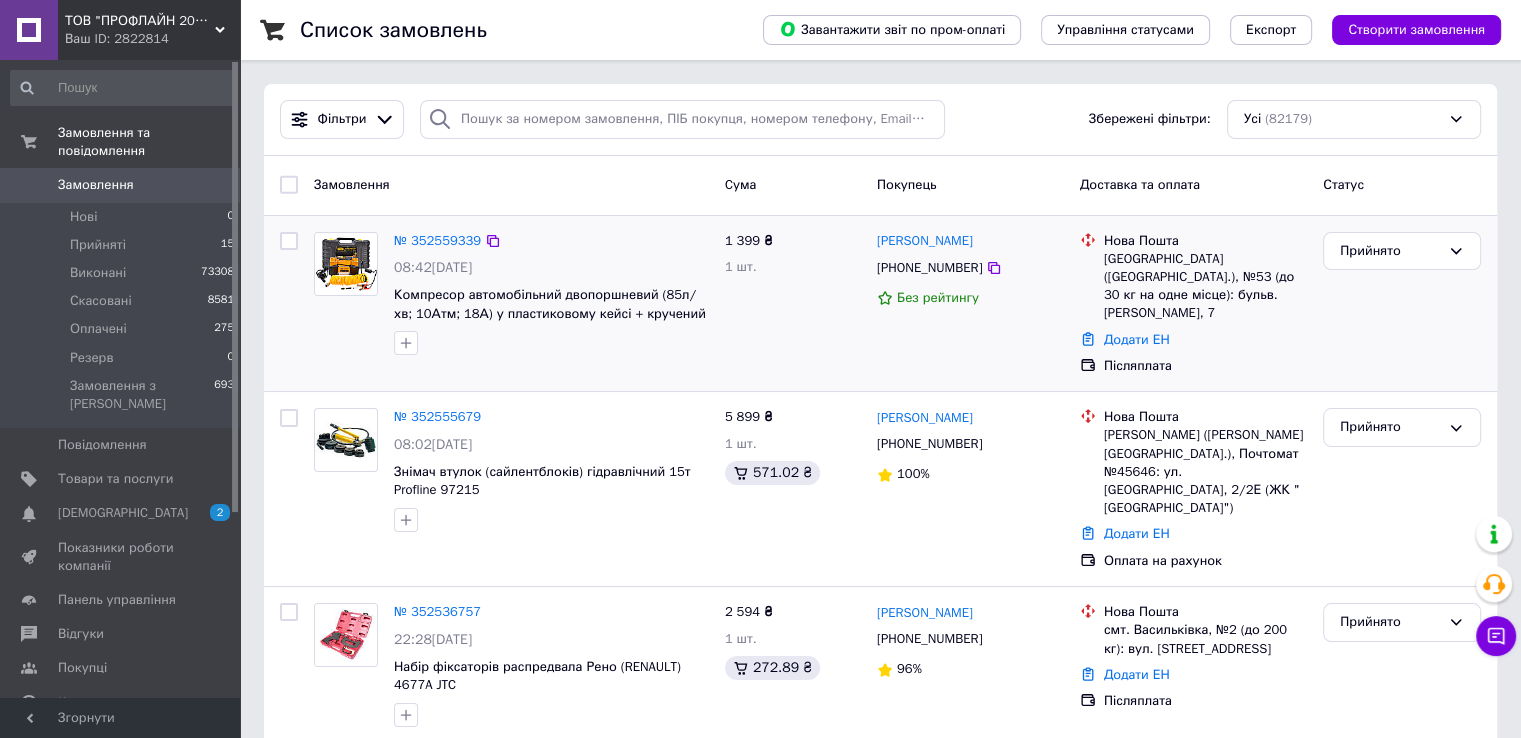drag, startPoint x: 1376, startPoint y: 254, endPoint x: 1390, endPoint y: 269, distance: 20.518284 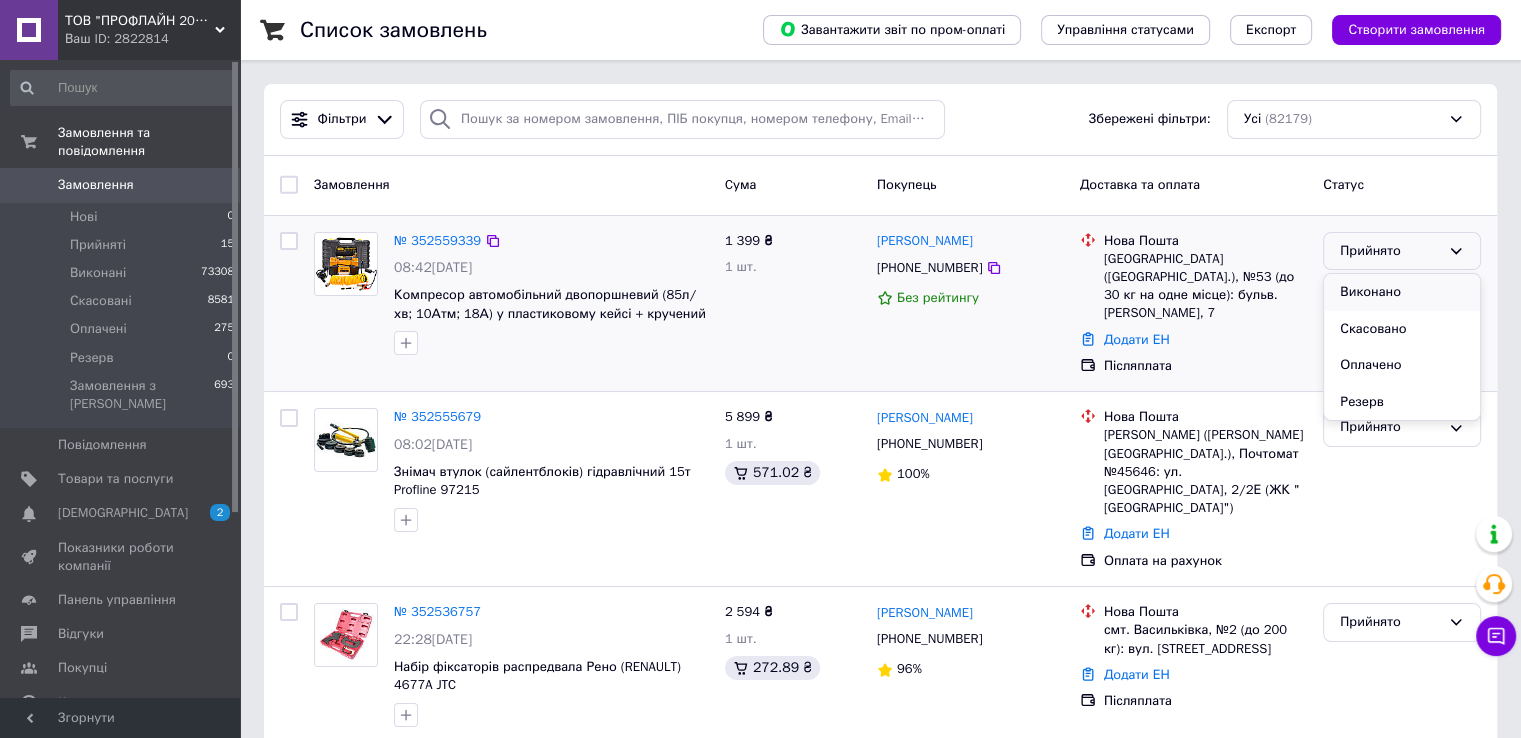 click on "Виконано" at bounding box center (1402, 292) 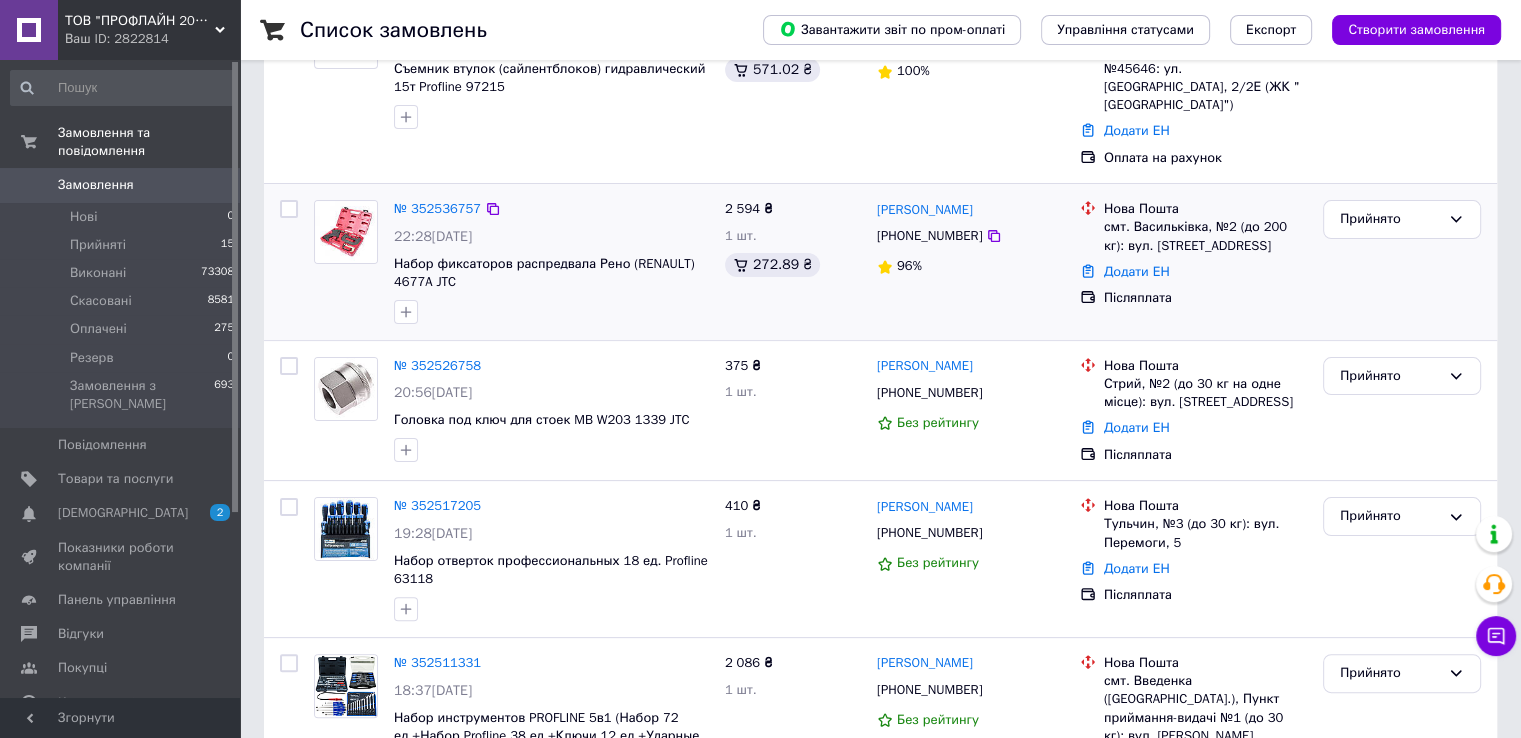scroll, scrollTop: 500, scrollLeft: 0, axis: vertical 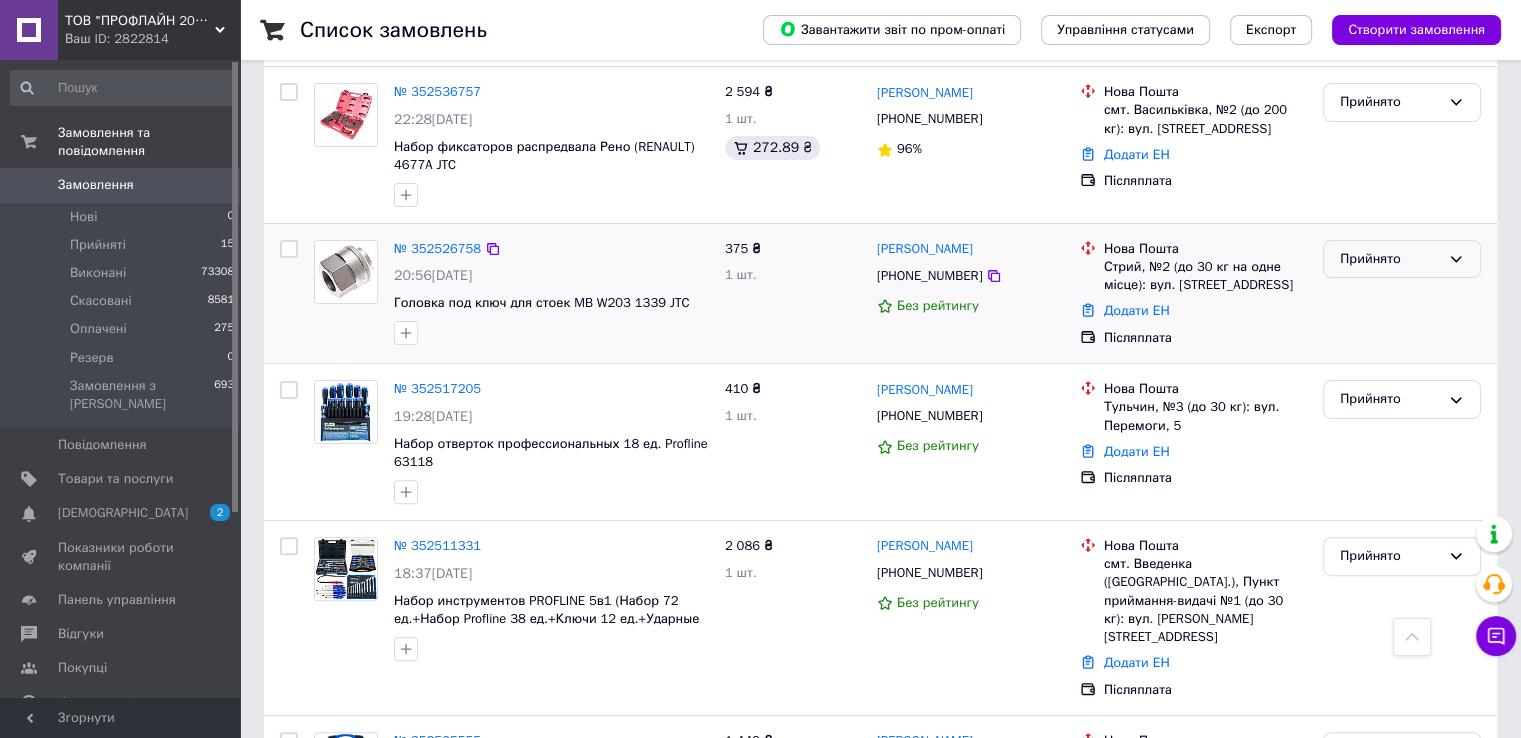 click on "Прийнято" at bounding box center (1402, 259) 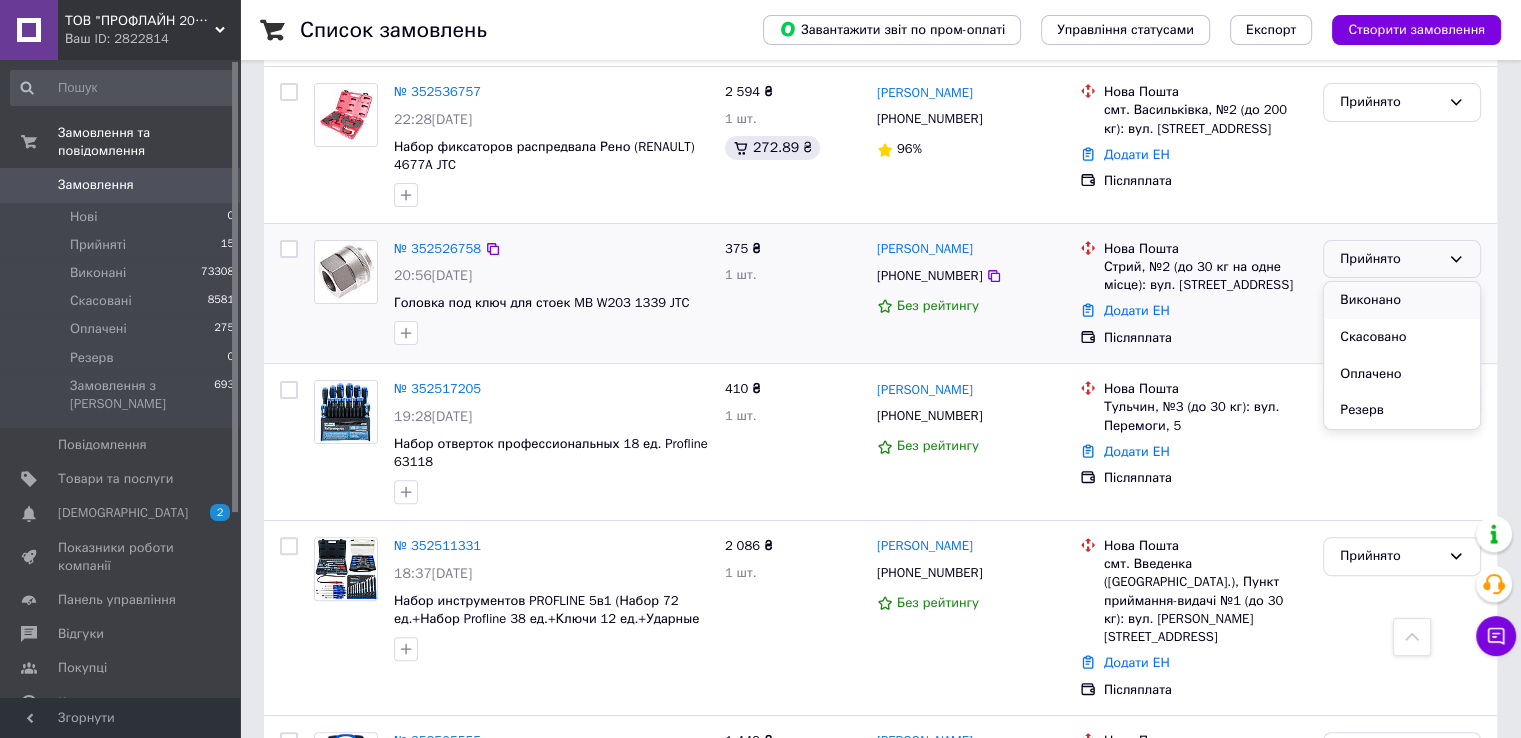 click on "Виконано" at bounding box center (1402, 300) 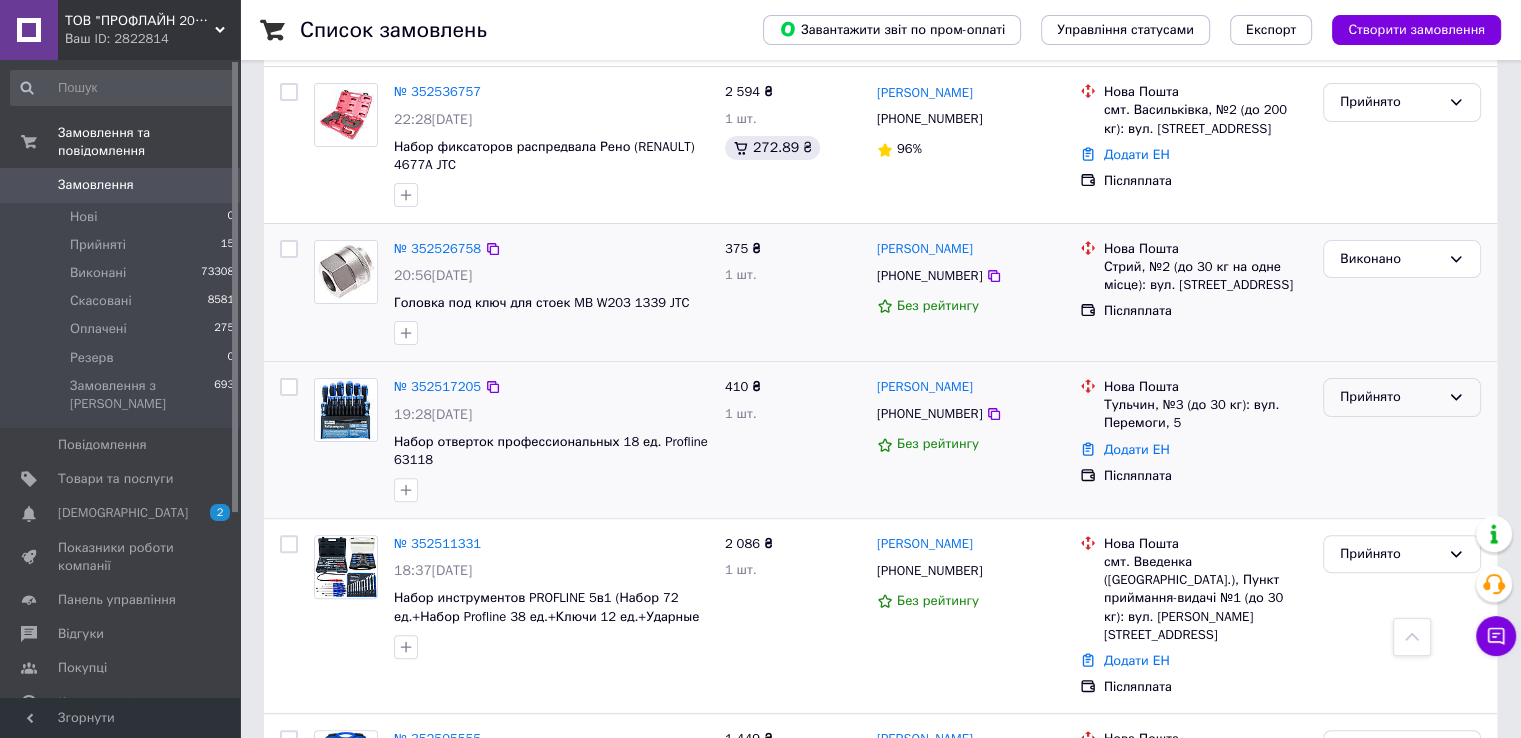 click on "Прийнято" at bounding box center [1390, 397] 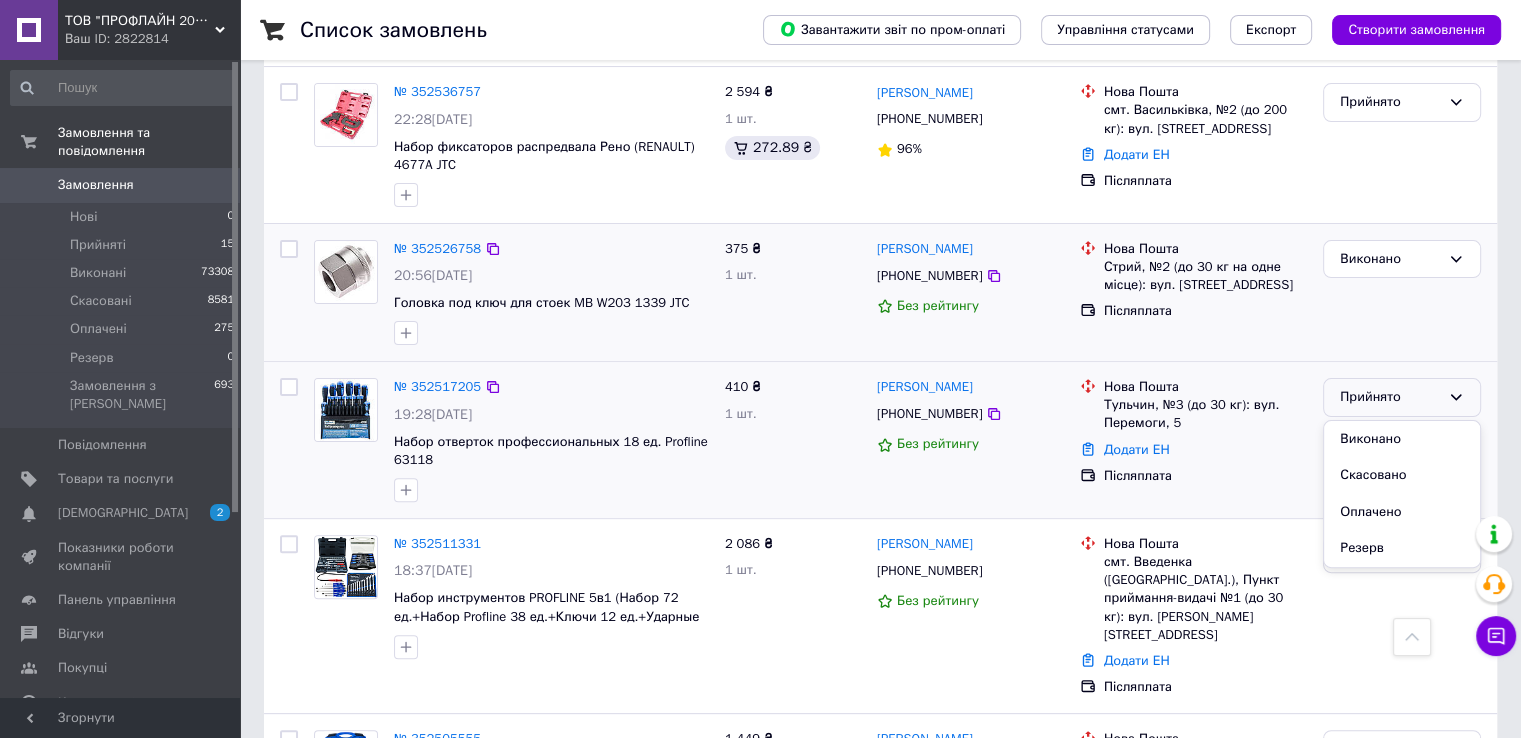click on "Виконано" at bounding box center (1402, 439) 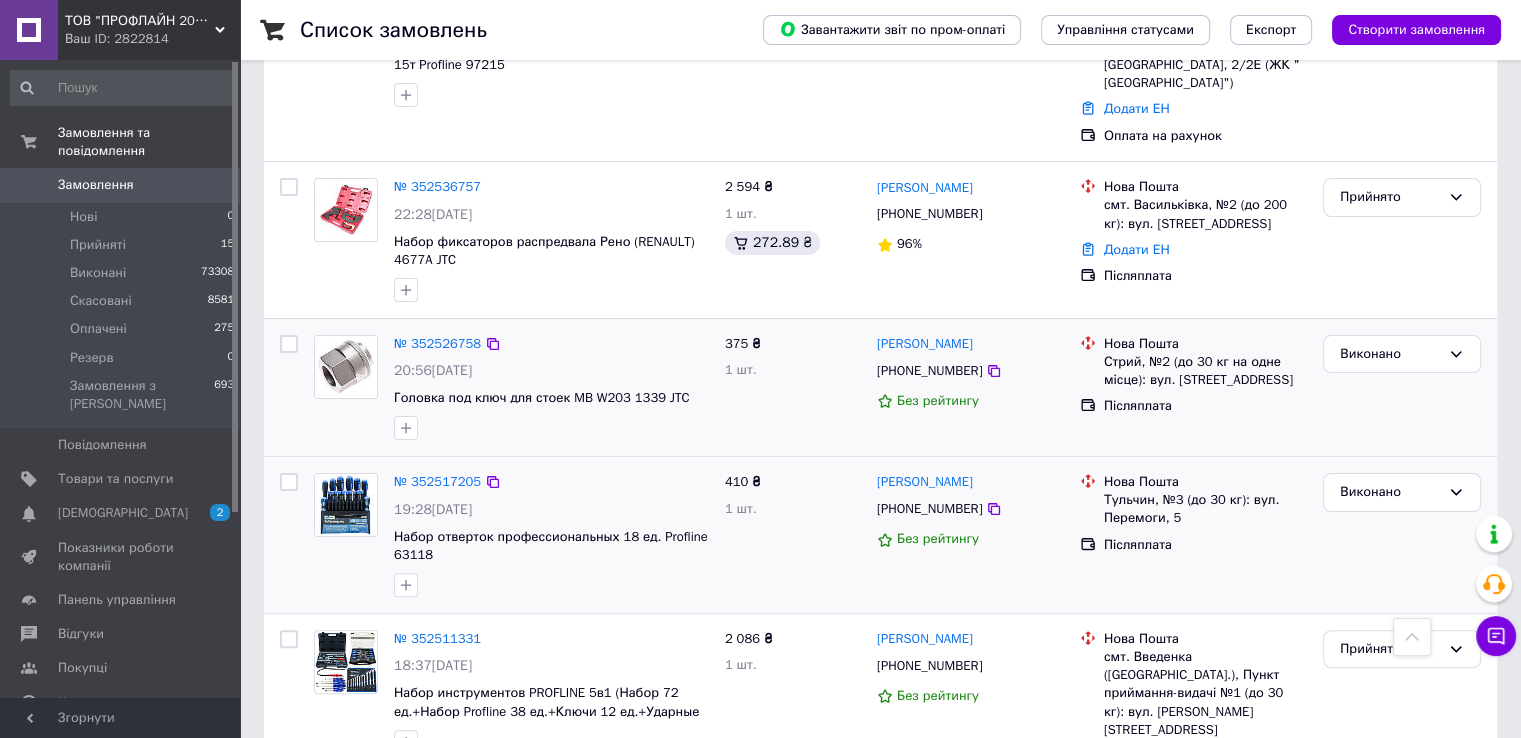 scroll, scrollTop: 100, scrollLeft: 0, axis: vertical 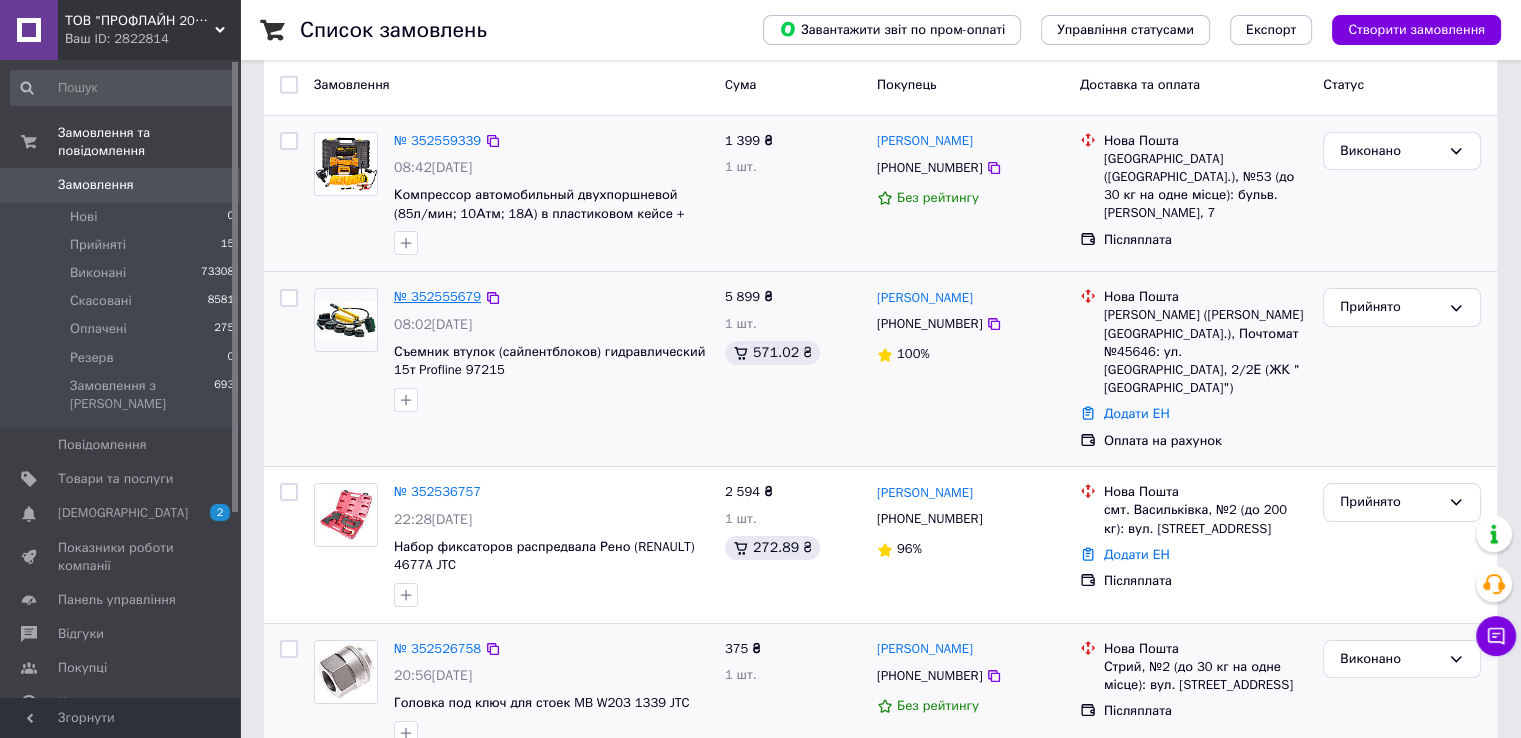 click on "№ 352555679" at bounding box center (437, 296) 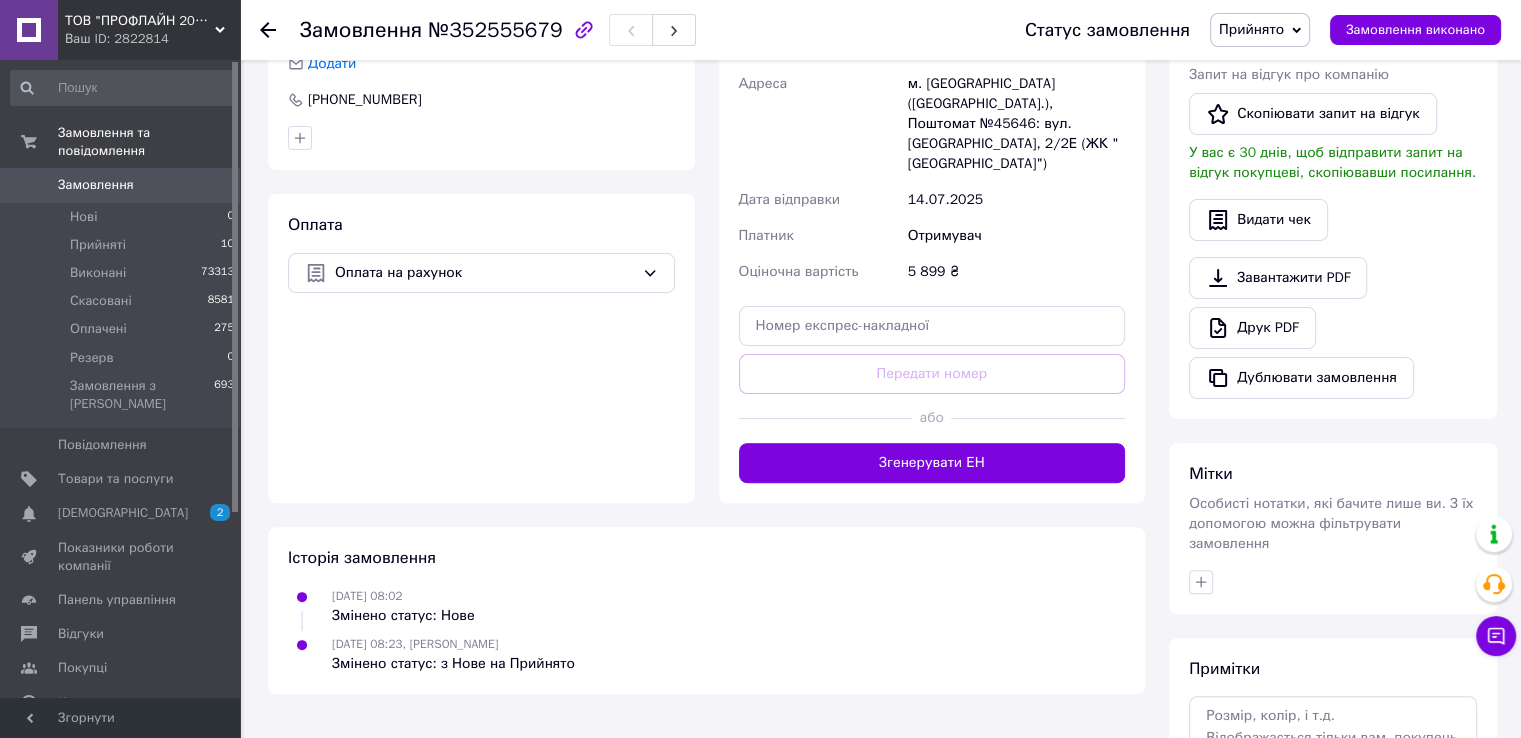scroll, scrollTop: 600, scrollLeft: 0, axis: vertical 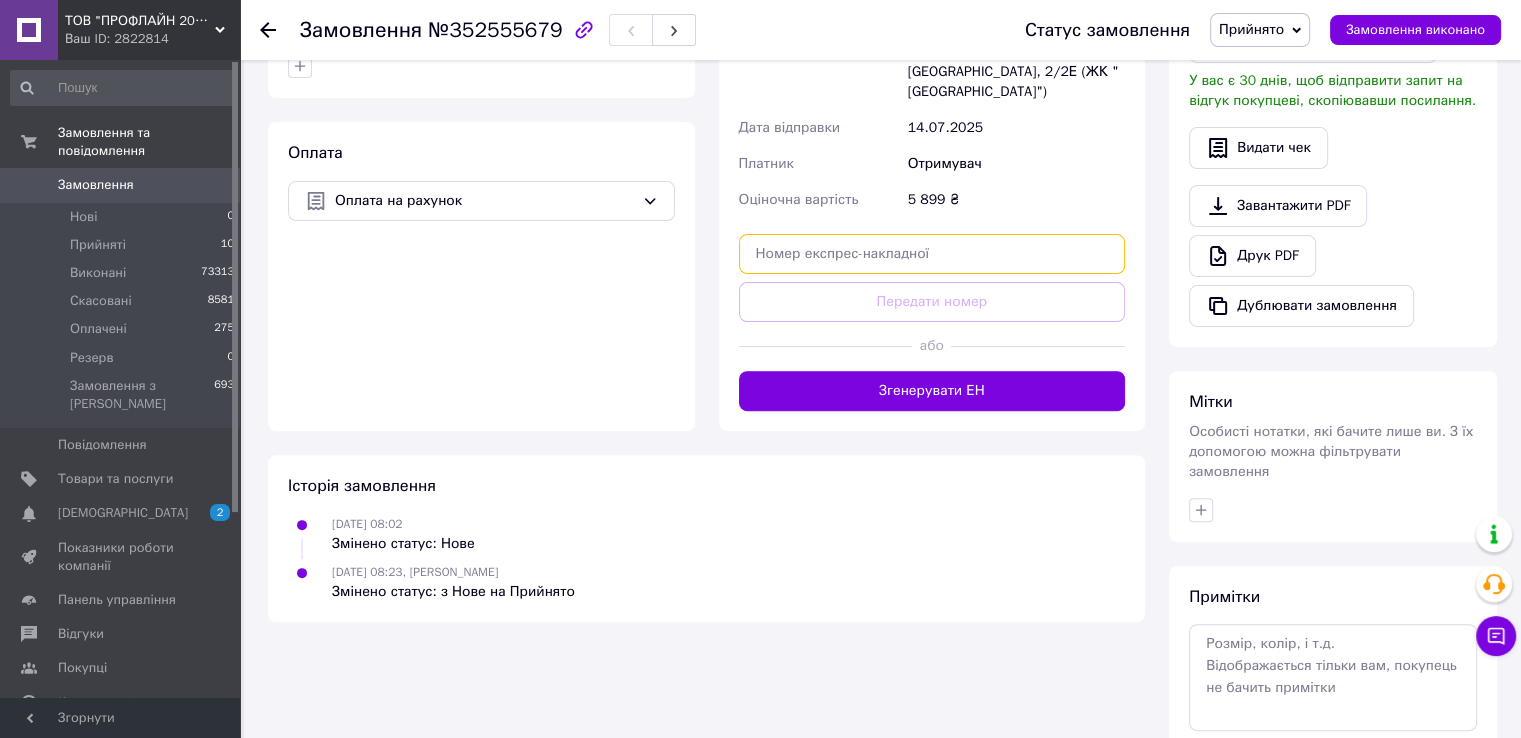 click at bounding box center [932, 254] 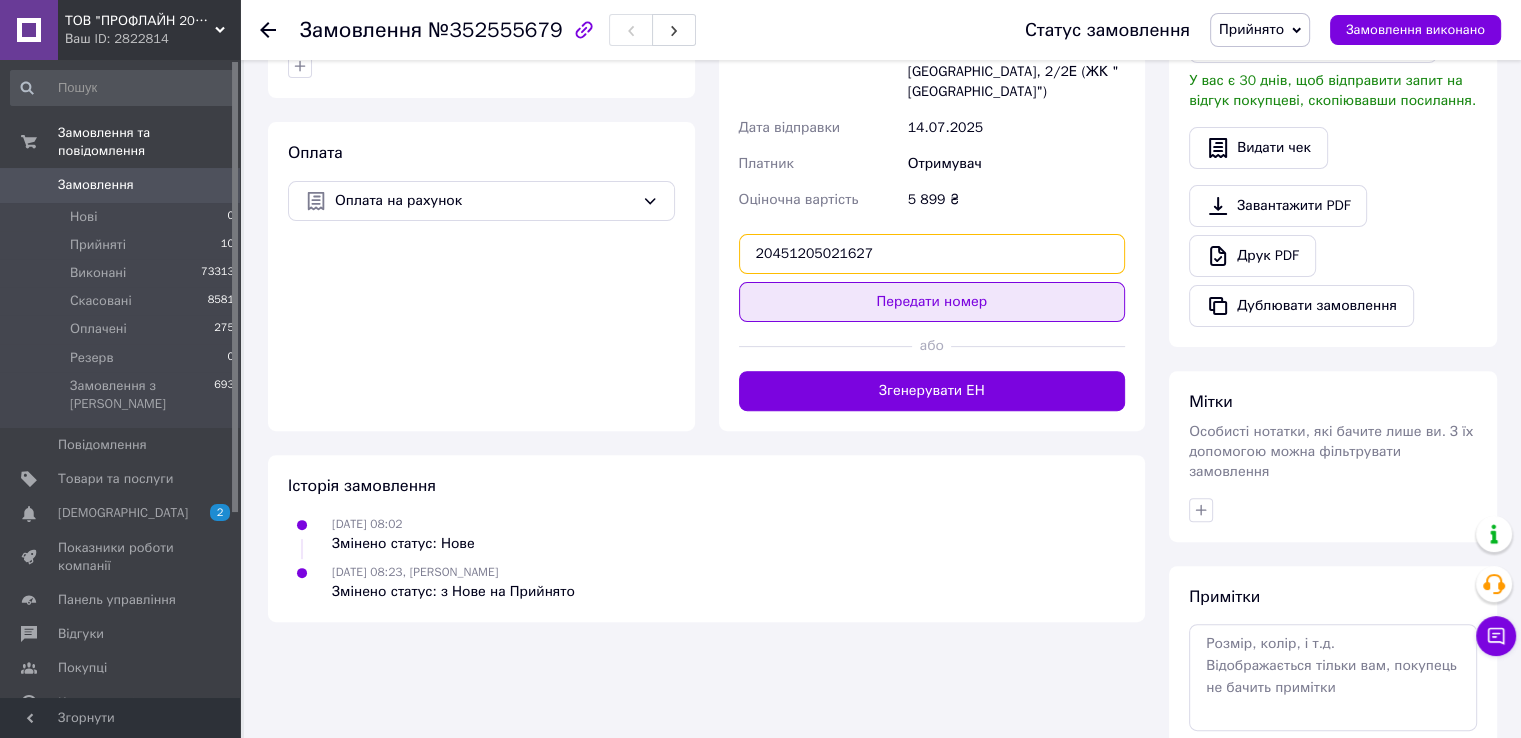 type on "20451205021627" 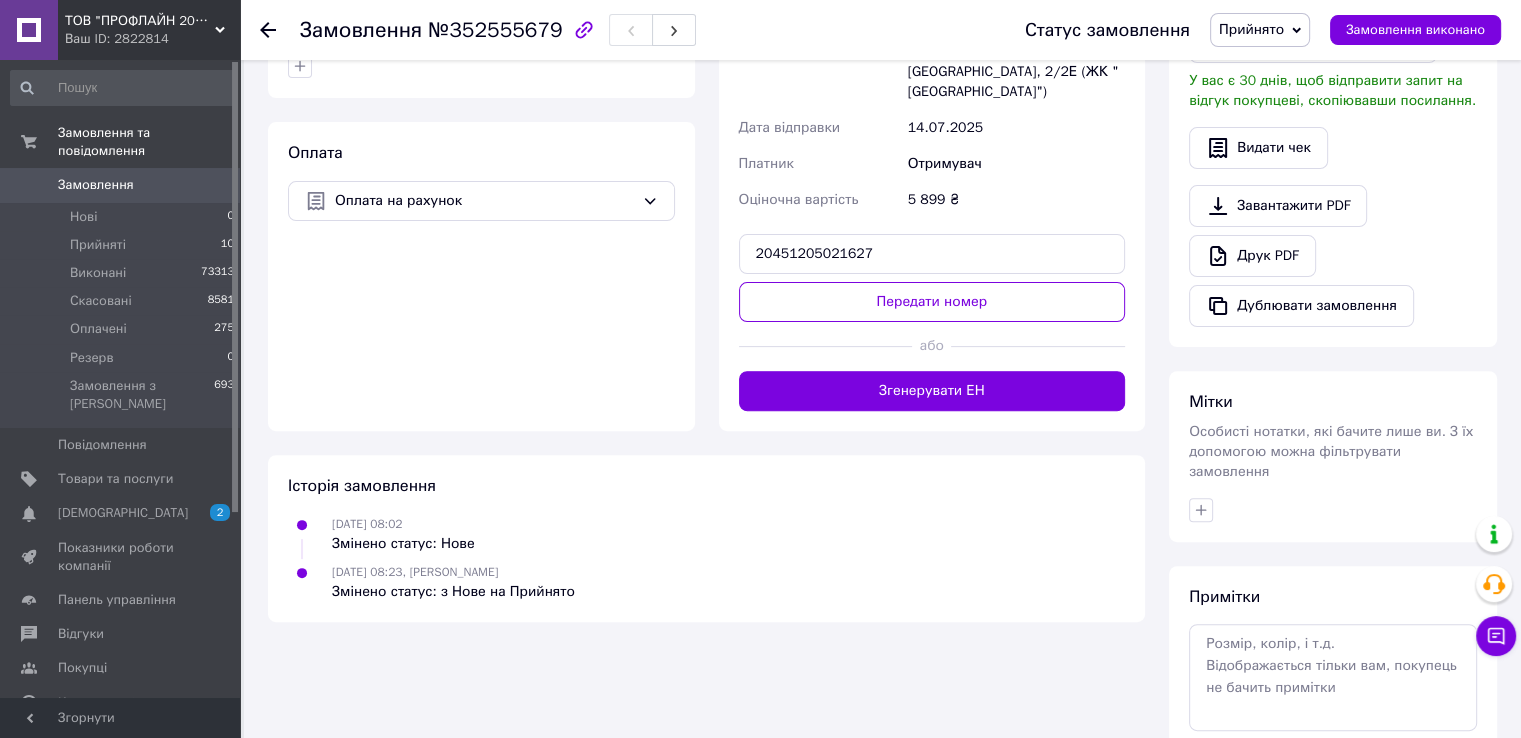 click on "Передати номер" at bounding box center [932, 302] 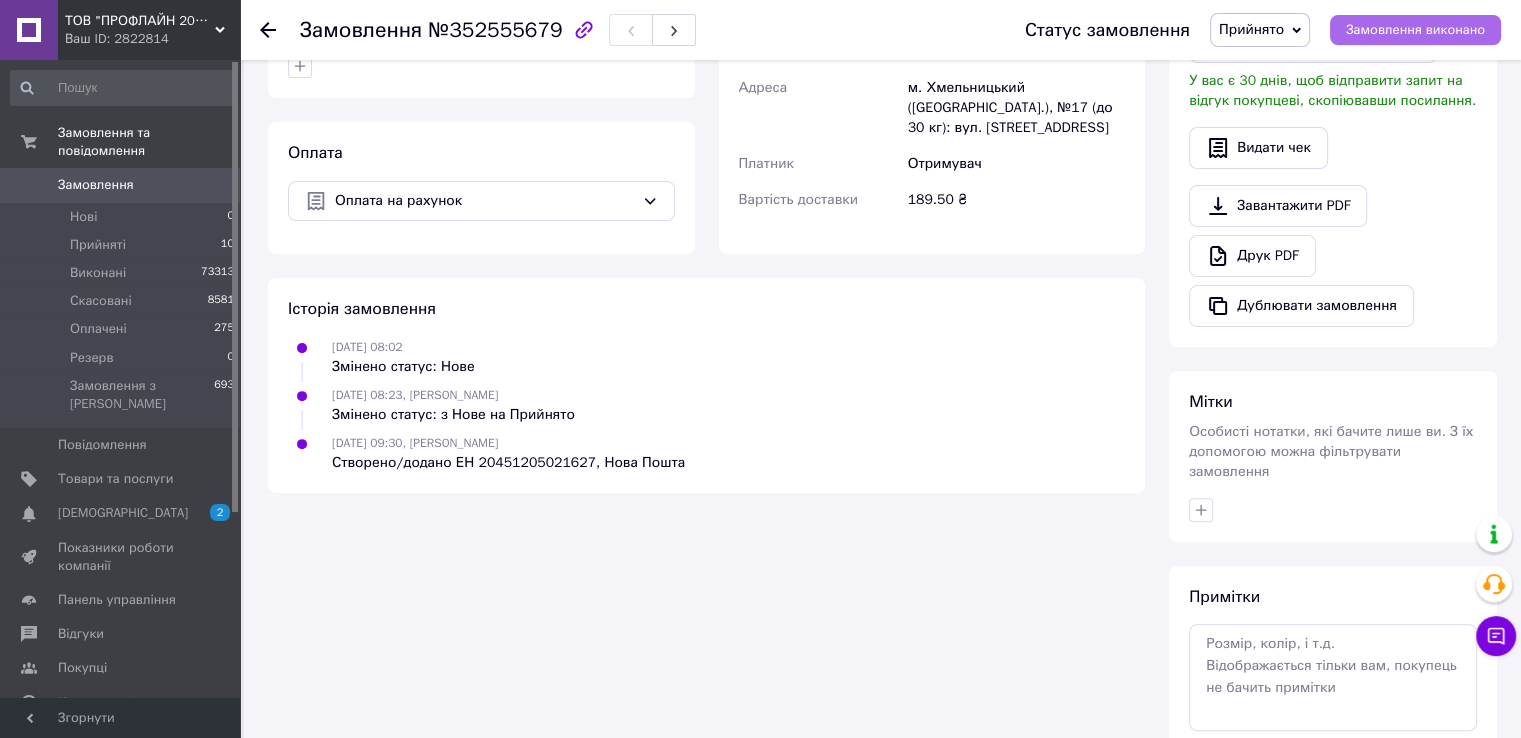 click on "Замовлення виконано" at bounding box center [1415, 30] 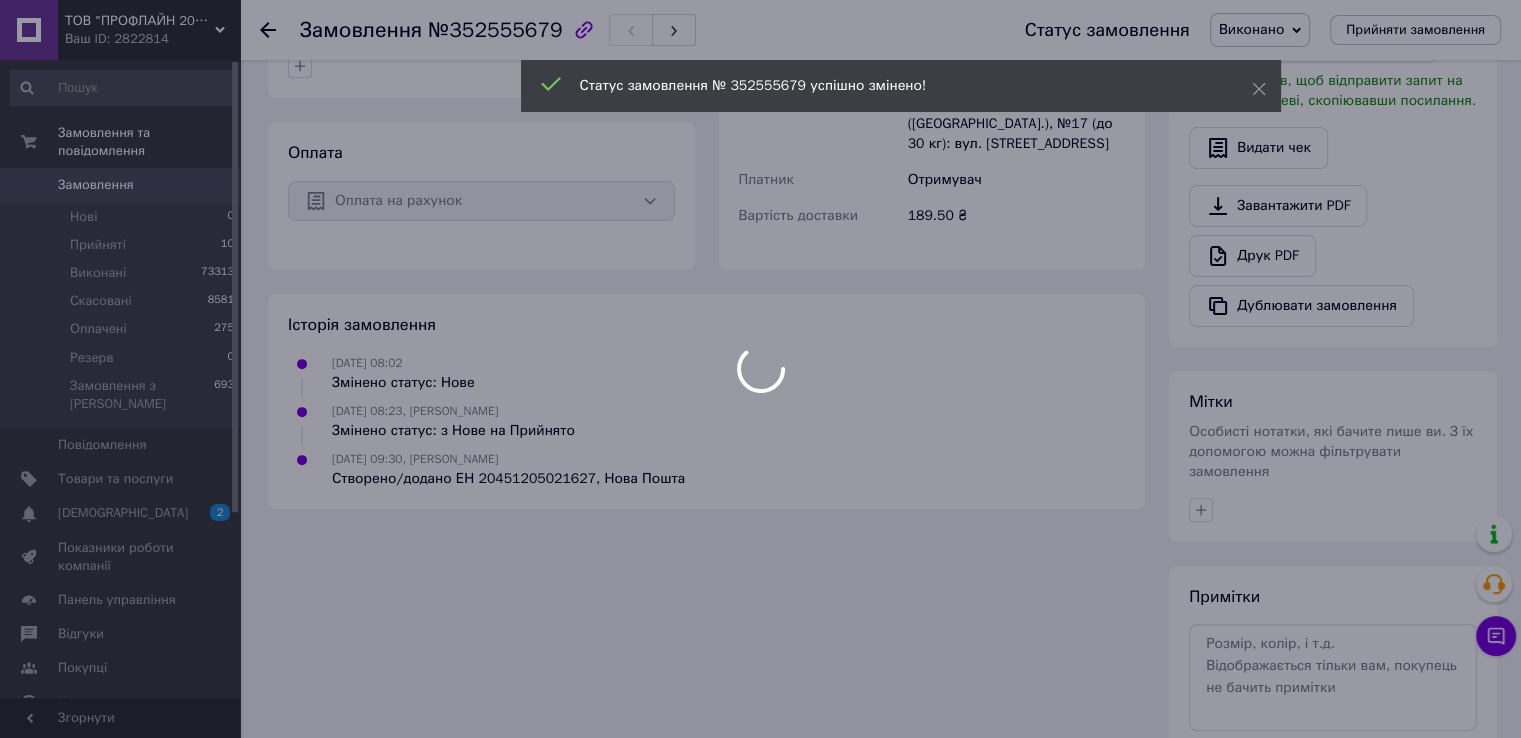 scroll, scrollTop: 564, scrollLeft: 0, axis: vertical 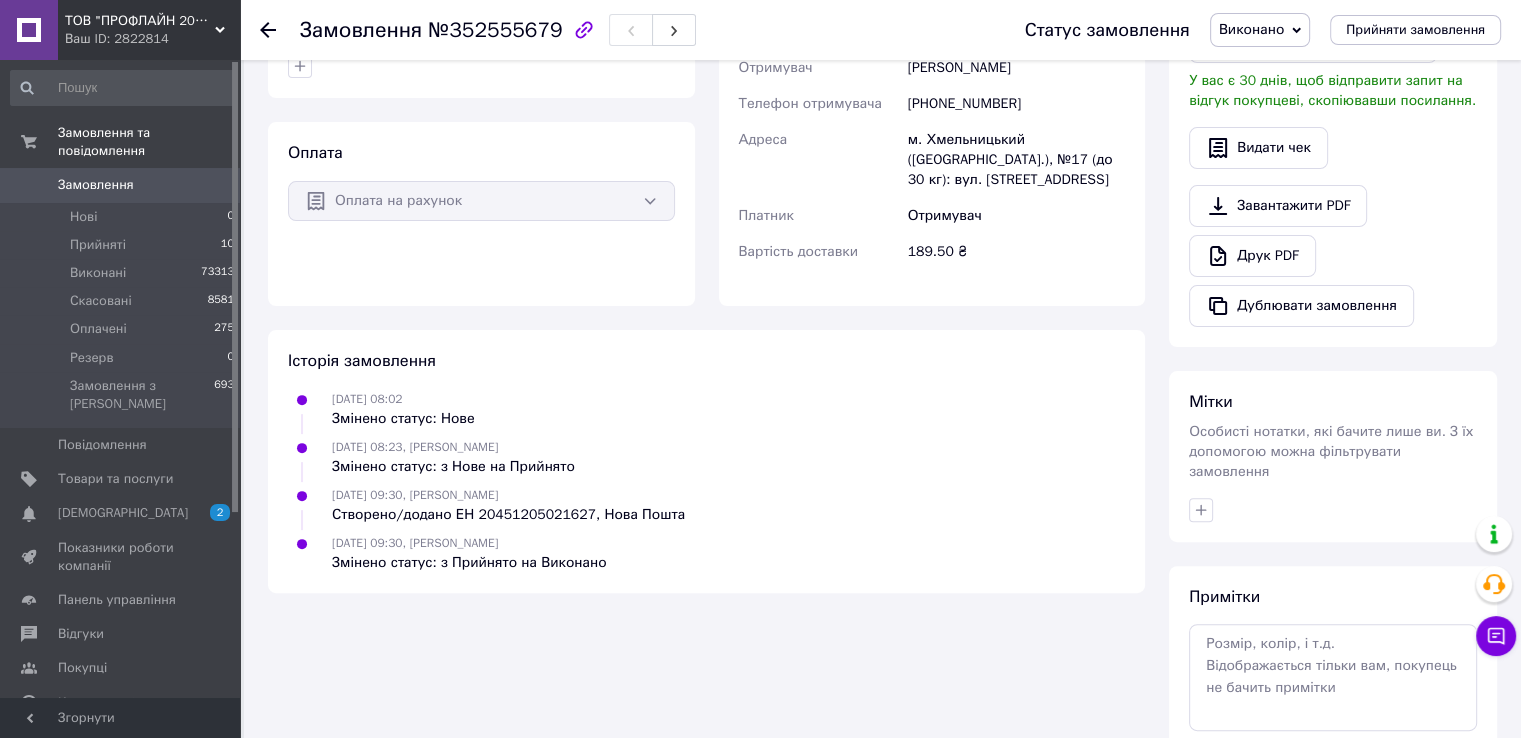 click 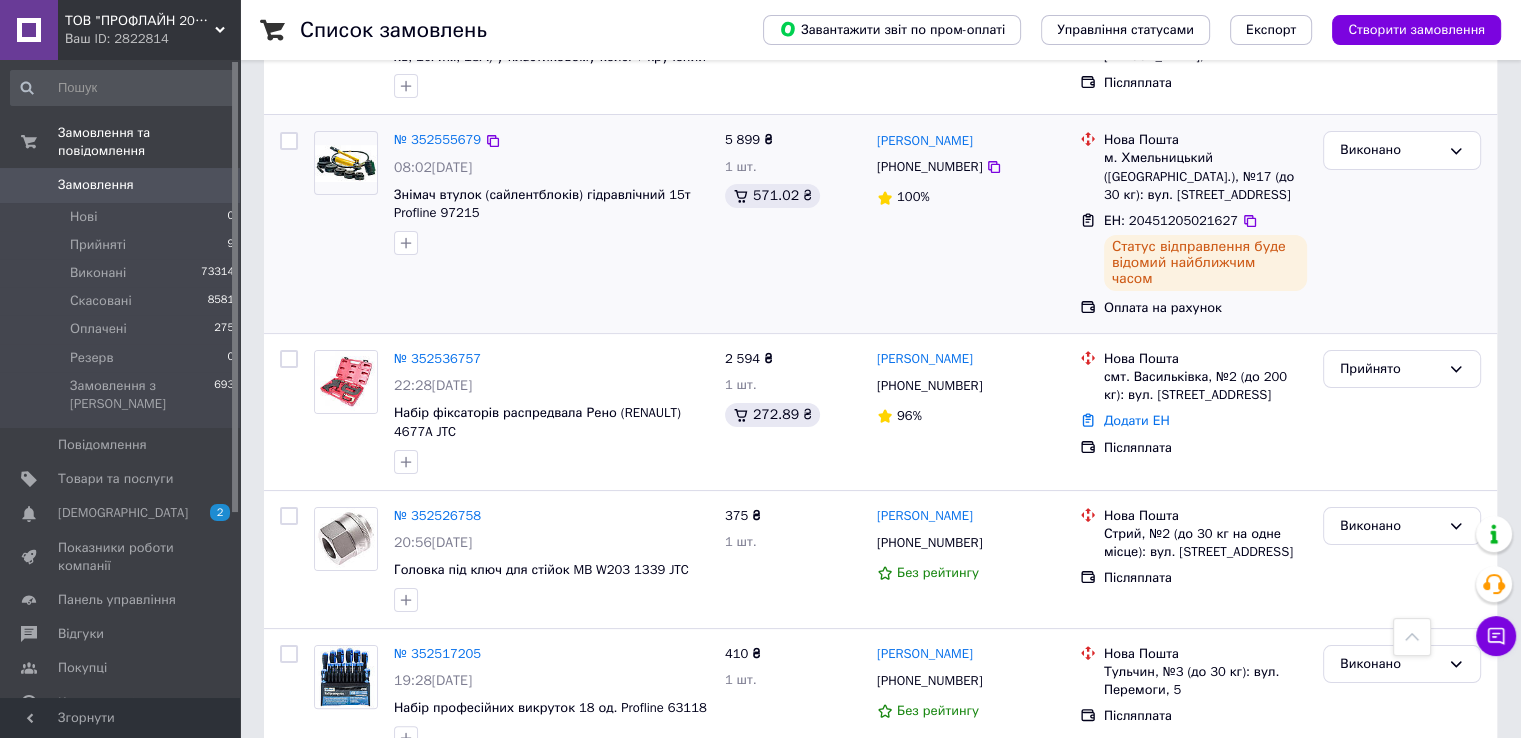scroll, scrollTop: 0, scrollLeft: 0, axis: both 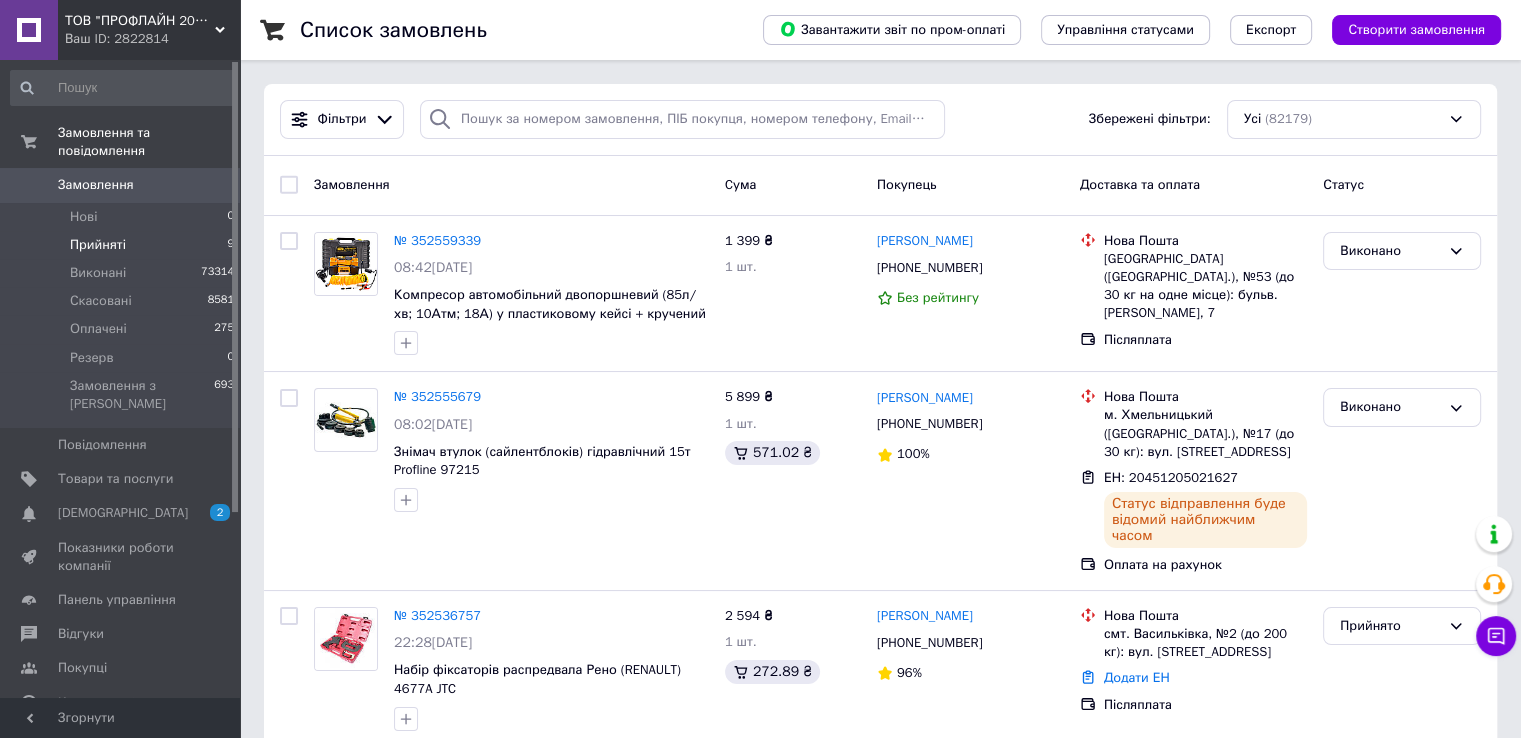 click on "Прийняті 9" at bounding box center (123, 245) 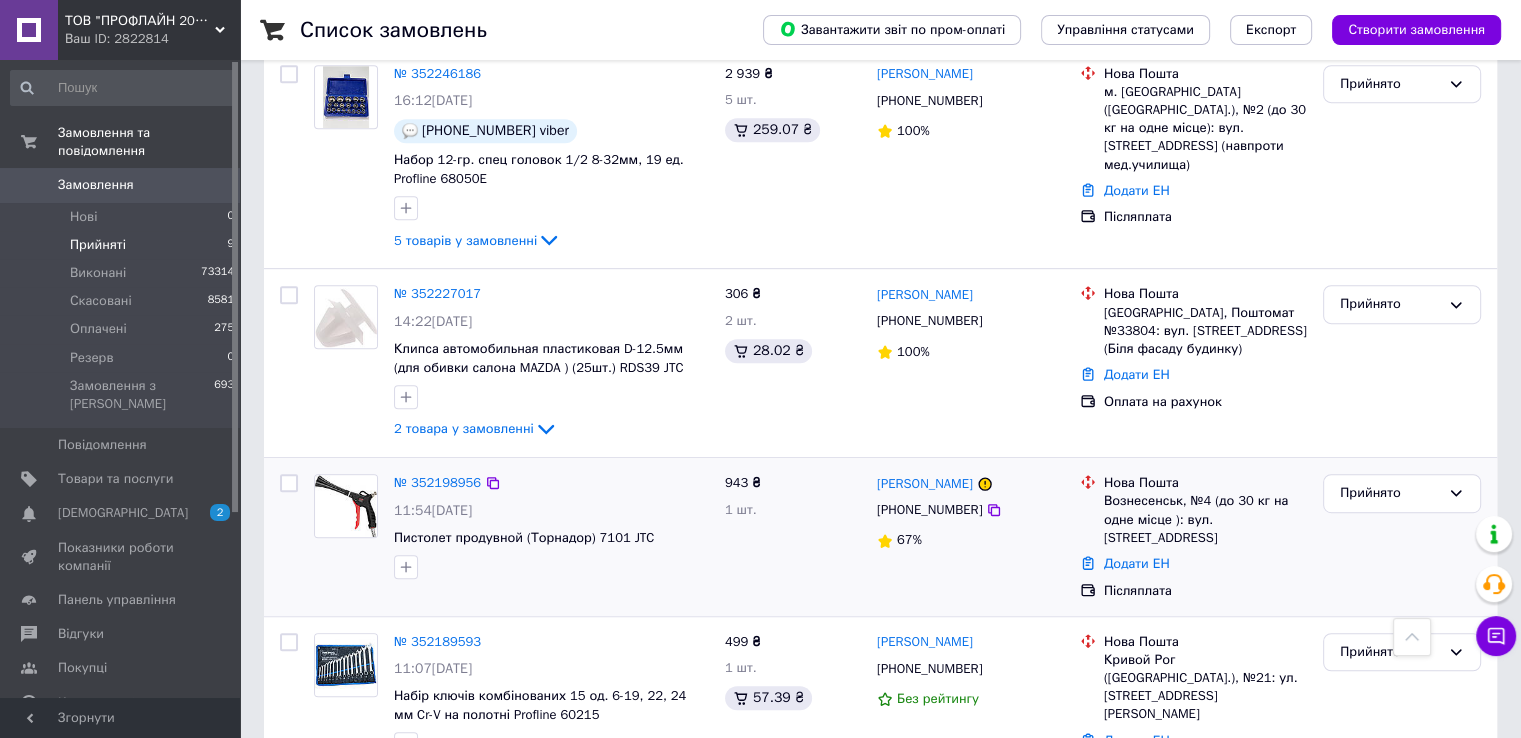 scroll, scrollTop: 1124, scrollLeft: 0, axis: vertical 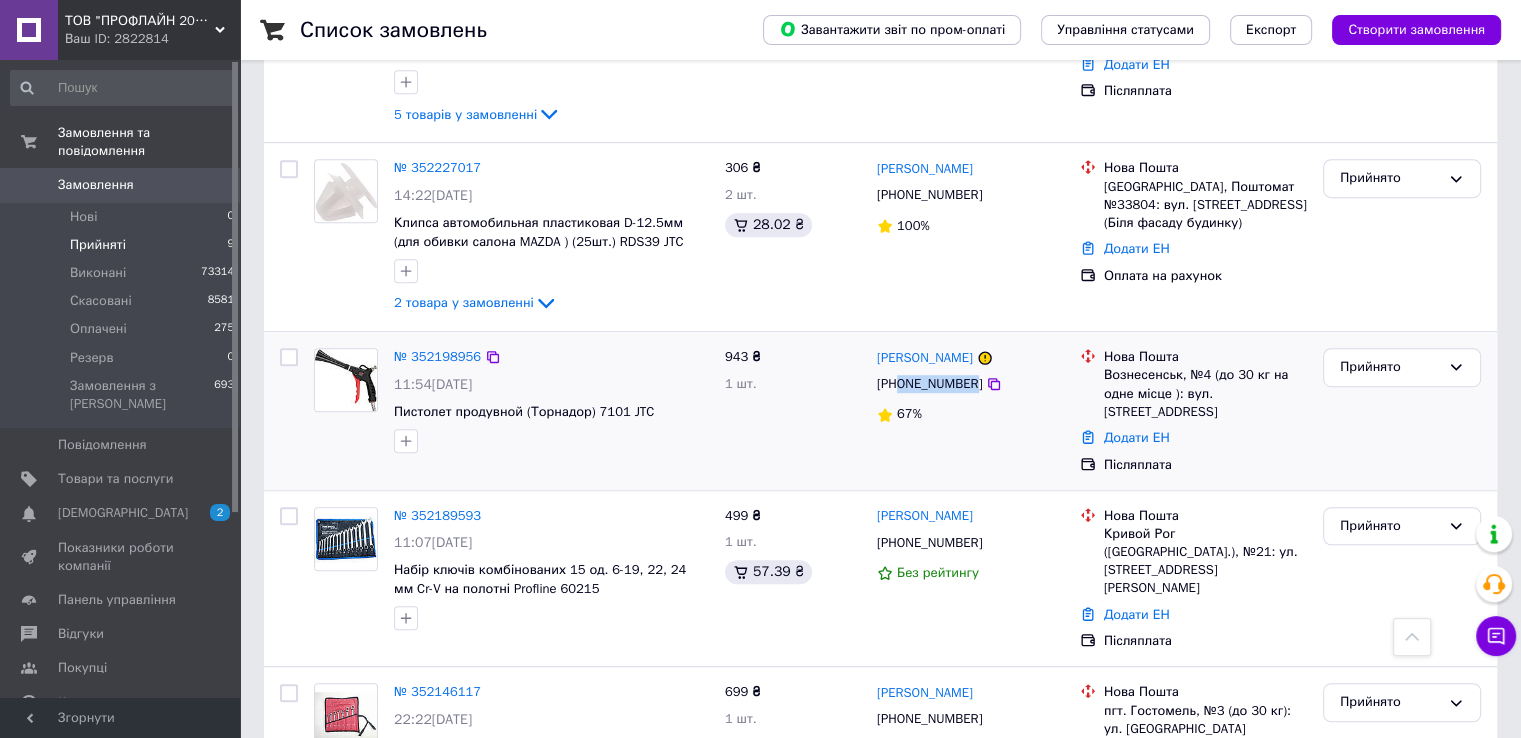 drag, startPoint x: 968, startPoint y: 313, endPoint x: 902, endPoint y: 309, distance: 66.1211 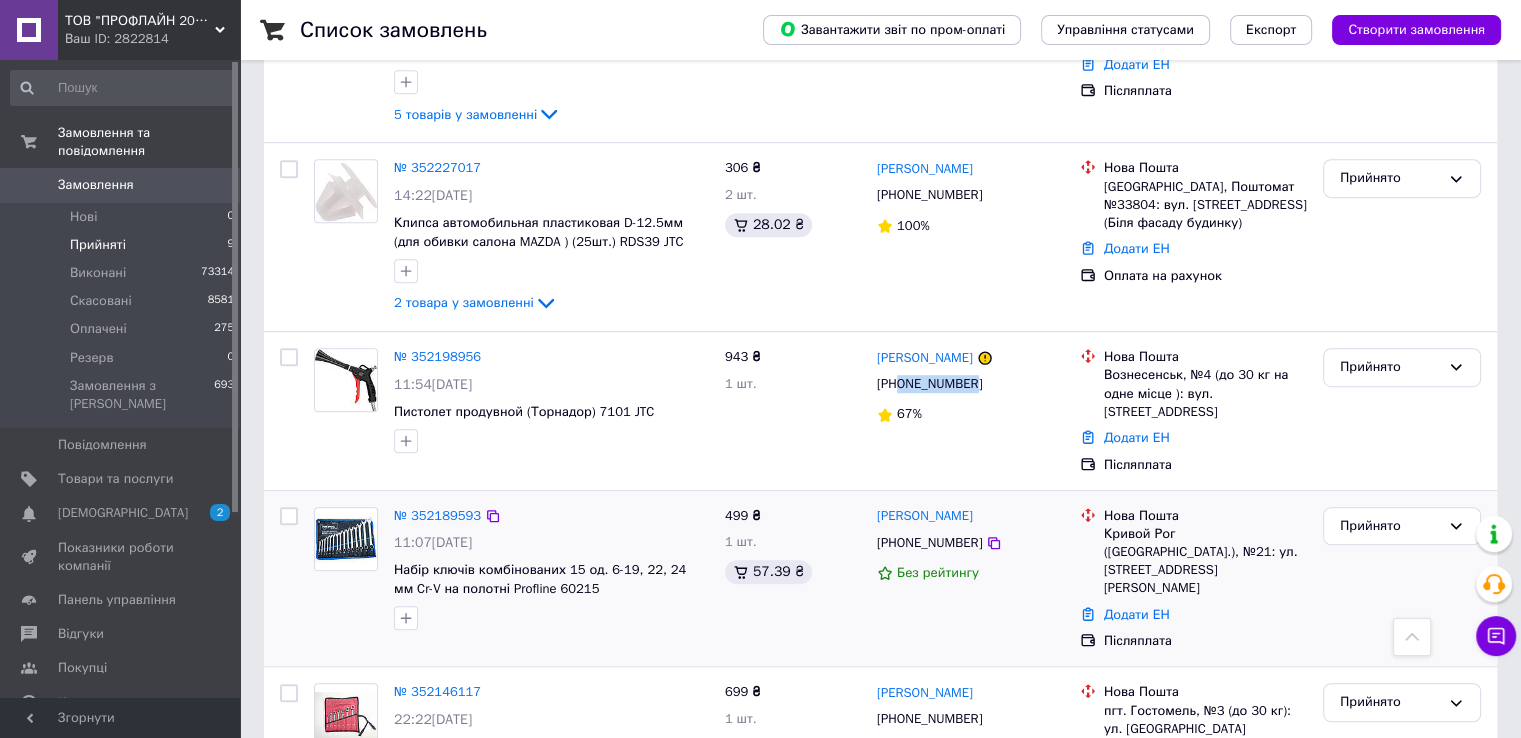 copy on "0505295334" 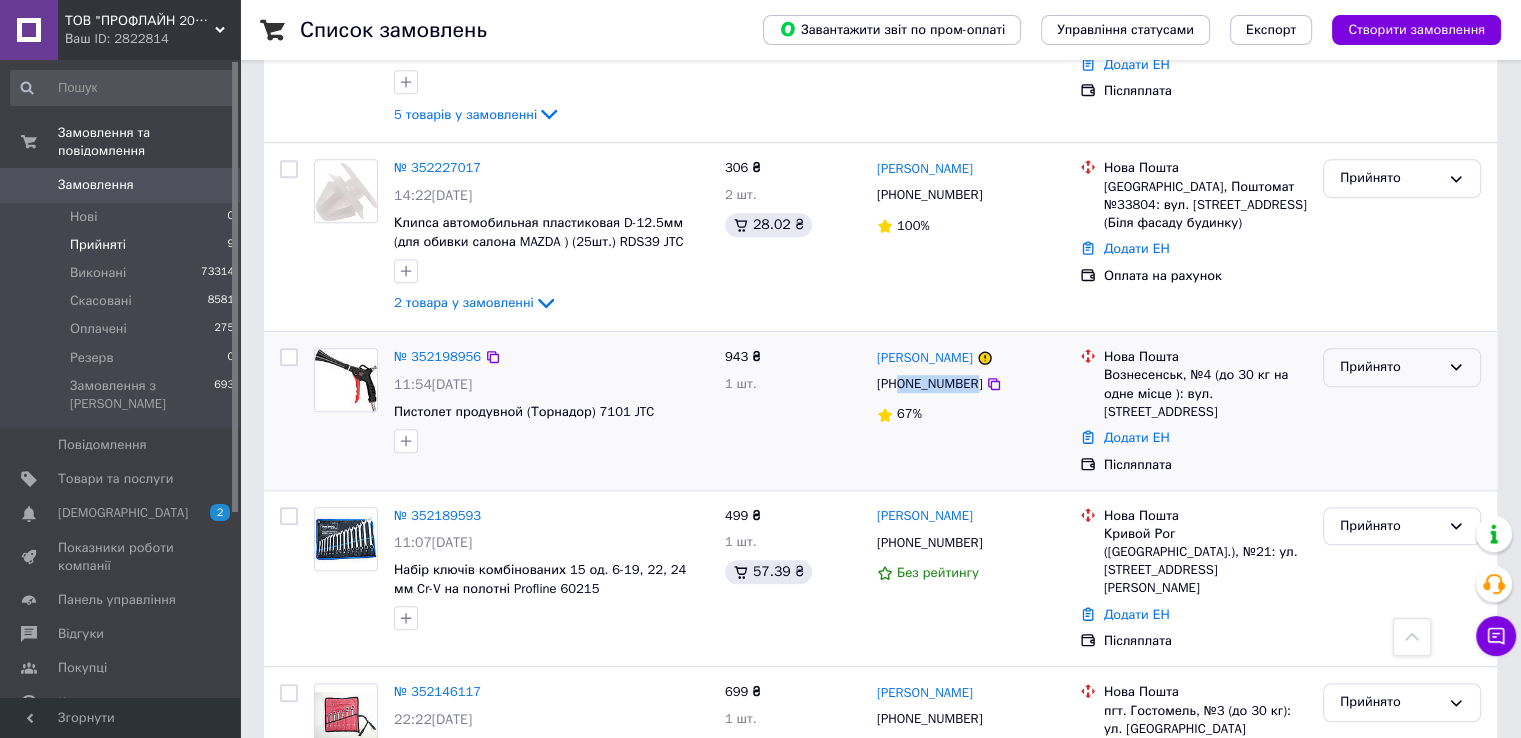 click on "Прийнято" at bounding box center (1390, 367) 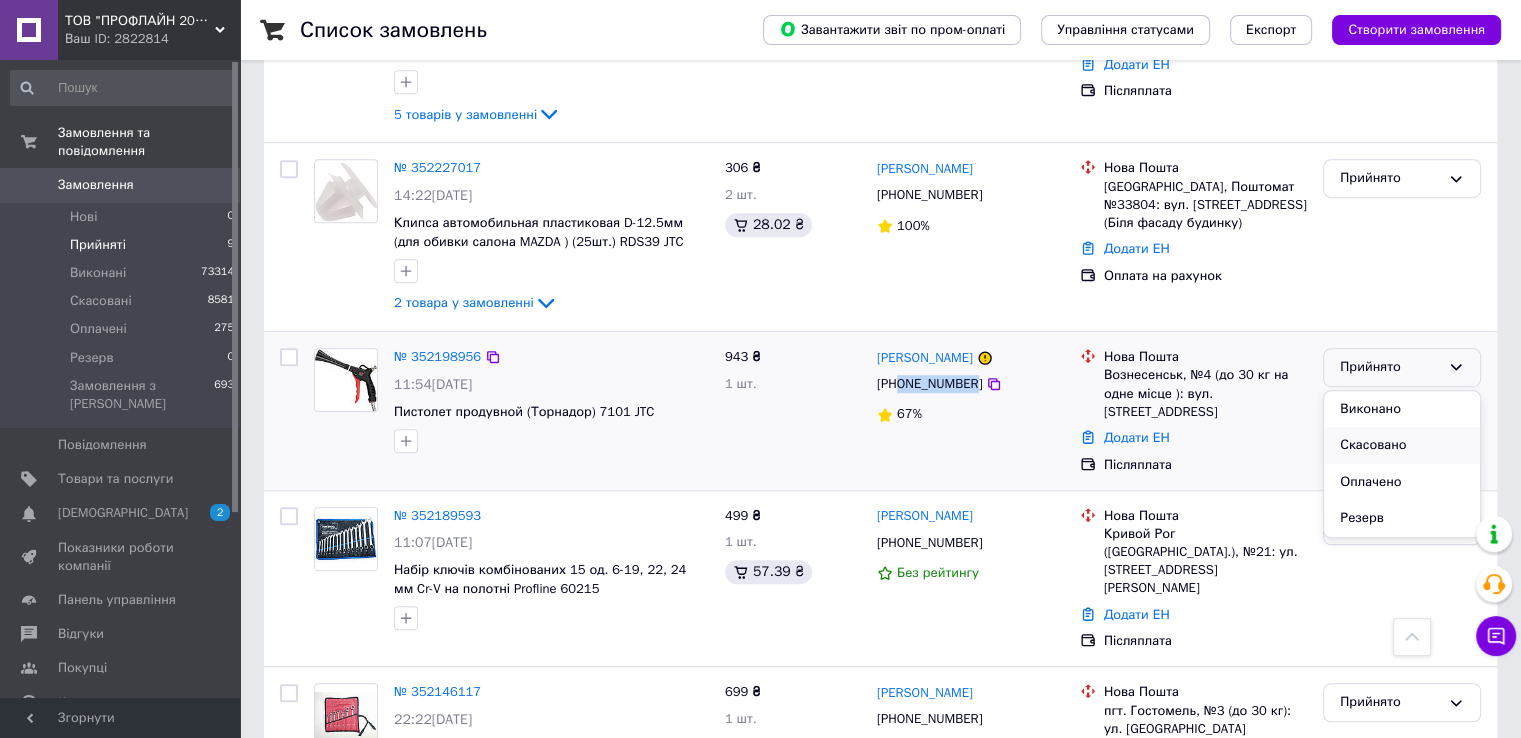 click on "Скасовано" at bounding box center [1402, 445] 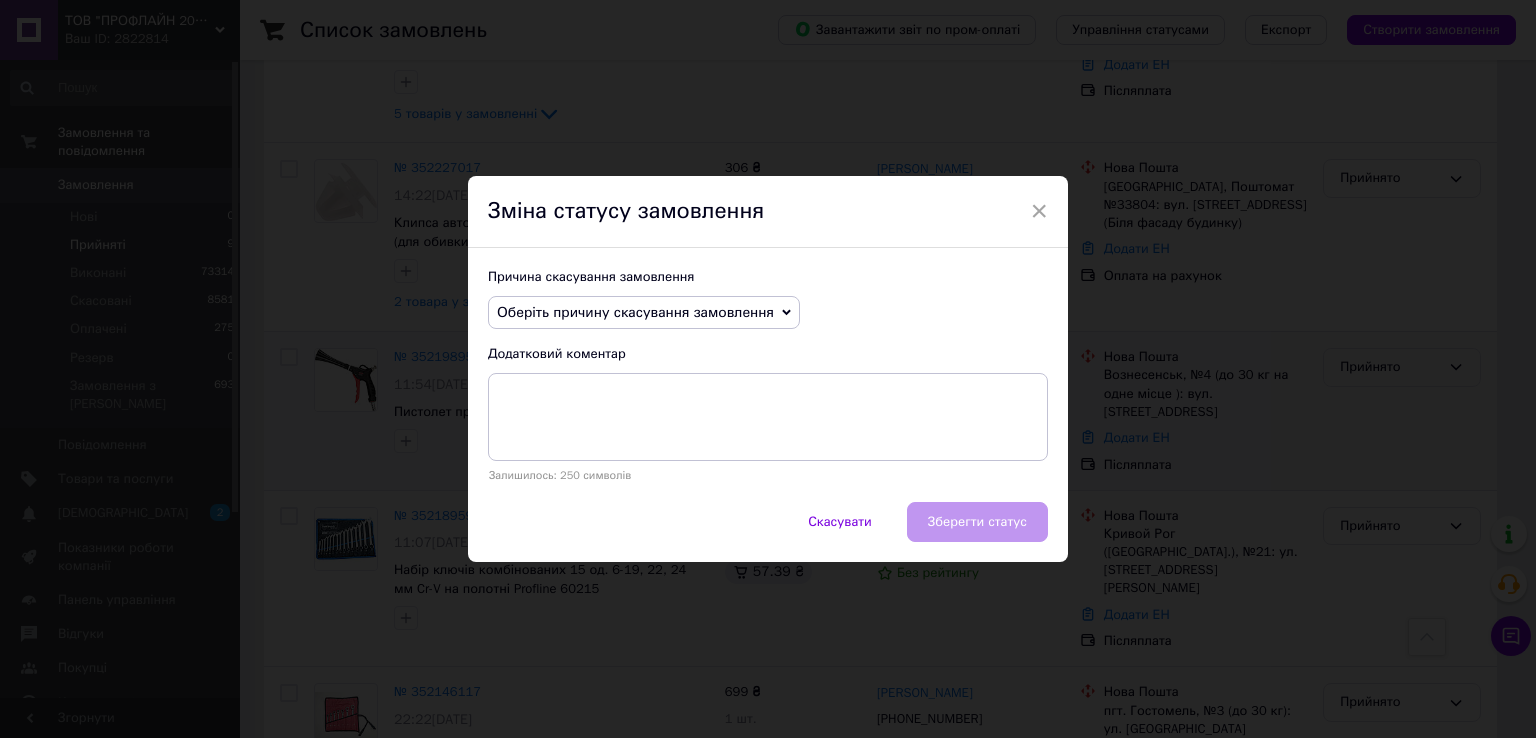 click on "Оберіть причину скасування замовлення" at bounding box center [644, 313] 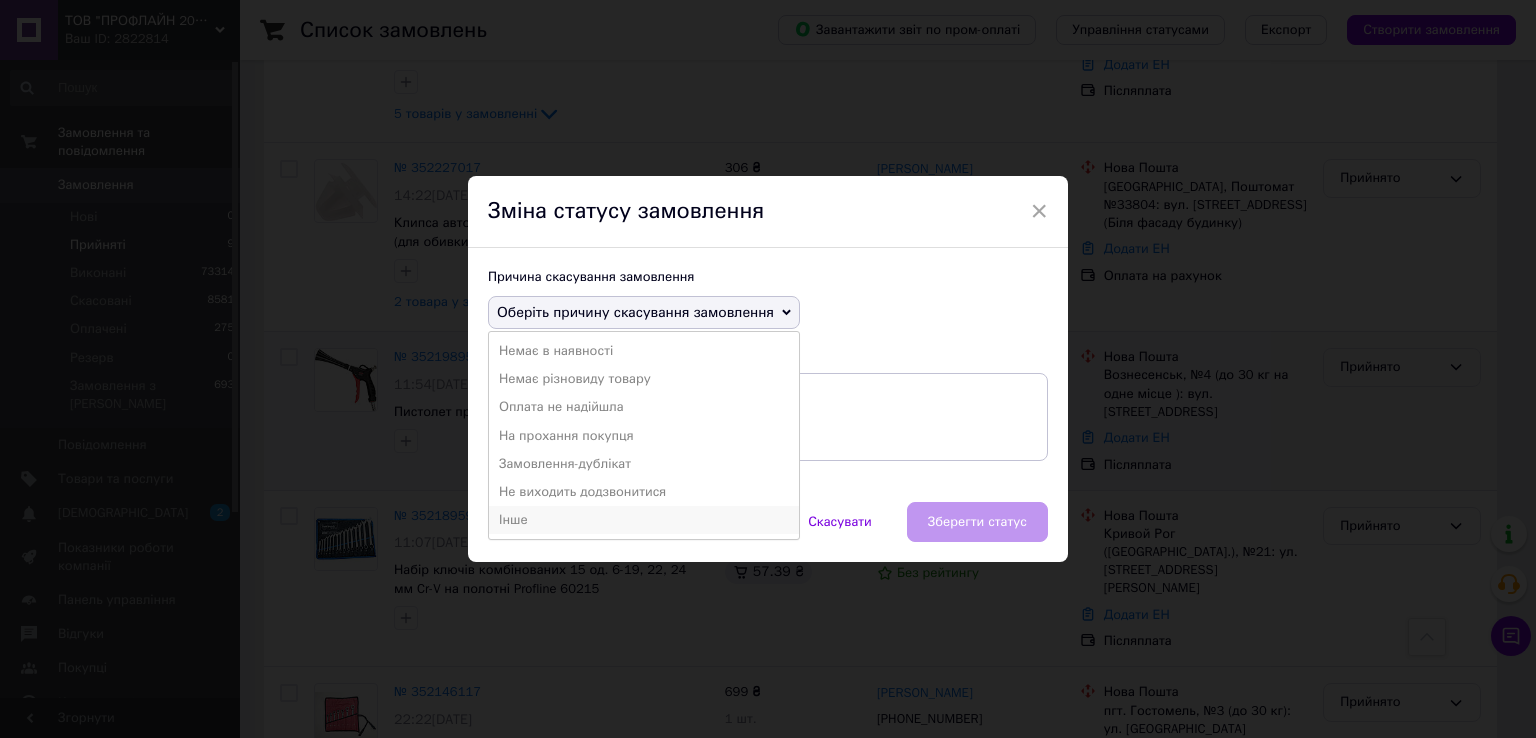 click on "Інше" at bounding box center (644, 520) 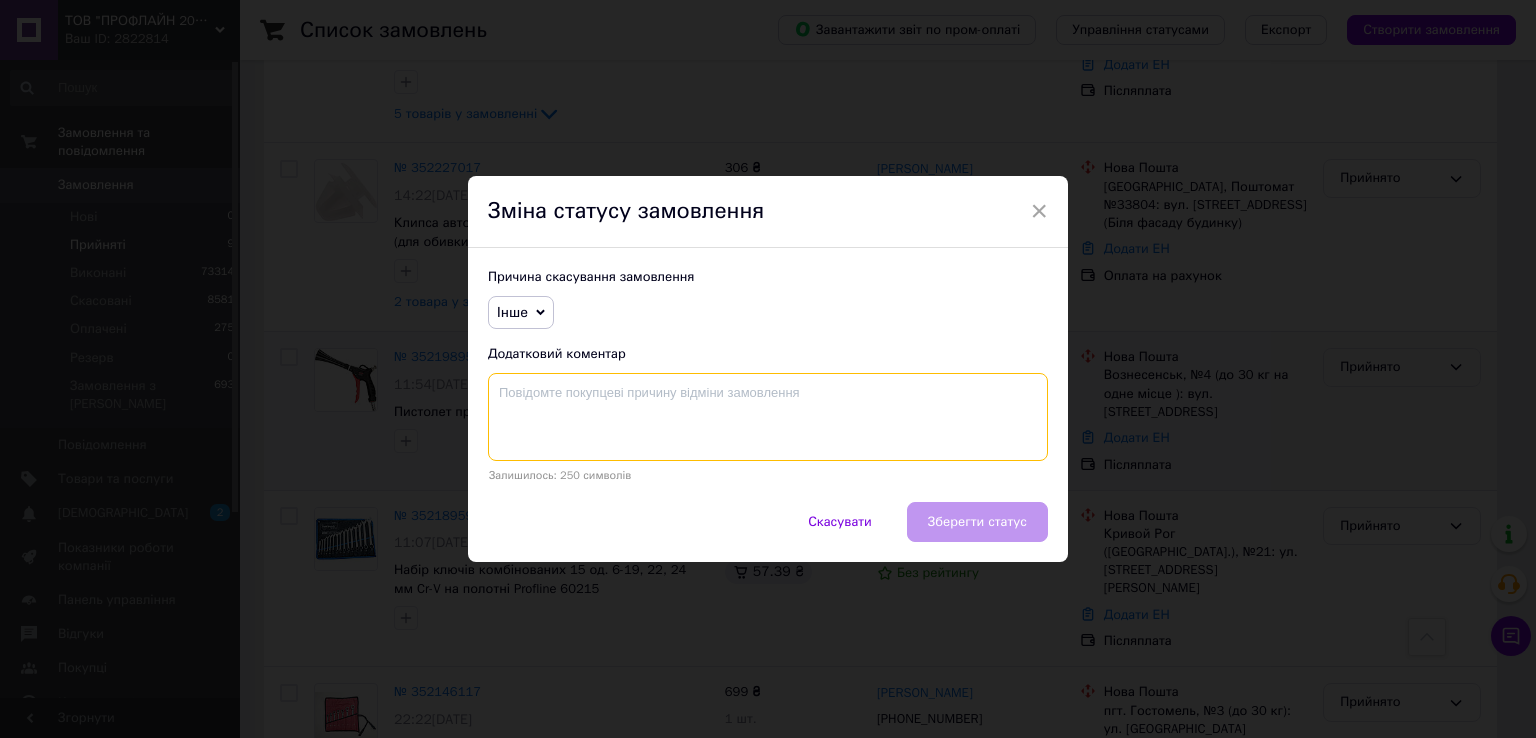 click at bounding box center (768, 417) 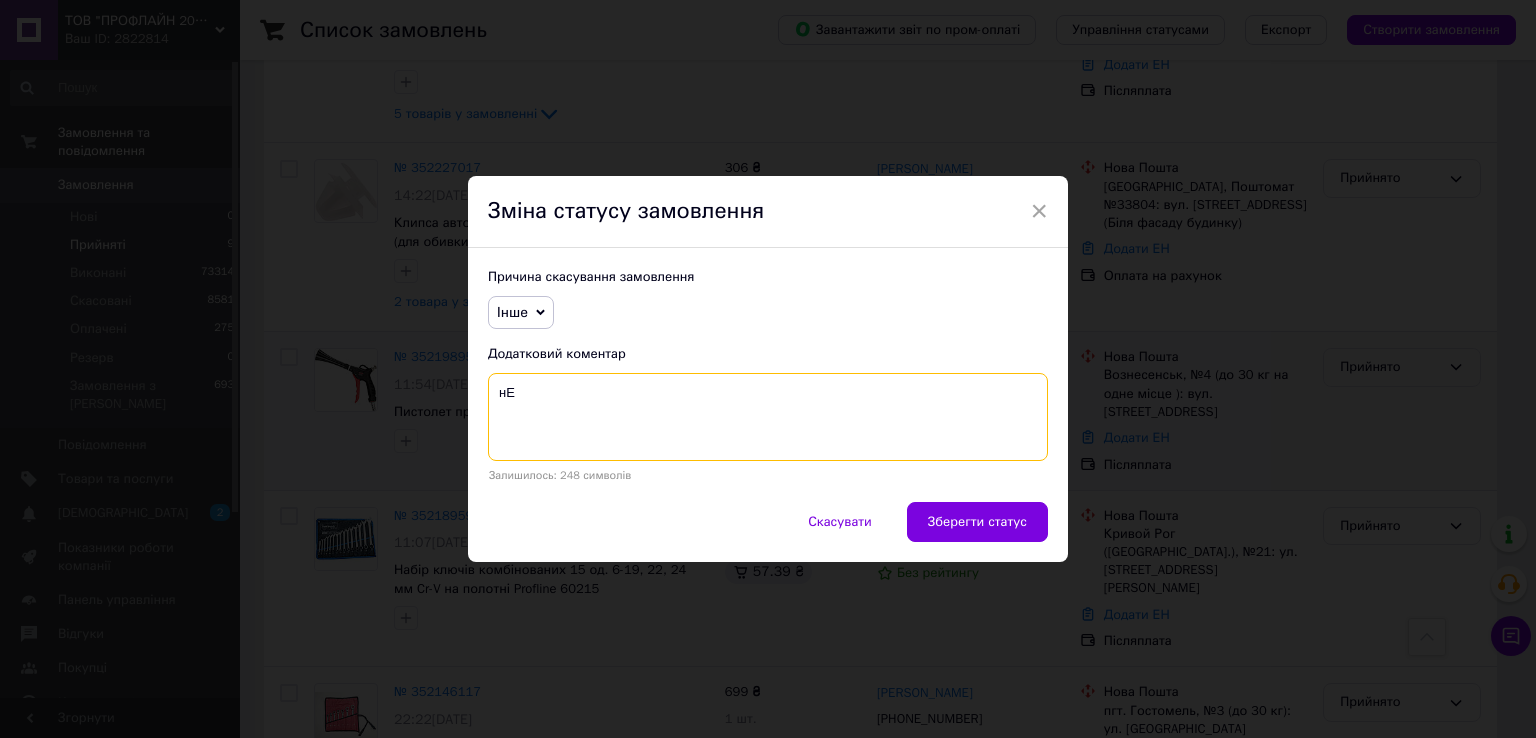 type on "н" 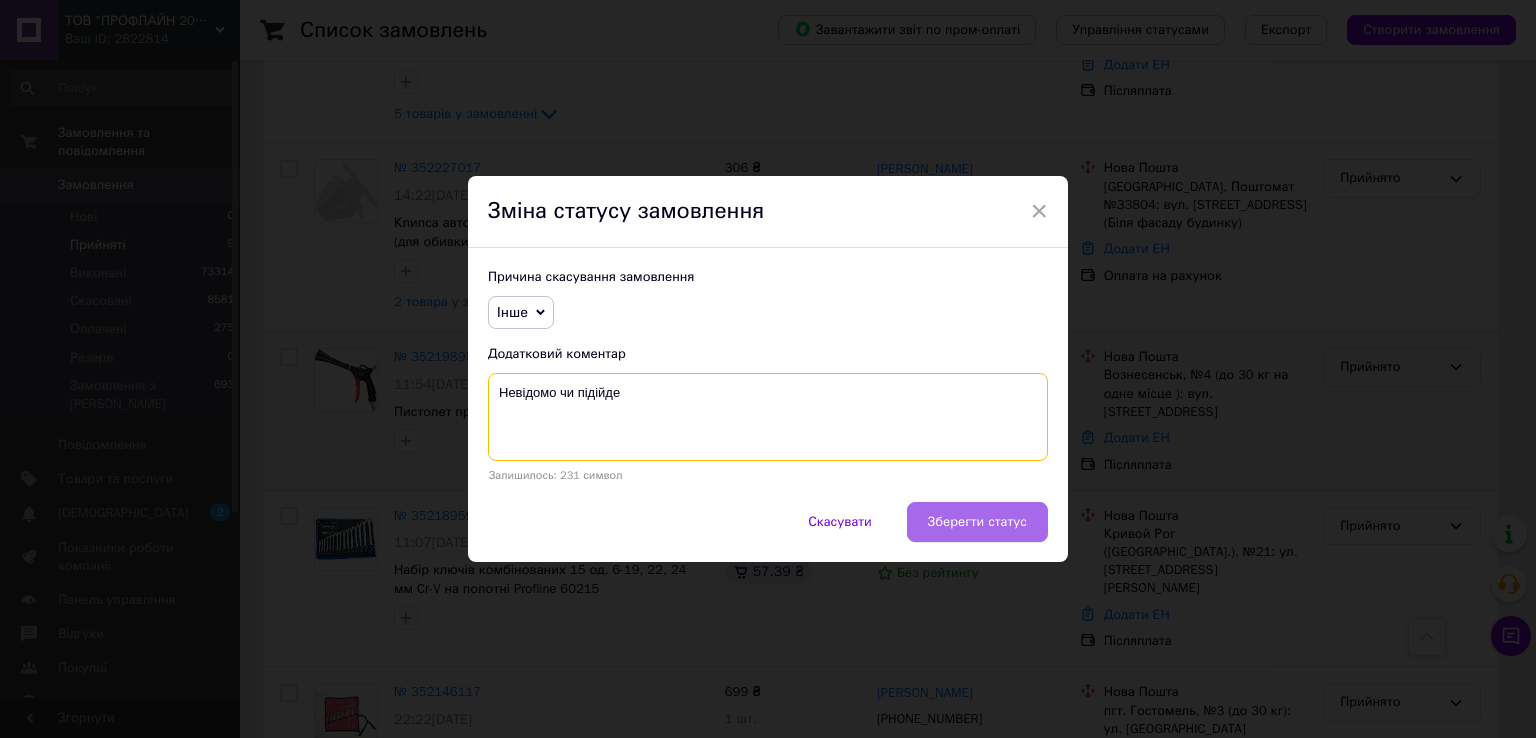 type on "Невідомо чи підійде" 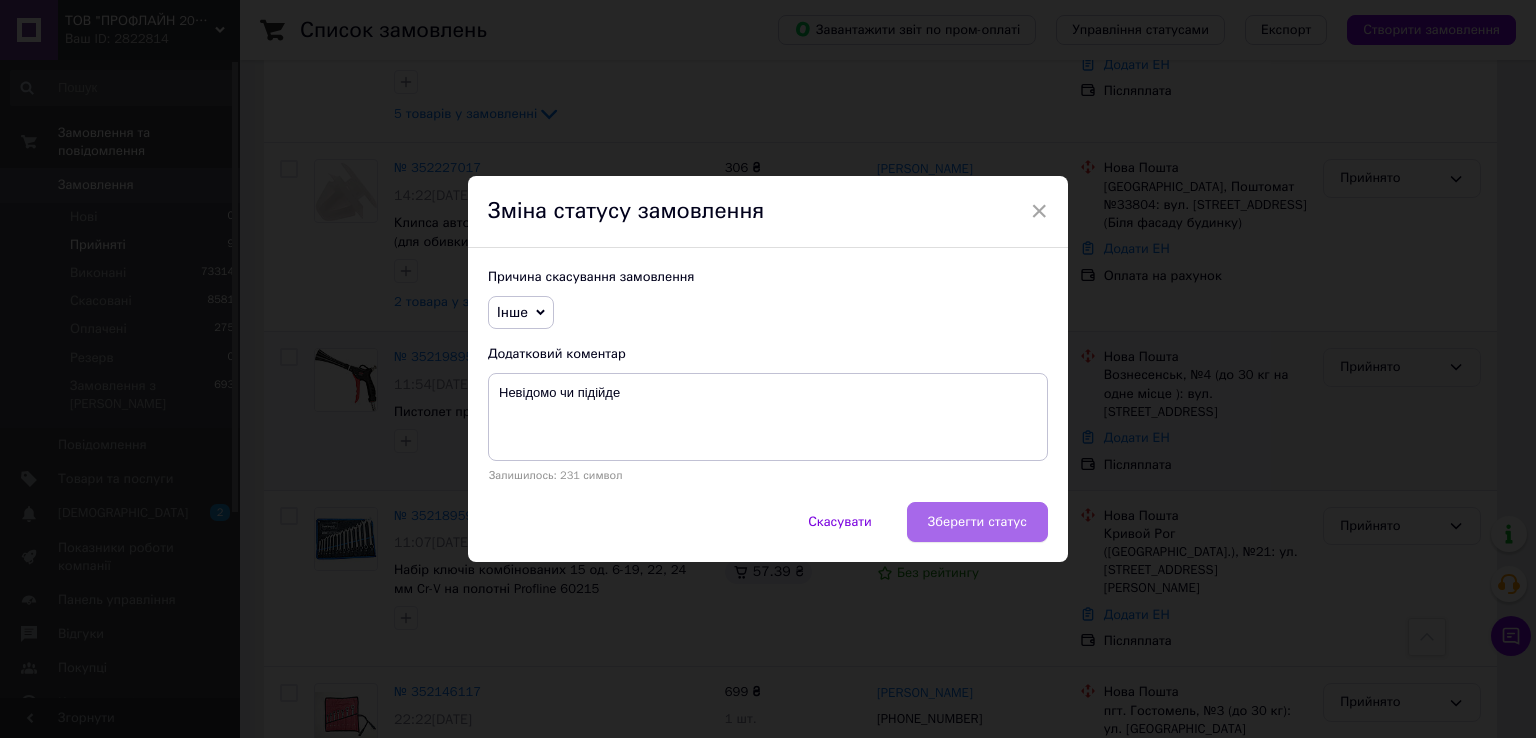 click on "Зберегти статус" at bounding box center (977, 522) 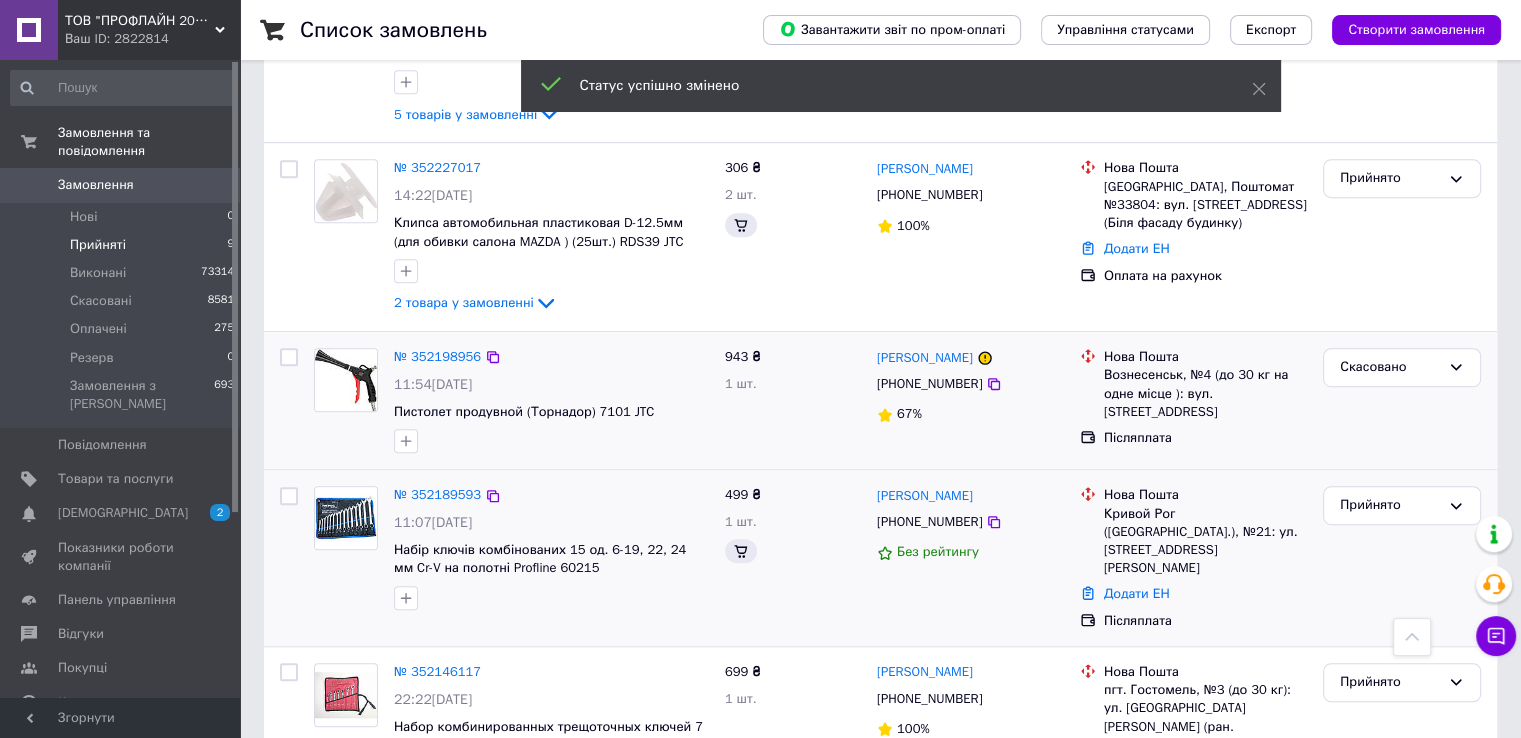 scroll, scrollTop: 1121, scrollLeft: 0, axis: vertical 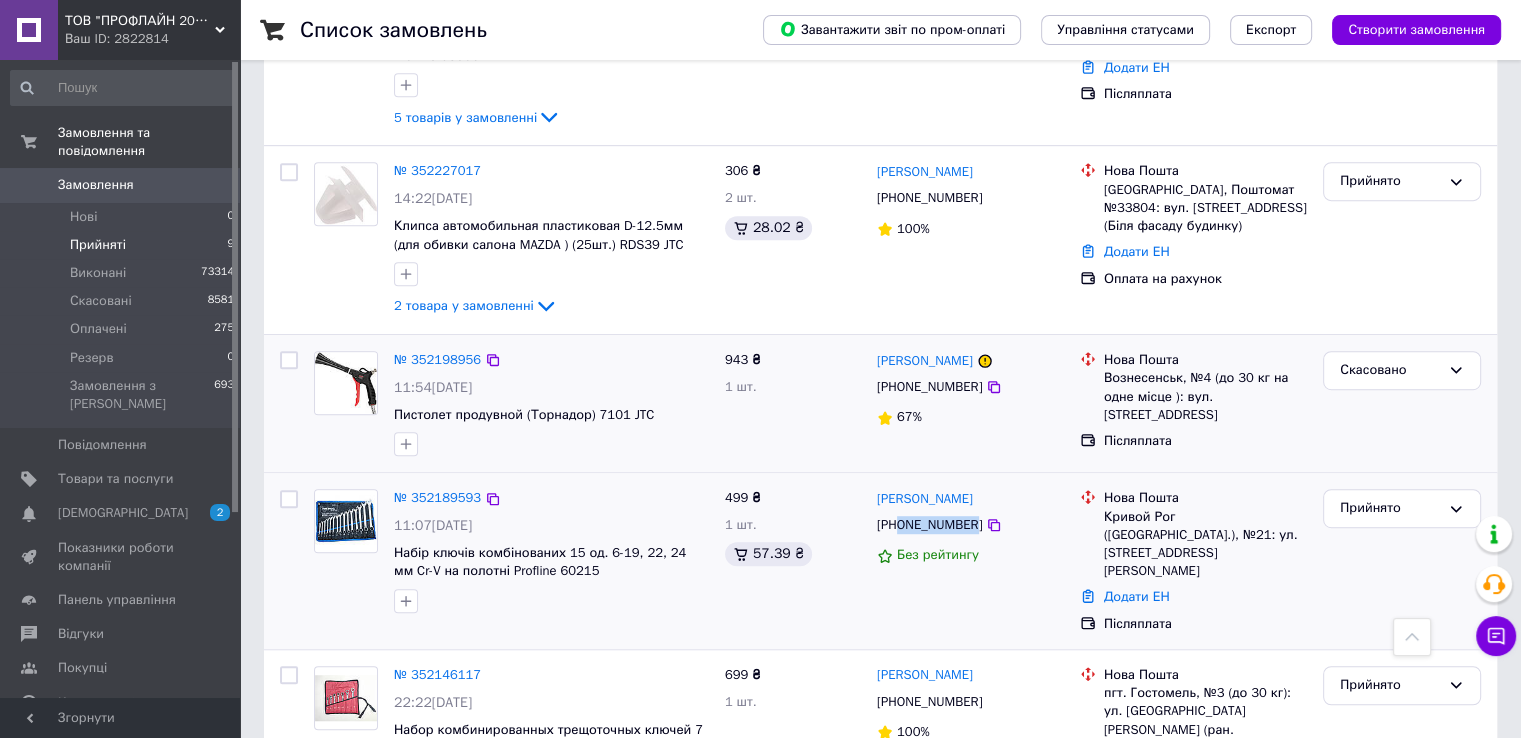 drag, startPoint x: 968, startPoint y: 453, endPoint x: 896, endPoint y: 457, distance: 72.11102 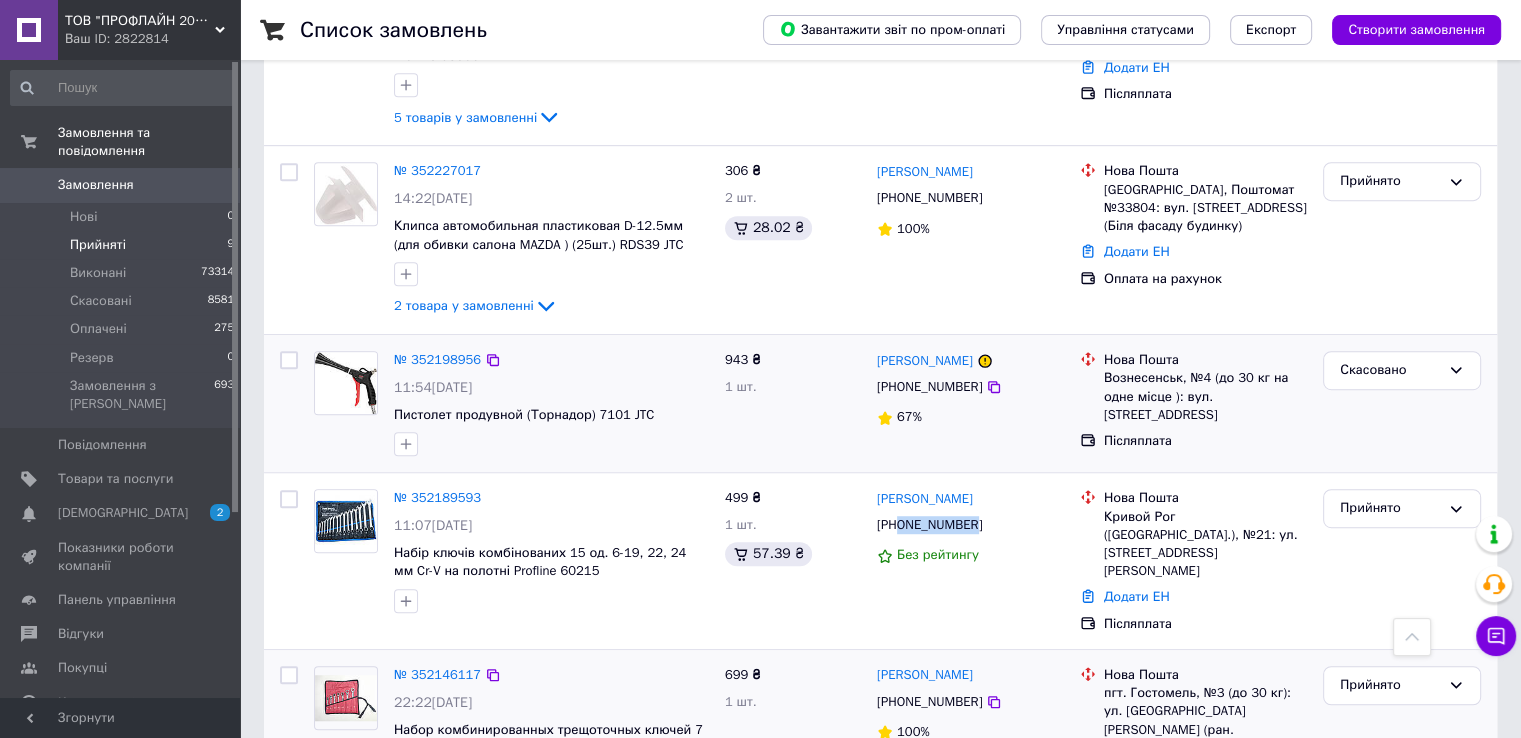 copy on "0970618246" 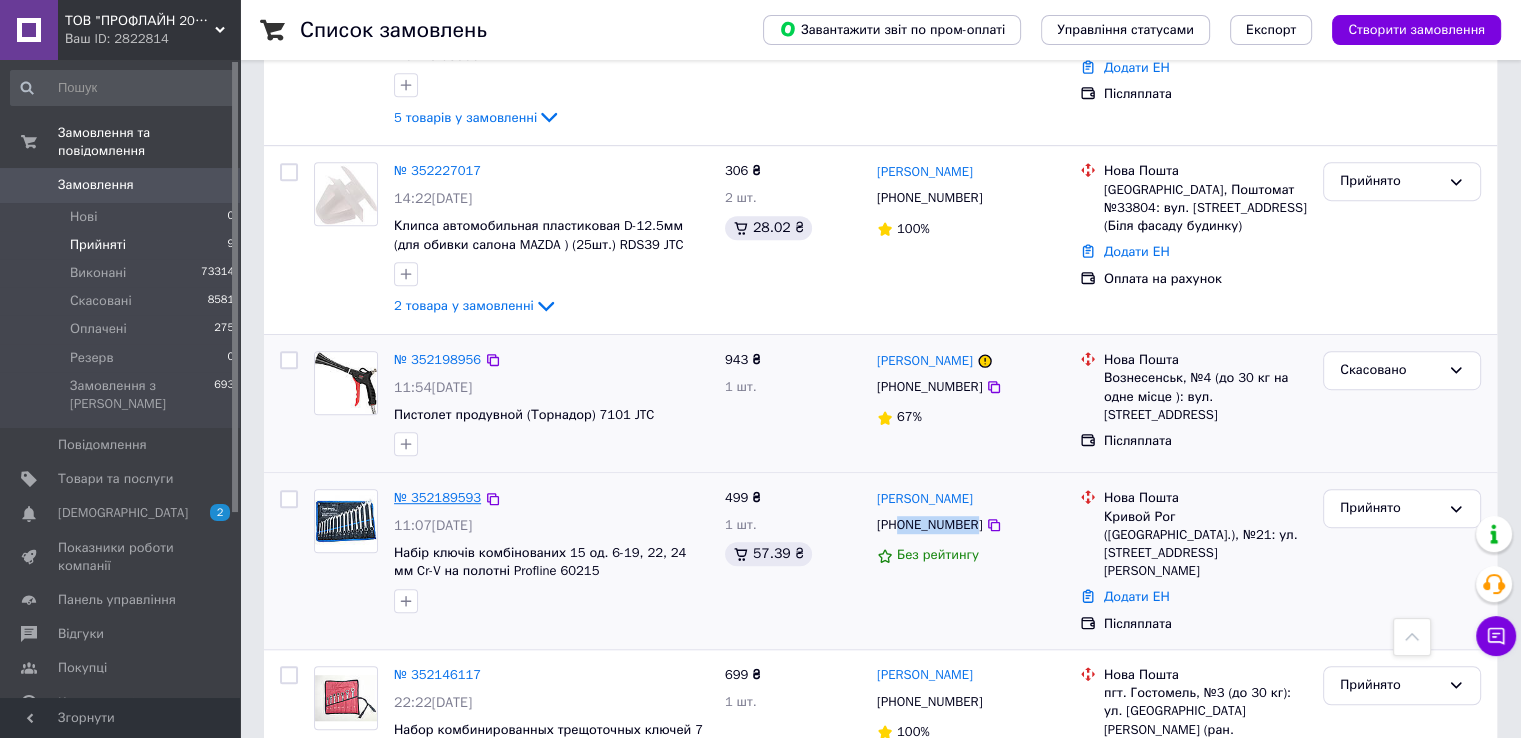 click on "№ 352189593" at bounding box center (437, 497) 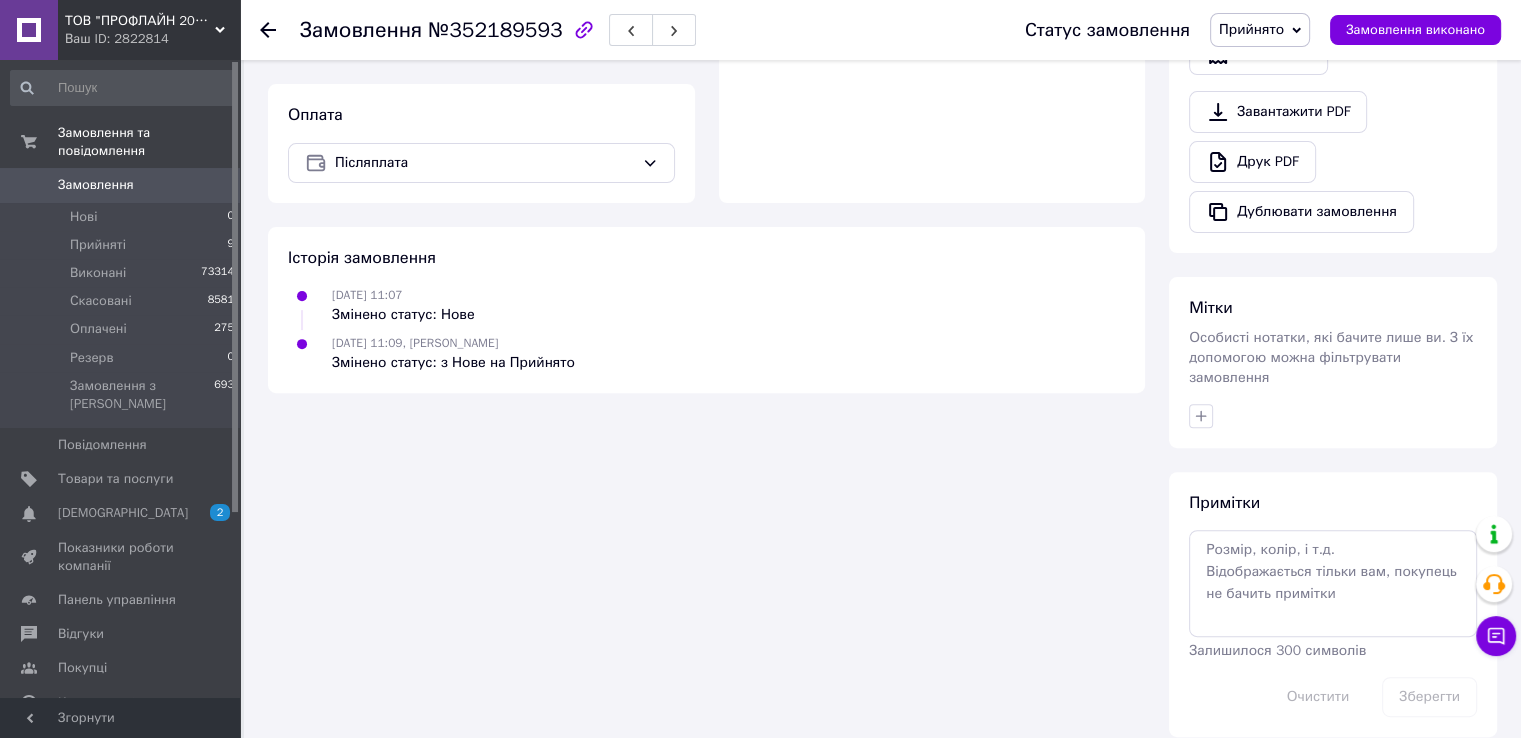 scroll, scrollTop: 694, scrollLeft: 0, axis: vertical 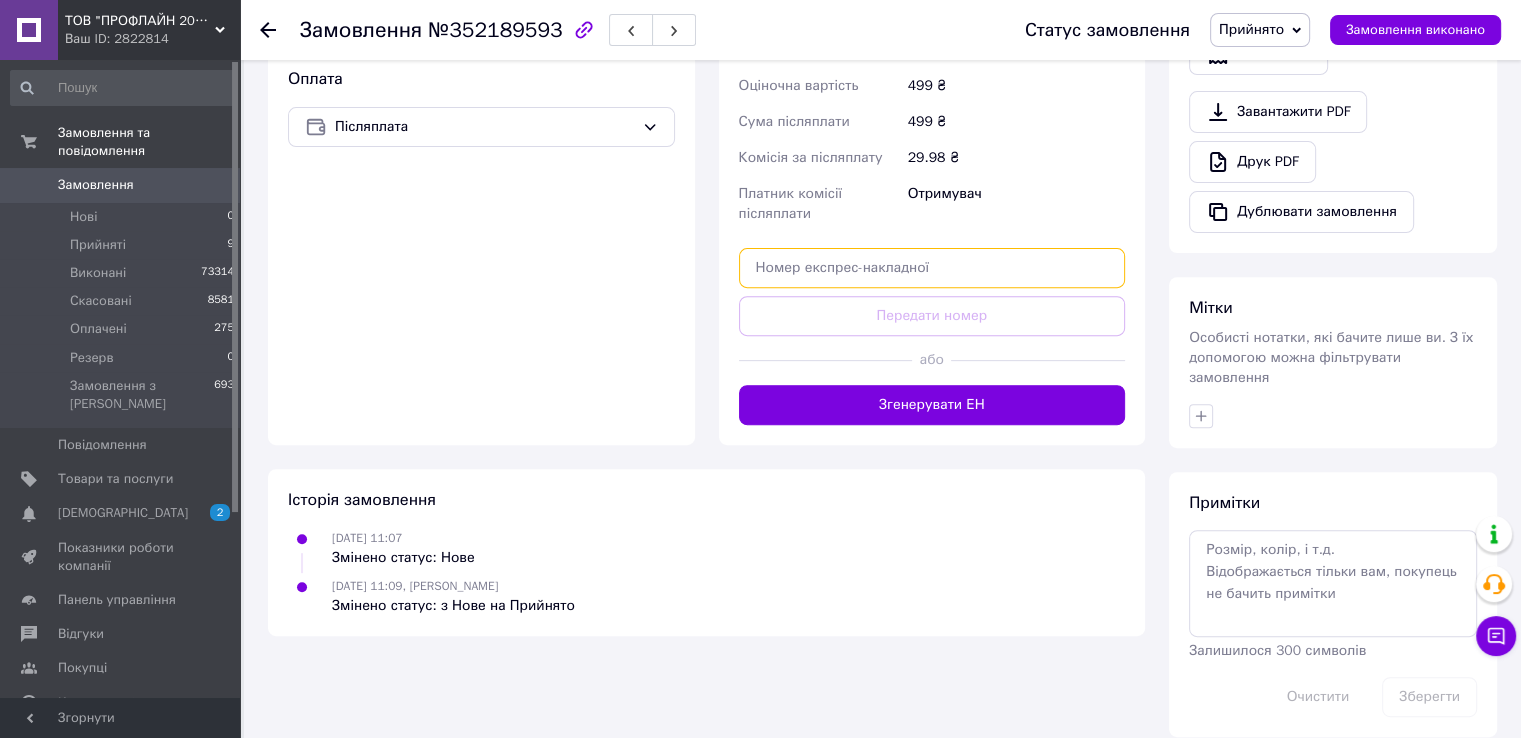 click at bounding box center (932, 268) 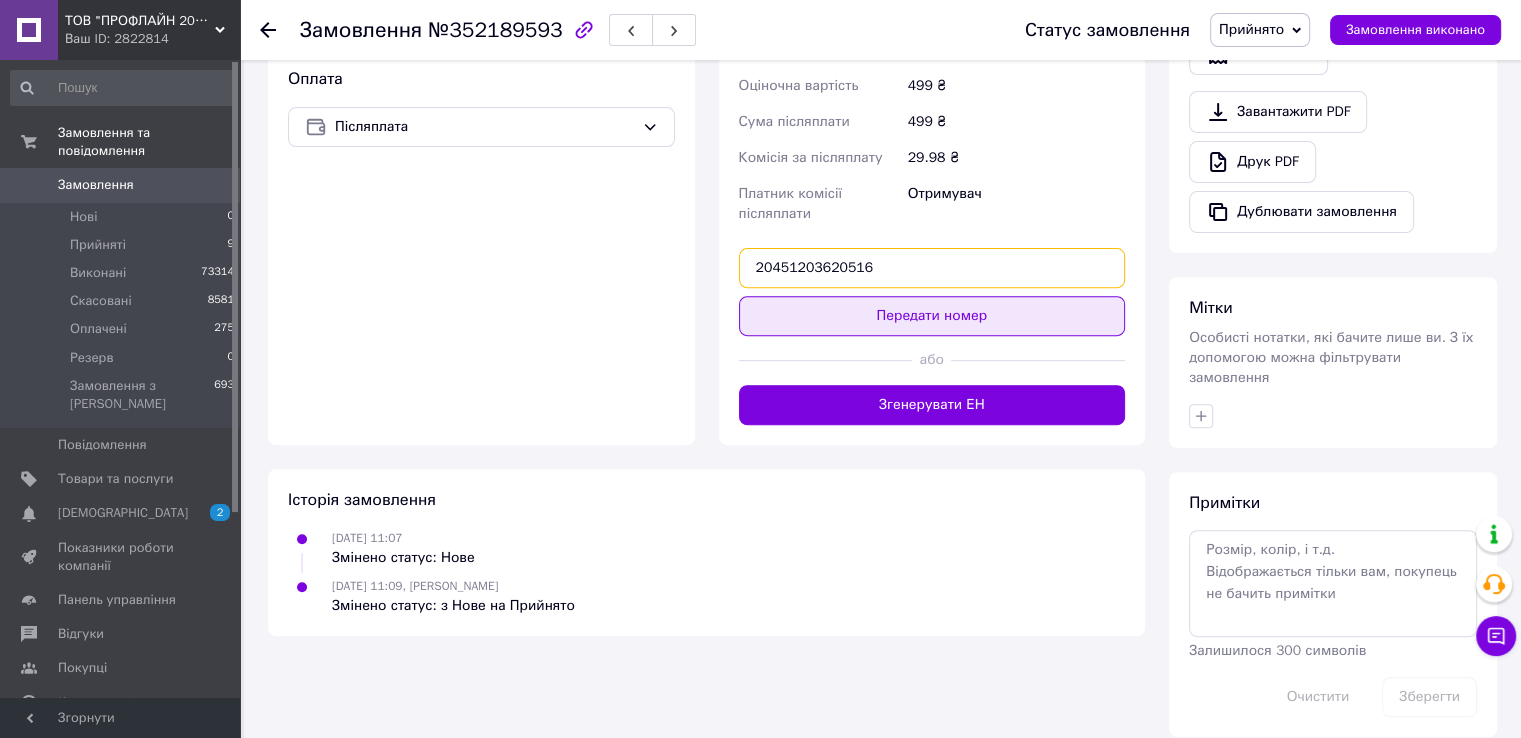 type on "20451203620516" 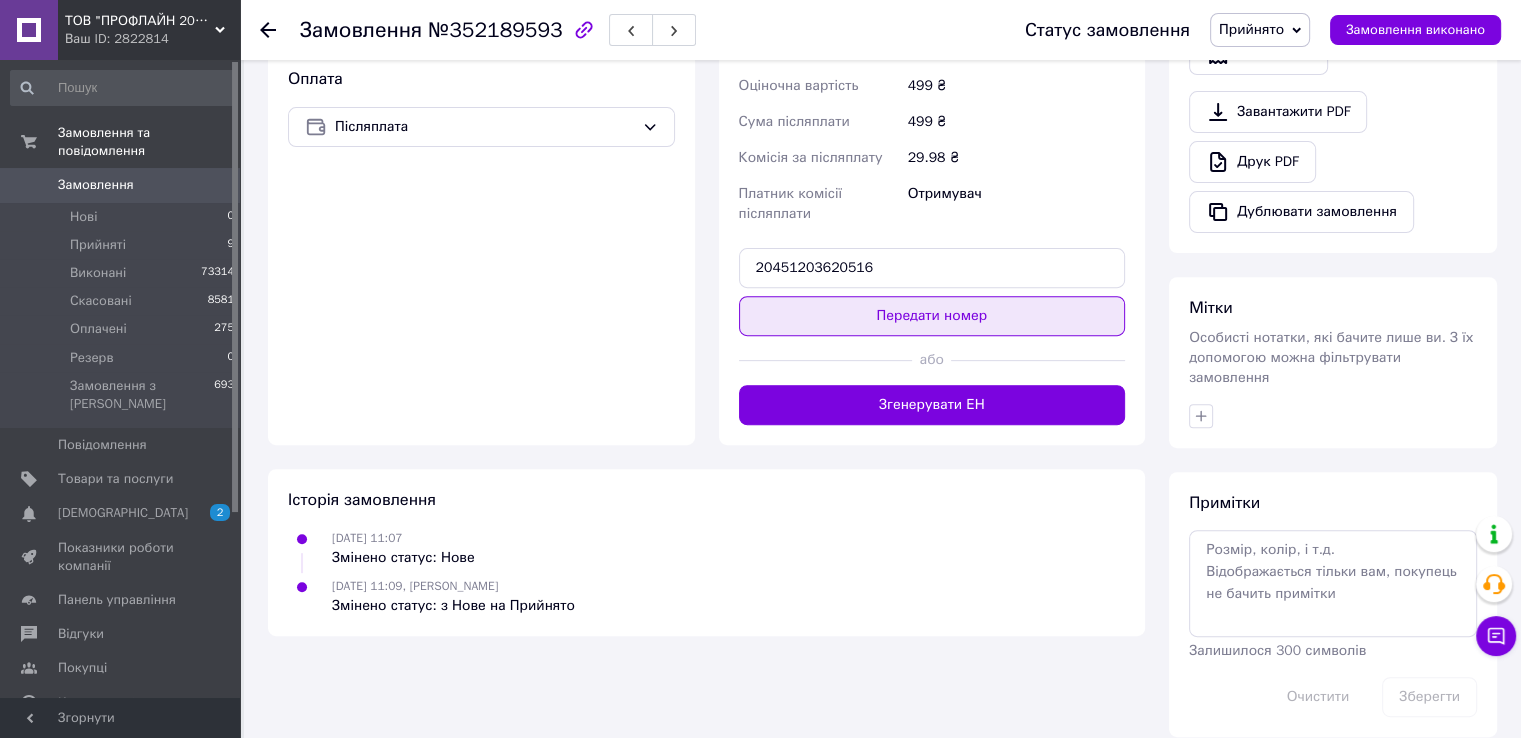 click on "Передати номер" at bounding box center (932, 316) 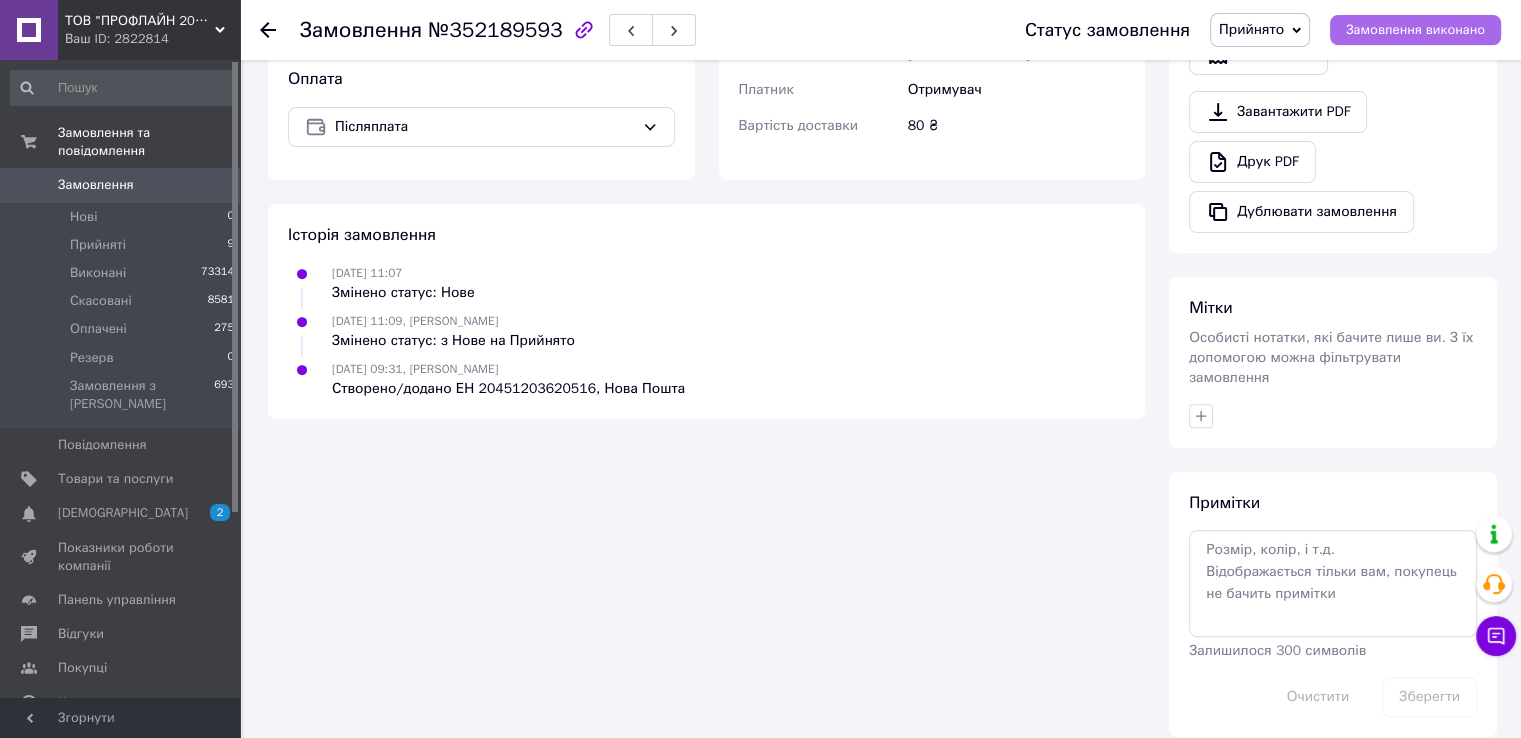 click on "Замовлення виконано" at bounding box center [1415, 30] 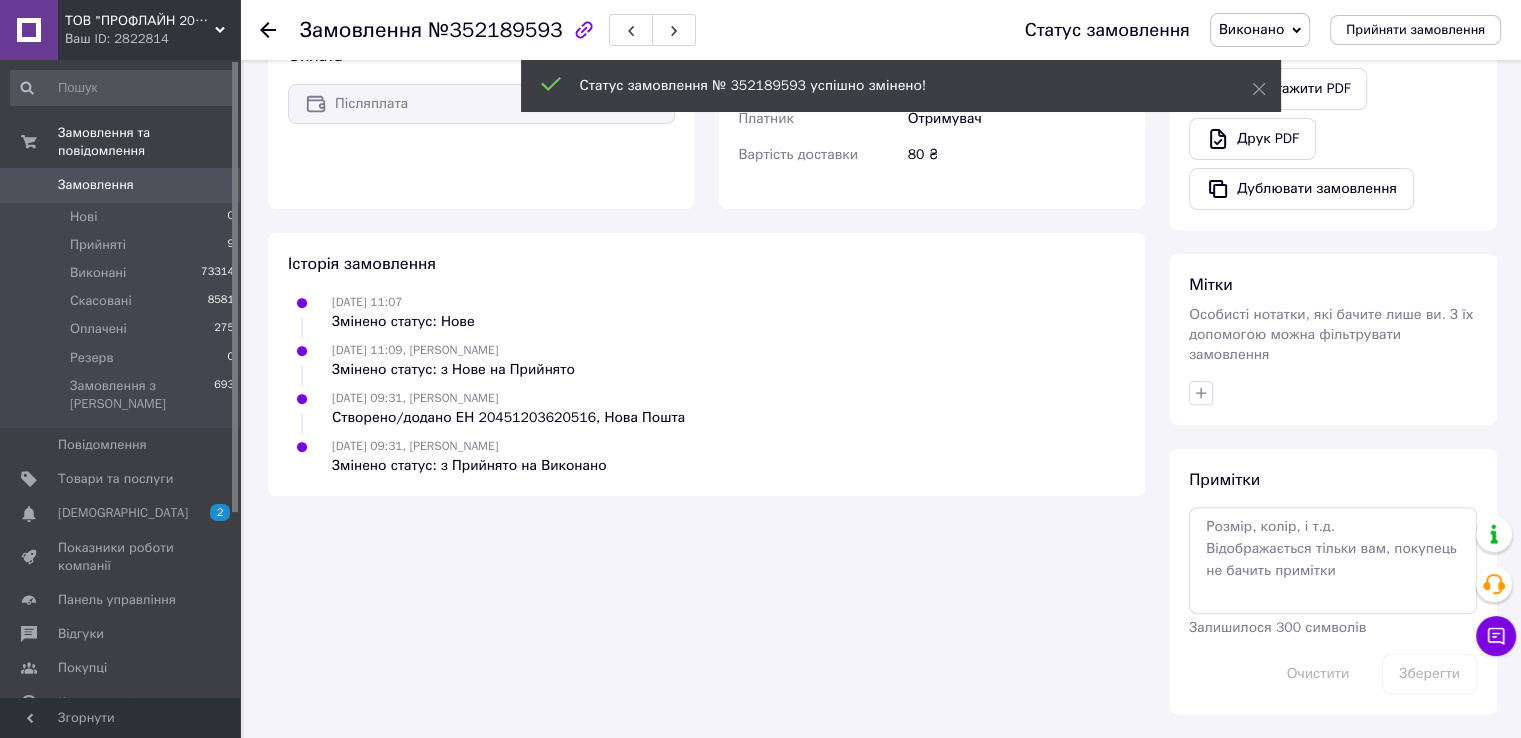 scroll, scrollTop: 658, scrollLeft: 0, axis: vertical 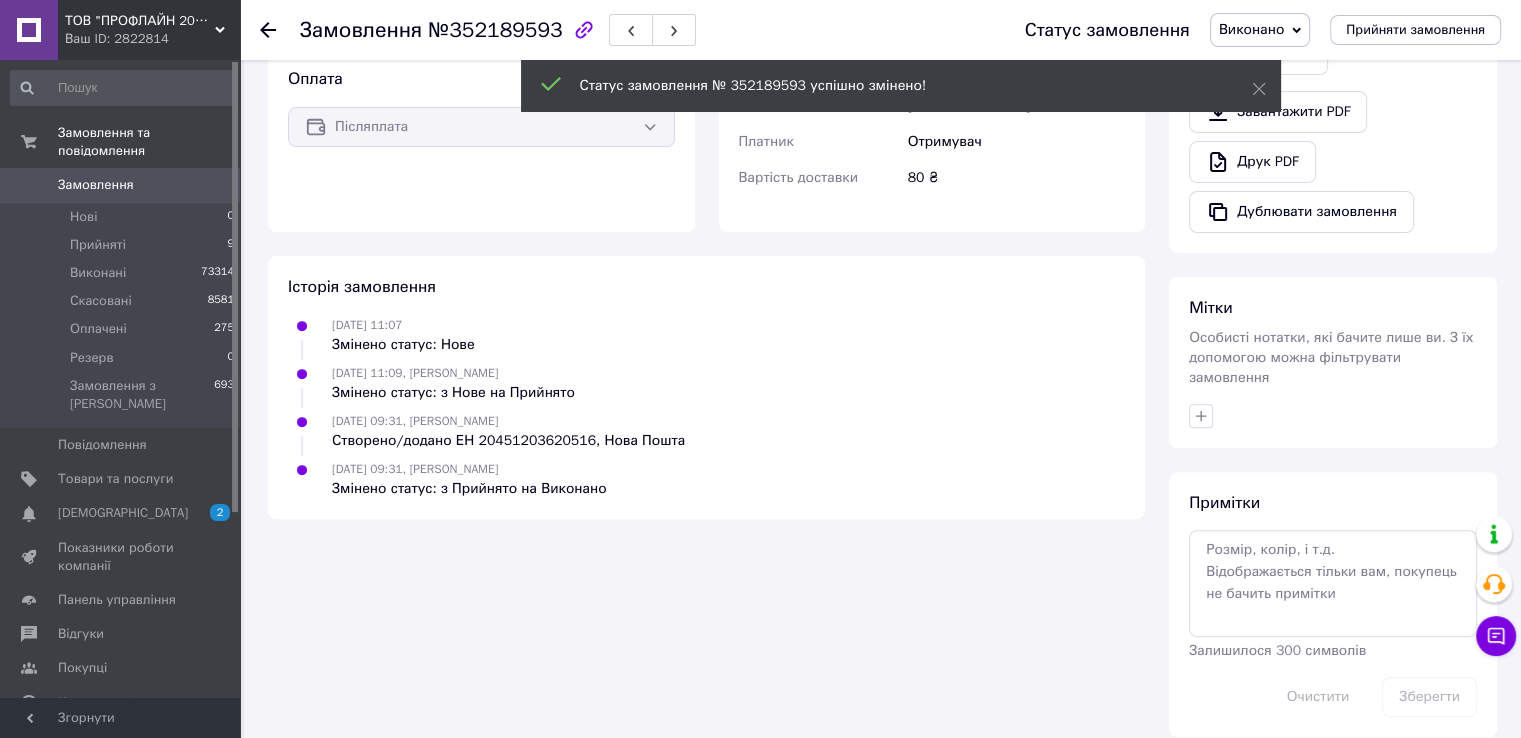click 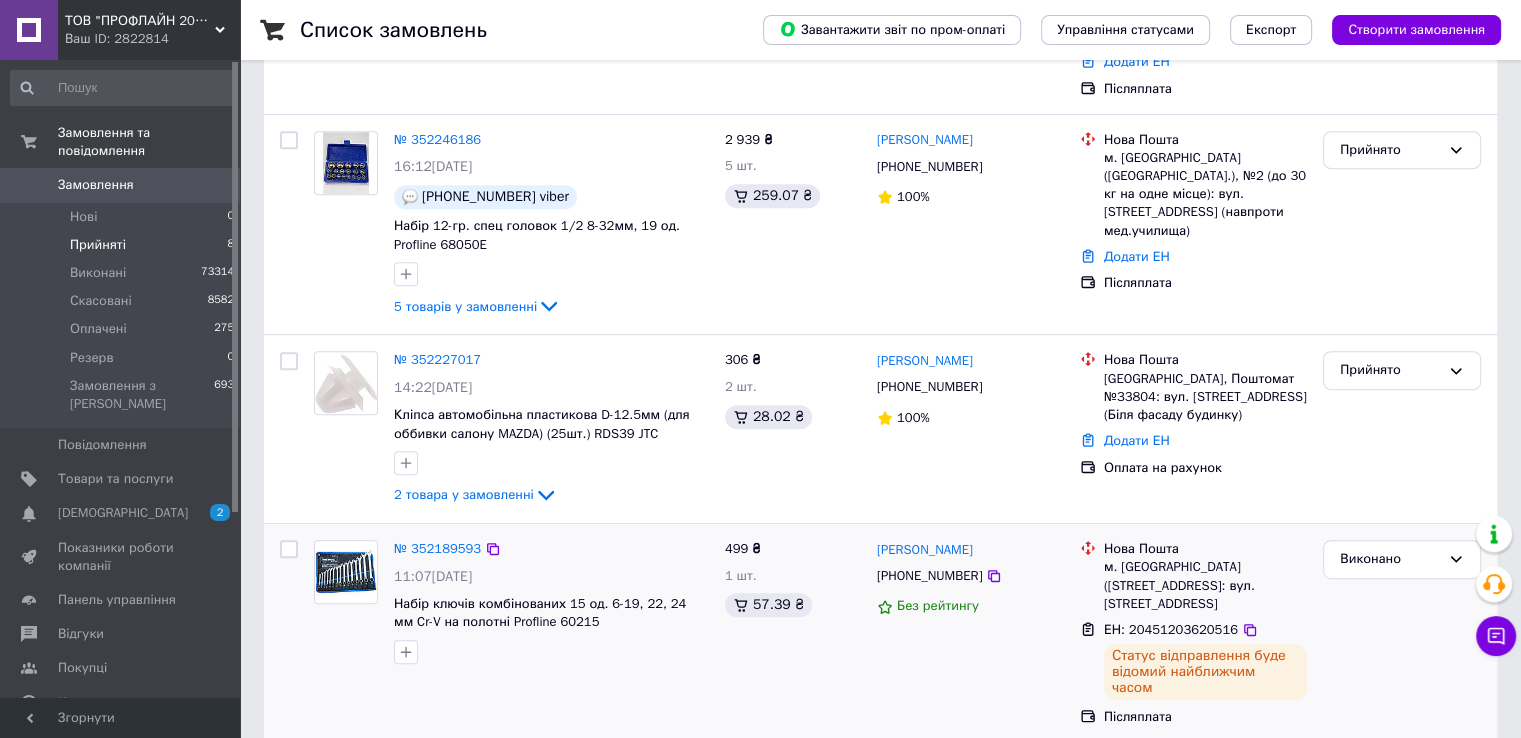 scroll, scrollTop: 1028, scrollLeft: 0, axis: vertical 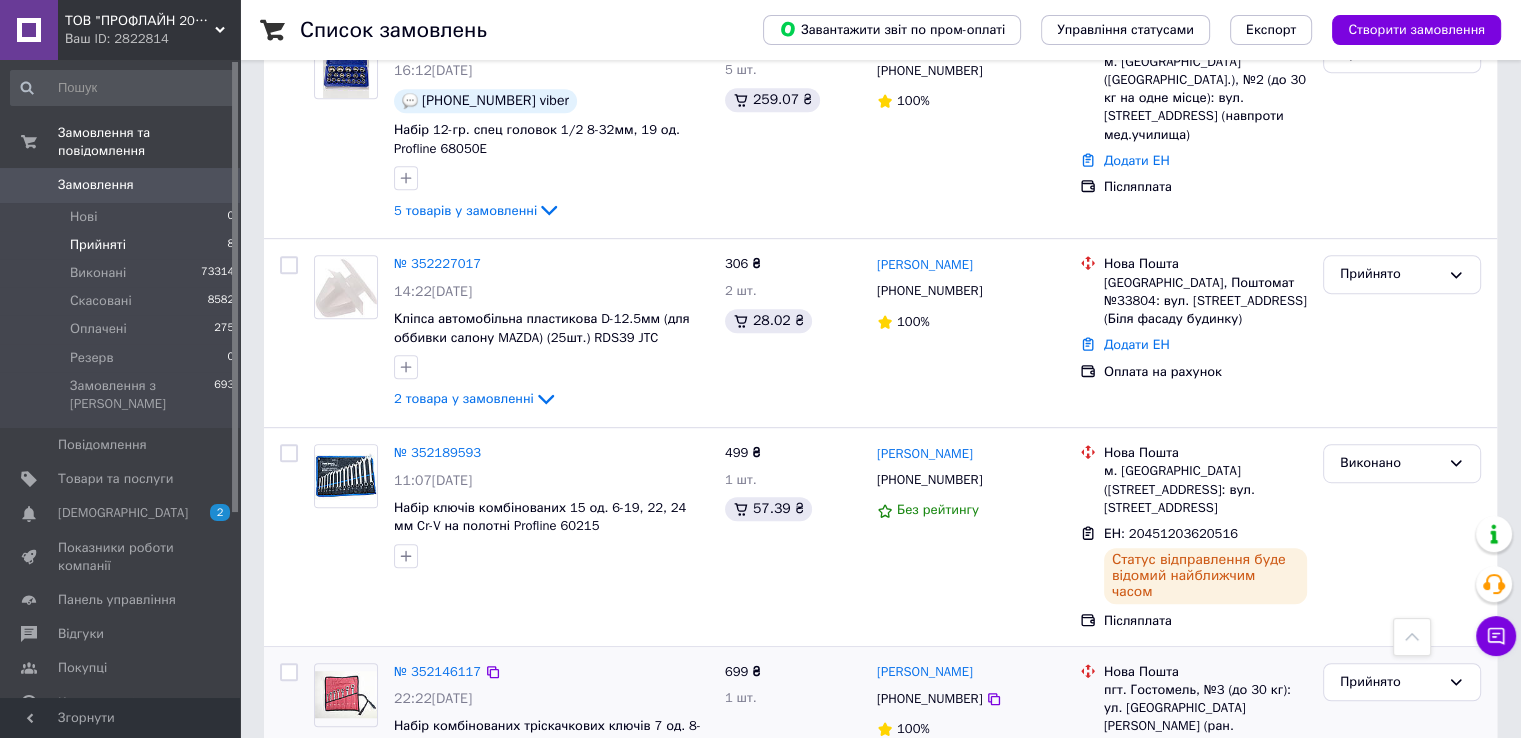click on "1 шт." at bounding box center [793, 698] 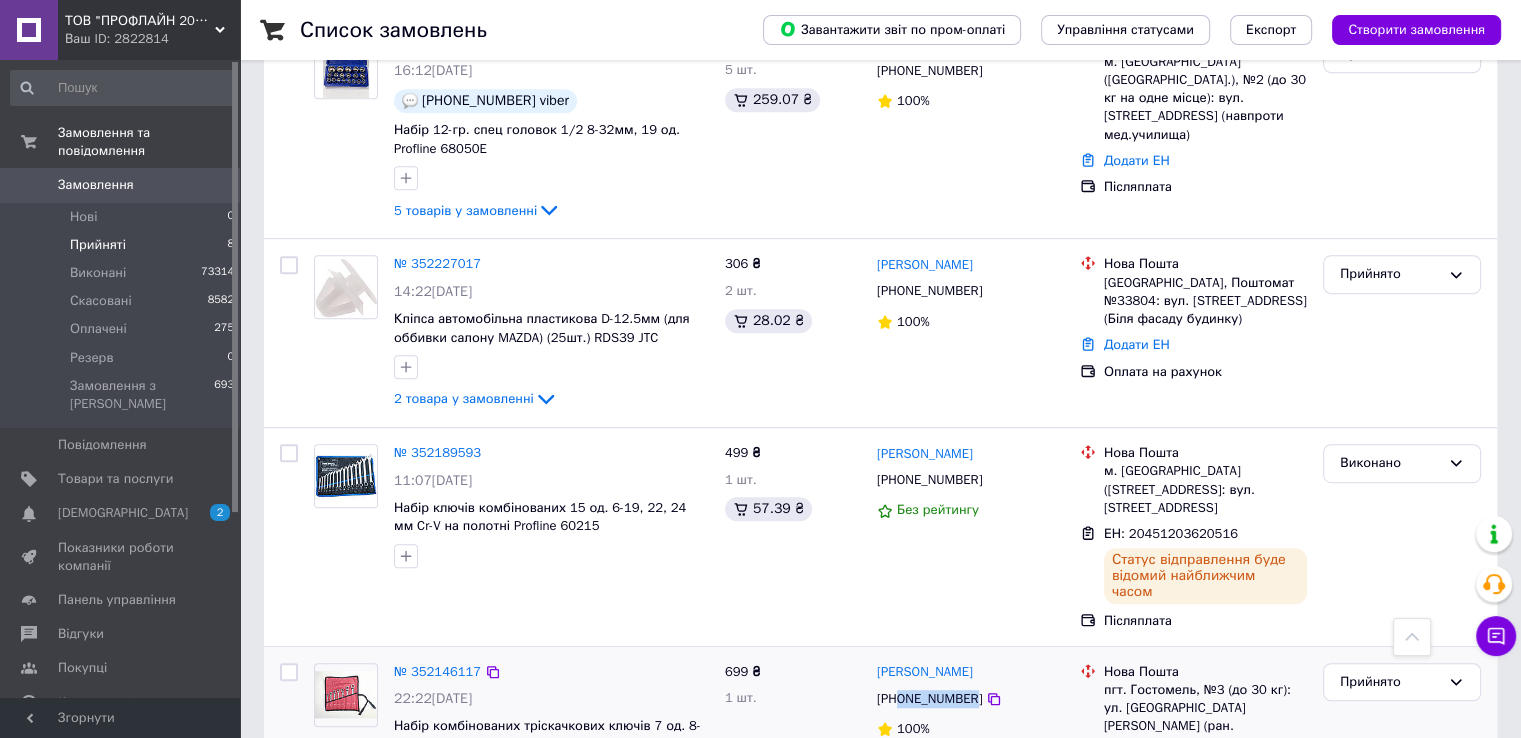 drag, startPoint x: 968, startPoint y: 610, endPoint x: 899, endPoint y: 611, distance: 69.00725 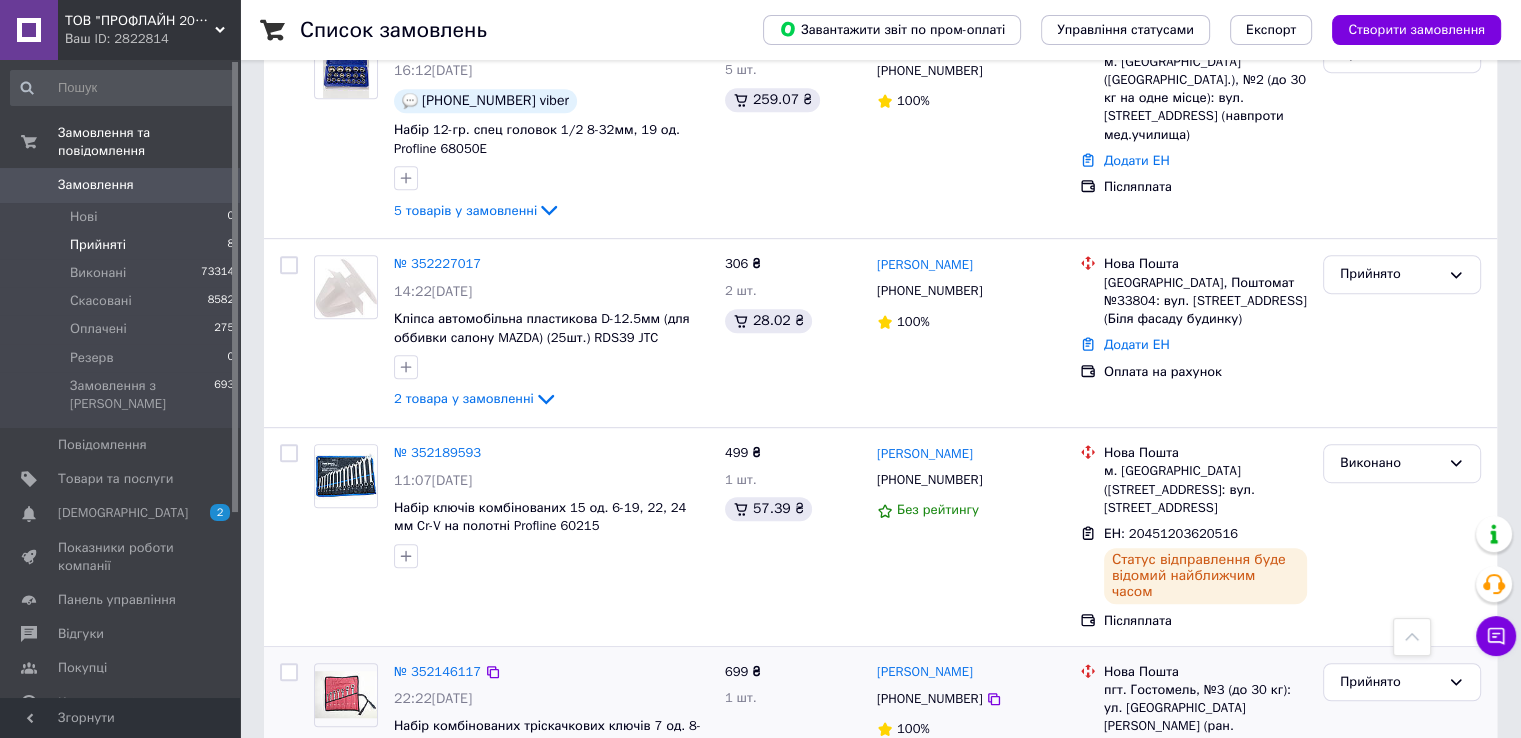 click on "№ 352146117 22:22[DATE] Набір комбінованих тріскачкових ключів 7 од. 8-19 мм Profline 60238 699 ₴ 1 шт. [PERSON_NAME] [PHONE_NUMBER] 100% [GEOGRAPHIC_DATA]. Гостомель, №3 (до 30 кг): ул. [GEOGRAPHIC_DATA][PERSON_NAME] (ран. Ленина), 84б Додати ЕН Післяплата Прийнято" at bounding box center [880, 735] 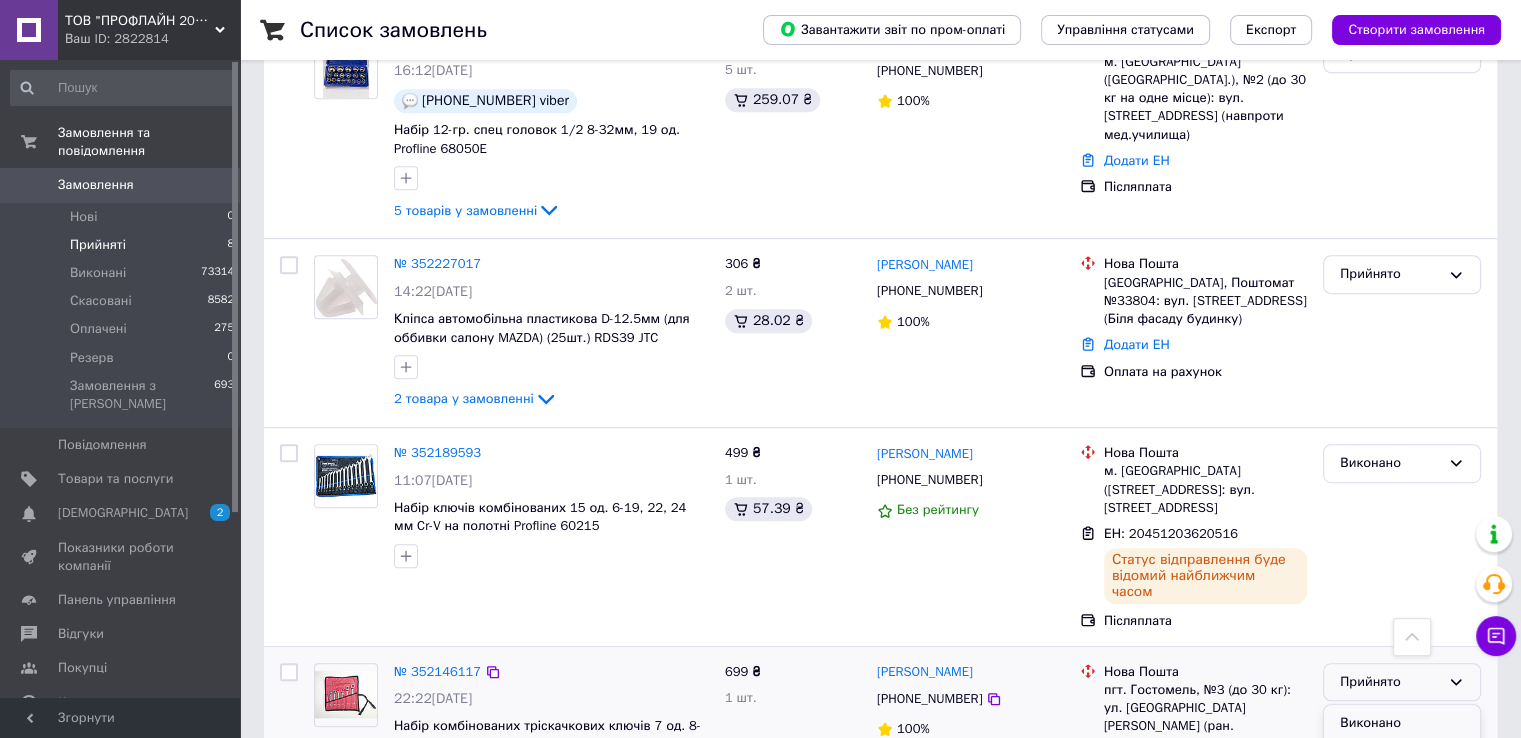 click on "Виконано" at bounding box center (1402, 723) 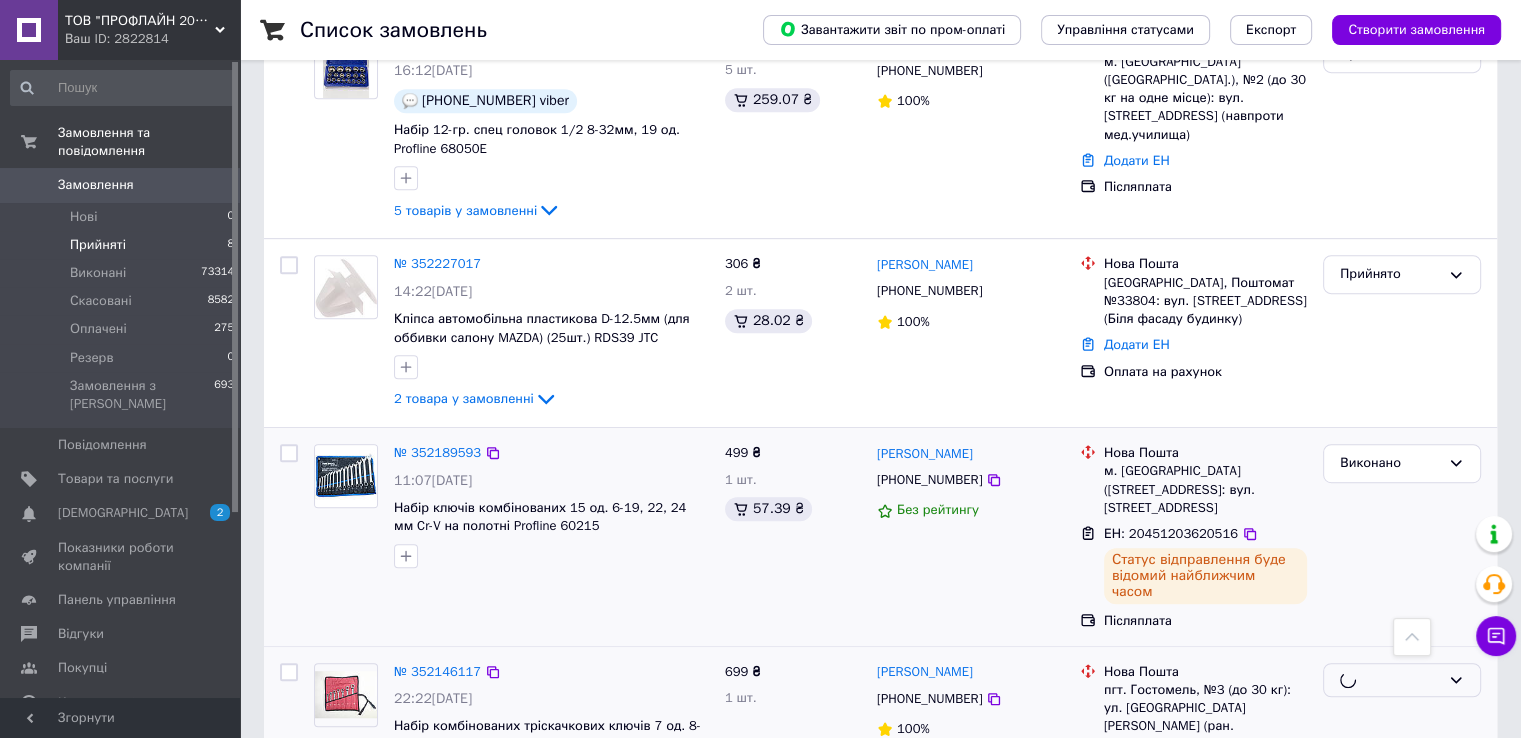 click on "[PERSON_NAME] [PHONE_NUMBER] Без рейтингу" at bounding box center [970, 537] 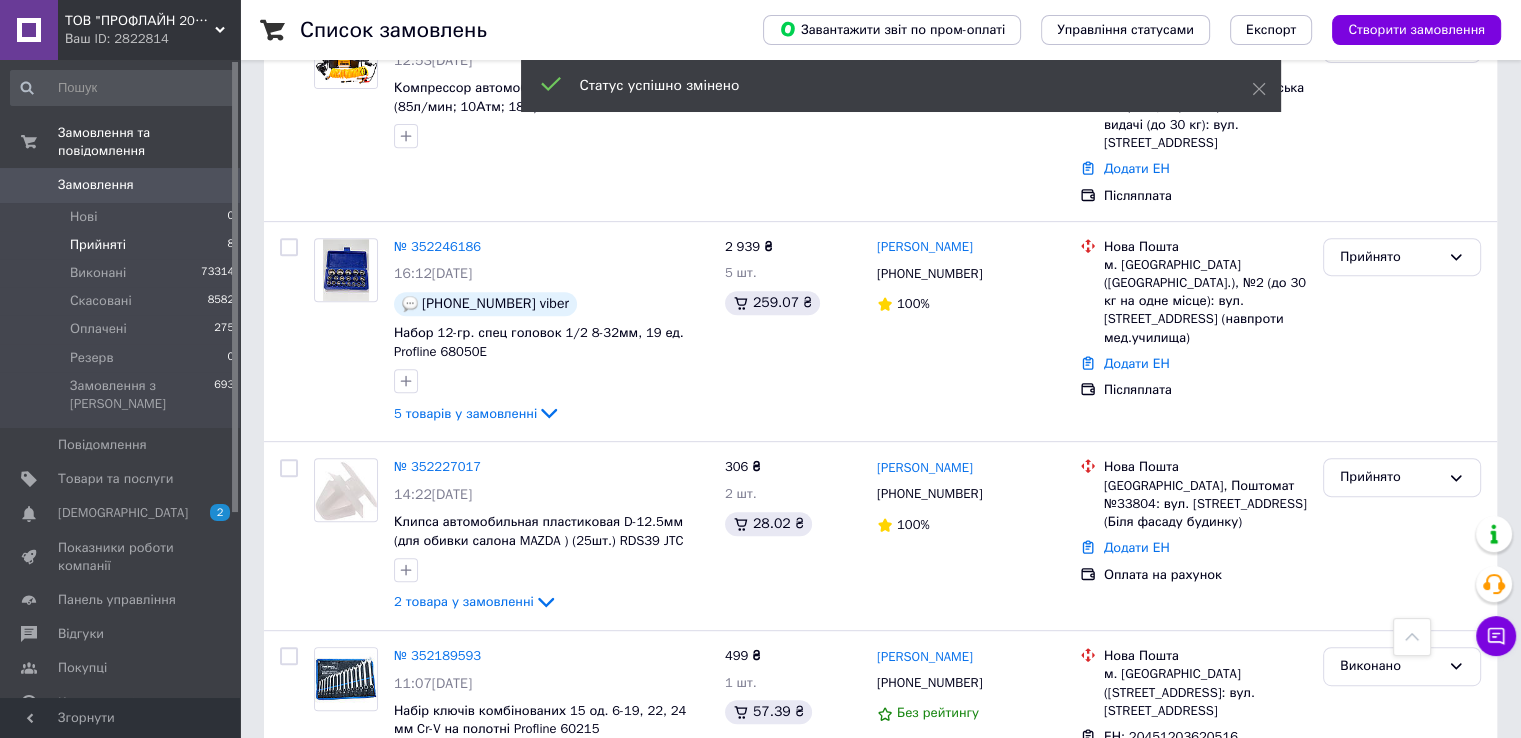 scroll, scrollTop: 725, scrollLeft: 0, axis: vertical 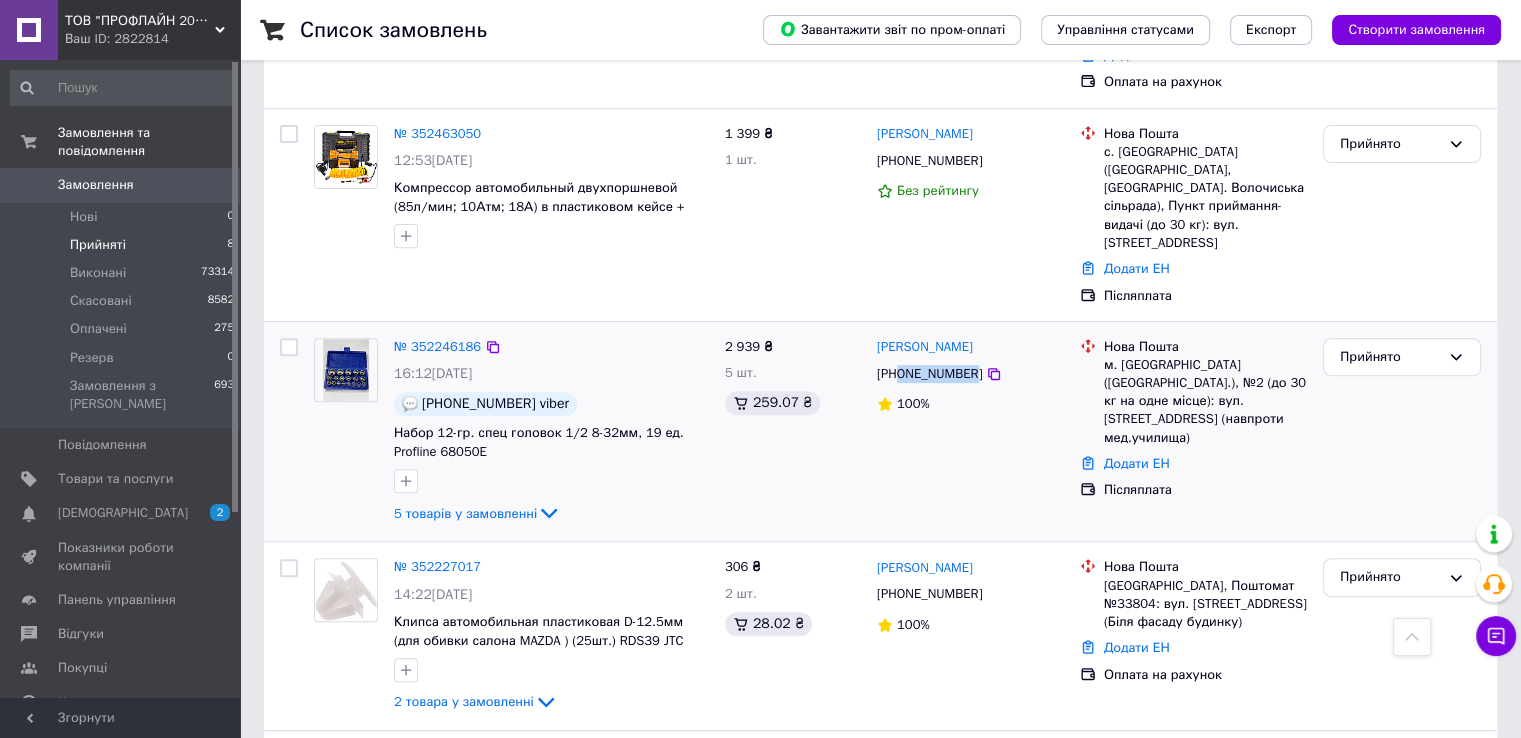 drag, startPoint x: 969, startPoint y: 299, endPoint x: 901, endPoint y: 297, distance: 68.0294 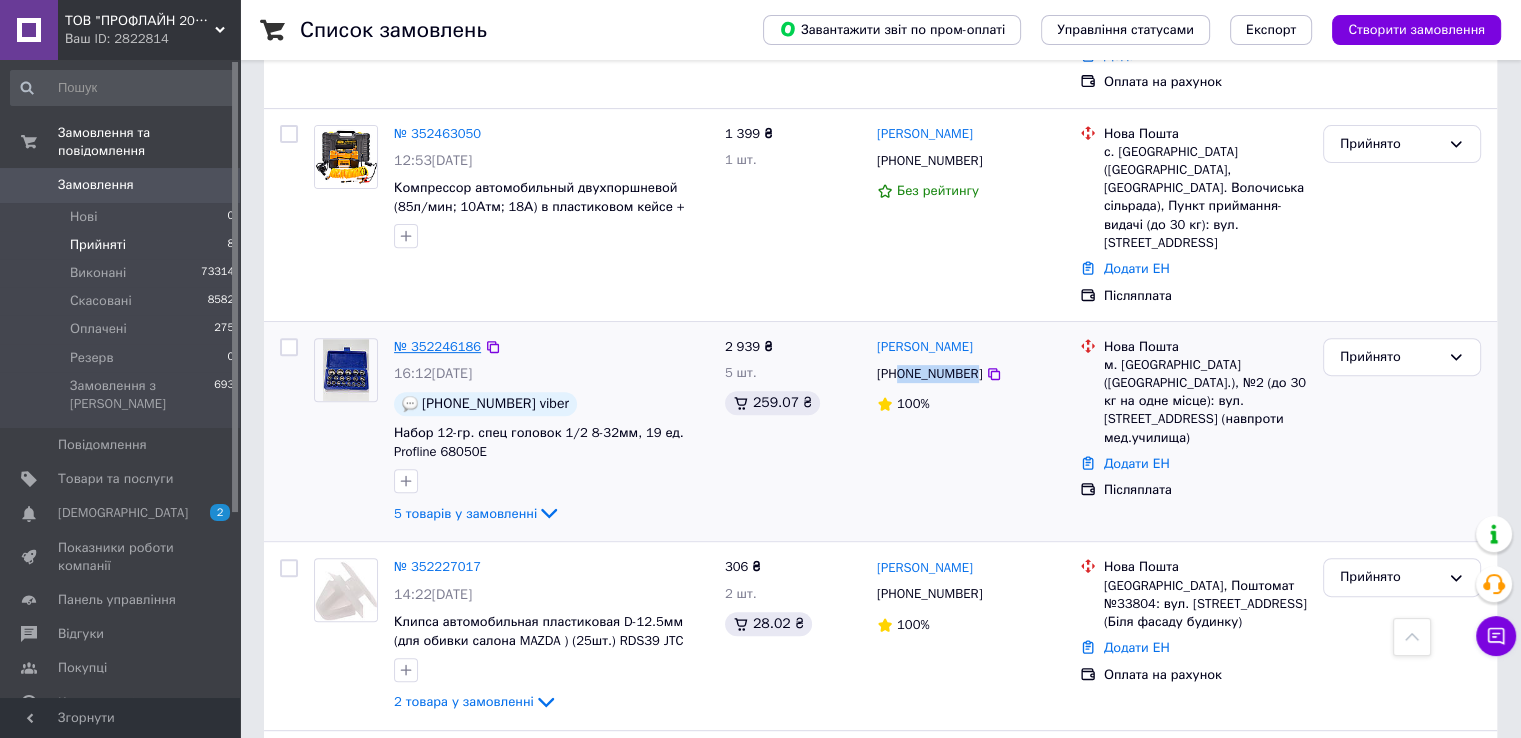click on "№ 352246186" at bounding box center (437, 346) 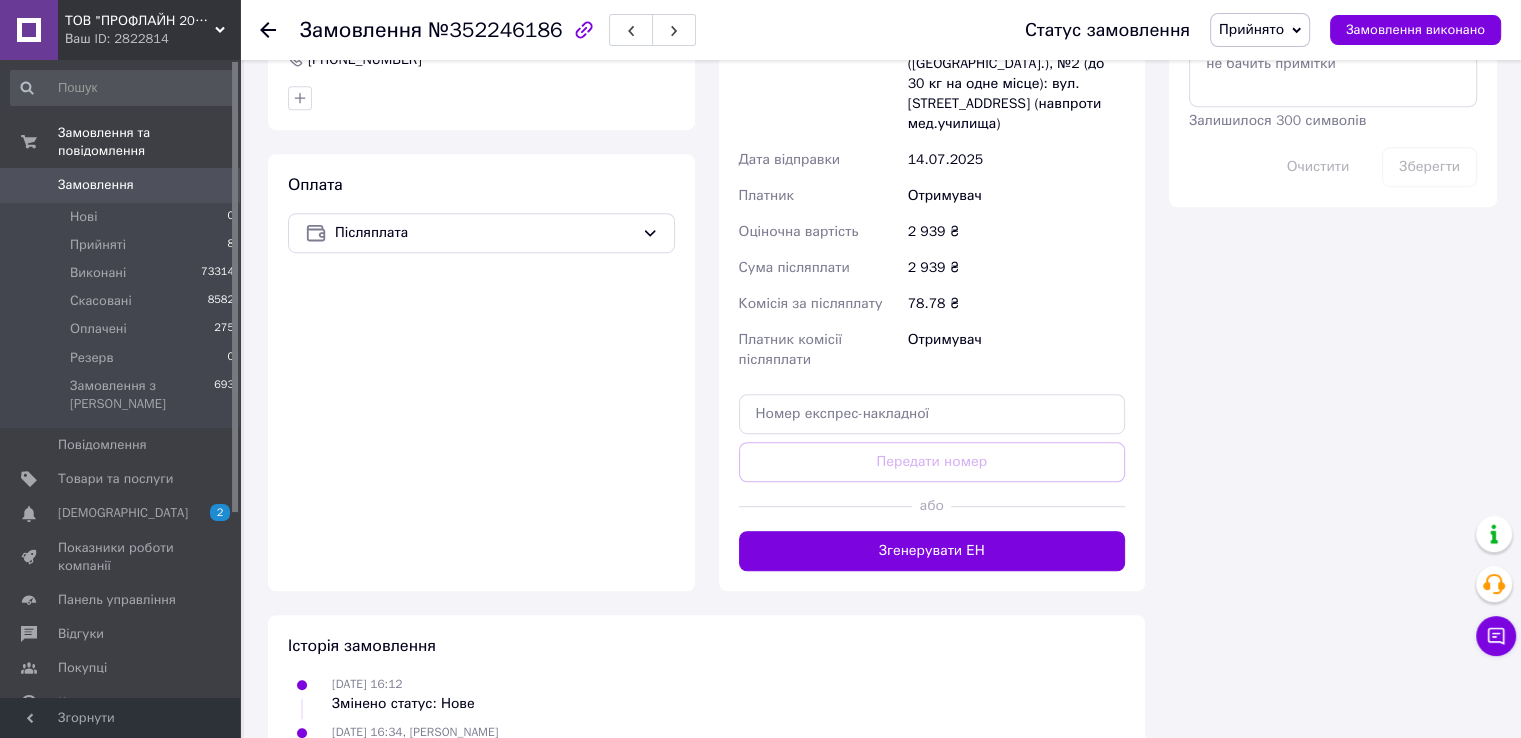 scroll, scrollTop: 1225, scrollLeft: 0, axis: vertical 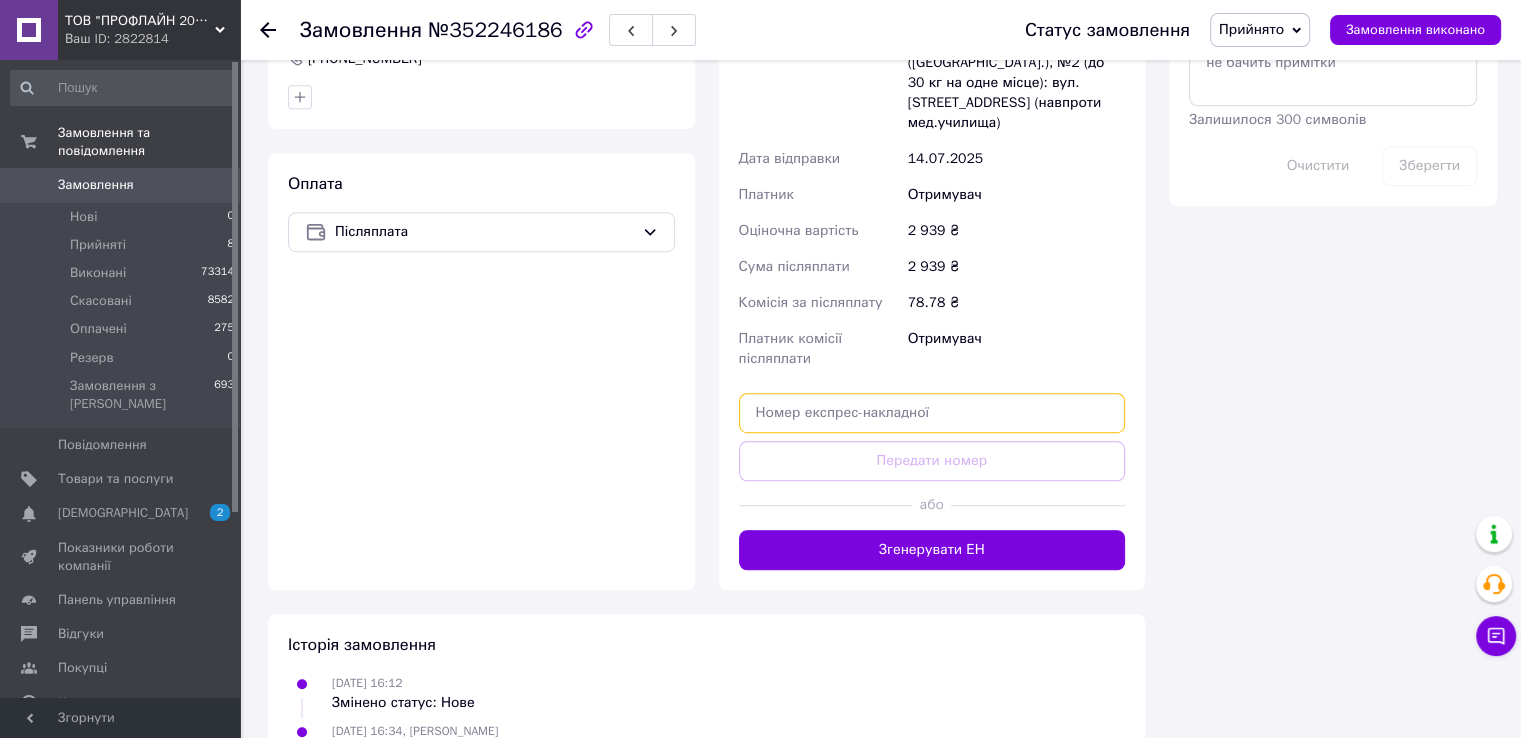 click at bounding box center (932, 413) 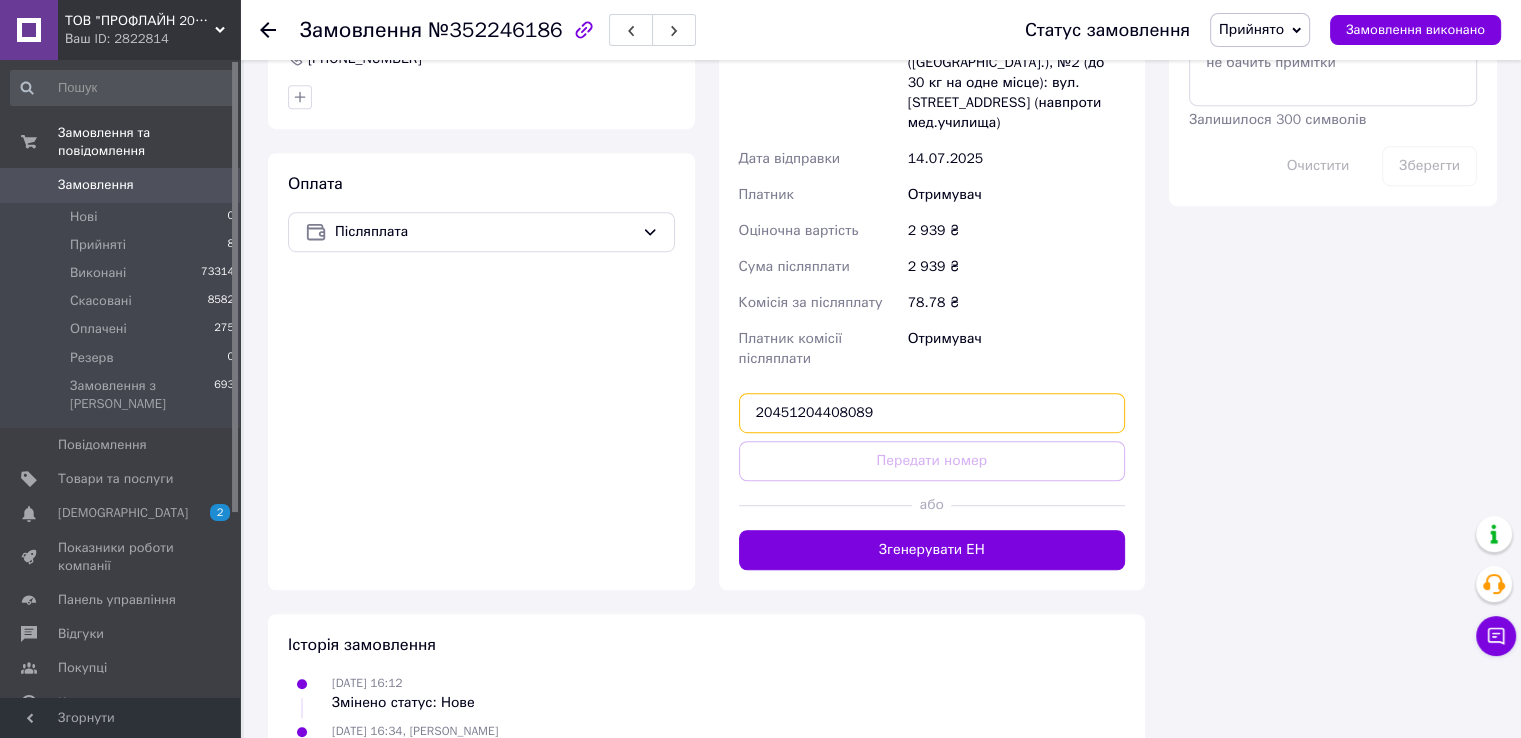 type on "20451204408089" 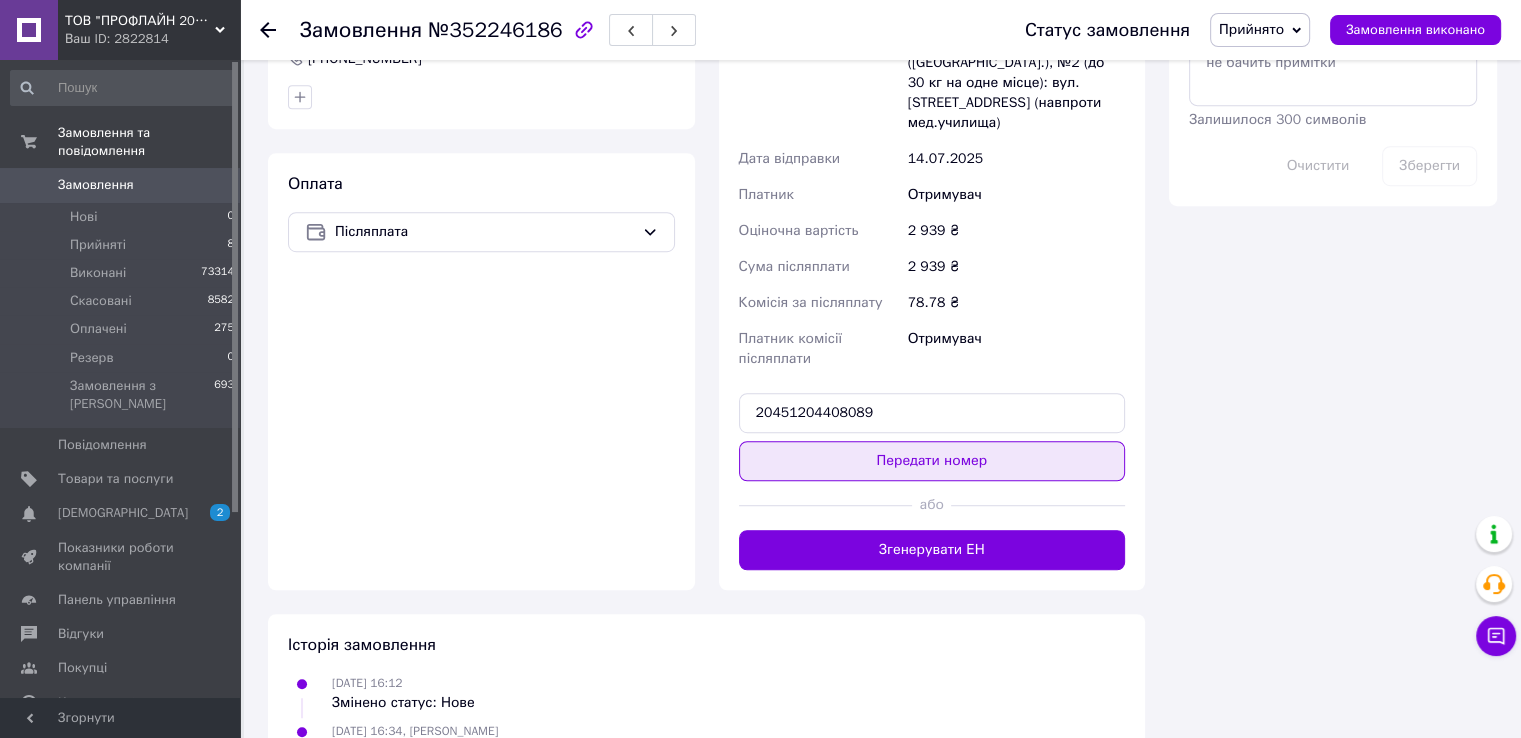 click on "Передати номер" at bounding box center [932, 461] 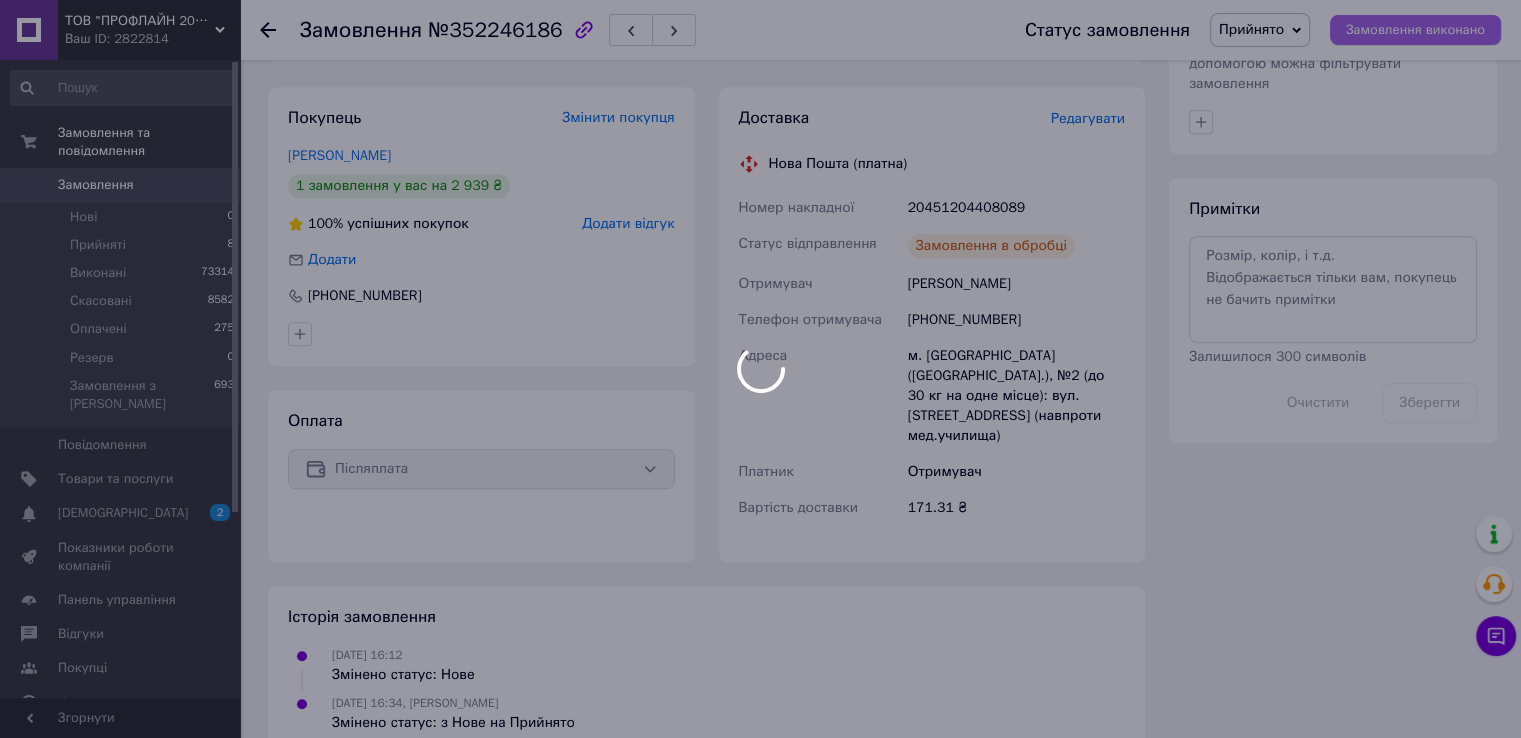 click at bounding box center [760, 369] 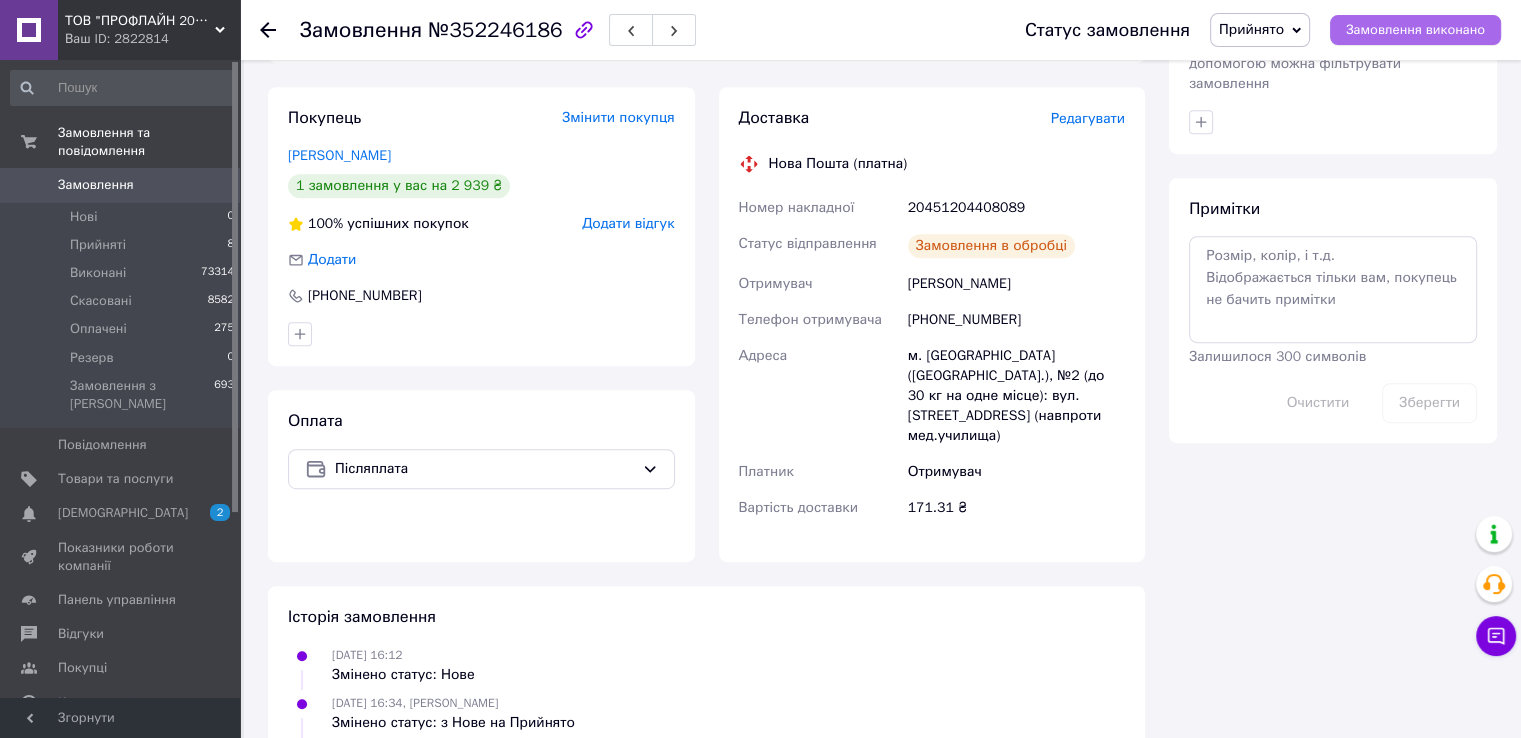 scroll, scrollTop: 1036, scrollLeft: 0, axis: vertical 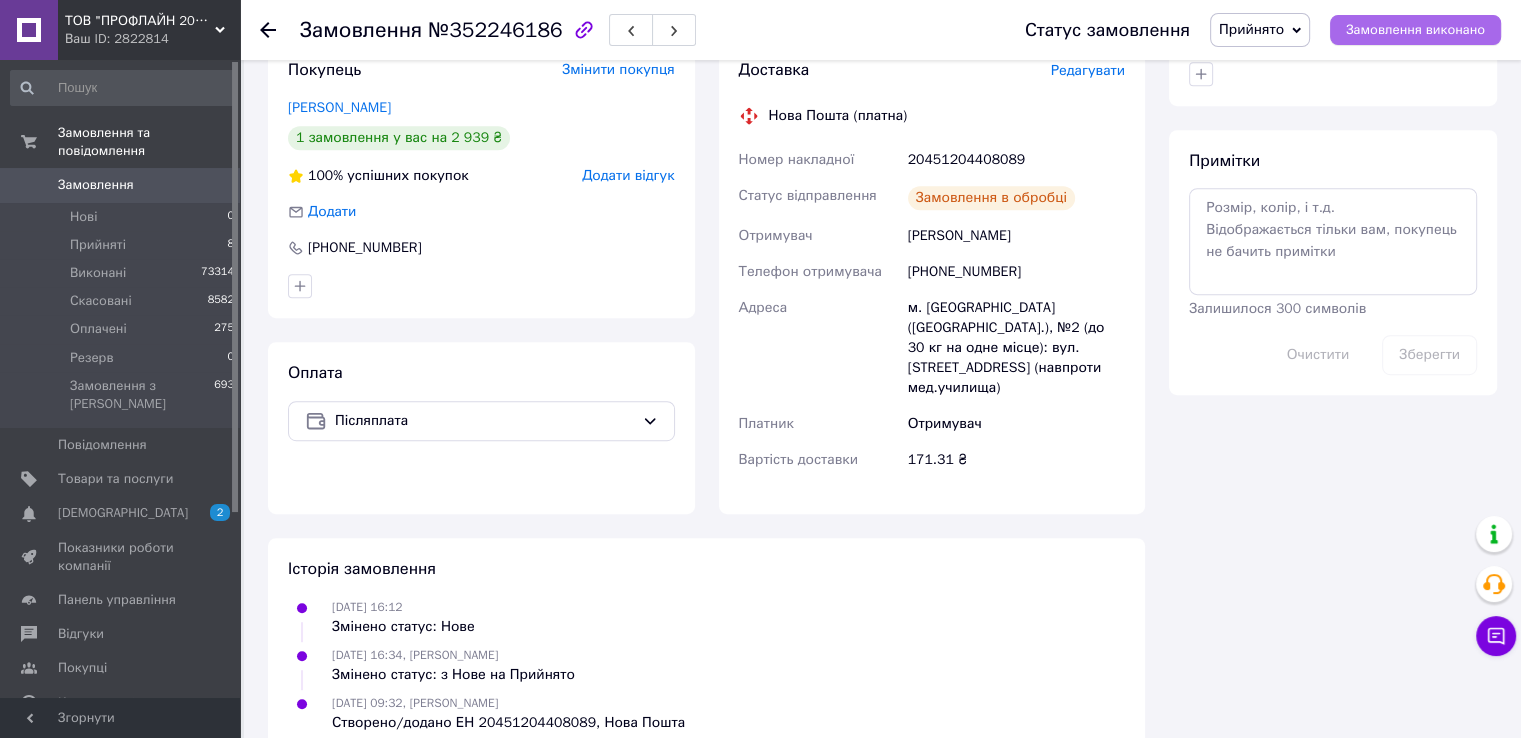 click on "Замовлення виконано" at bounding box center (1415, 30) 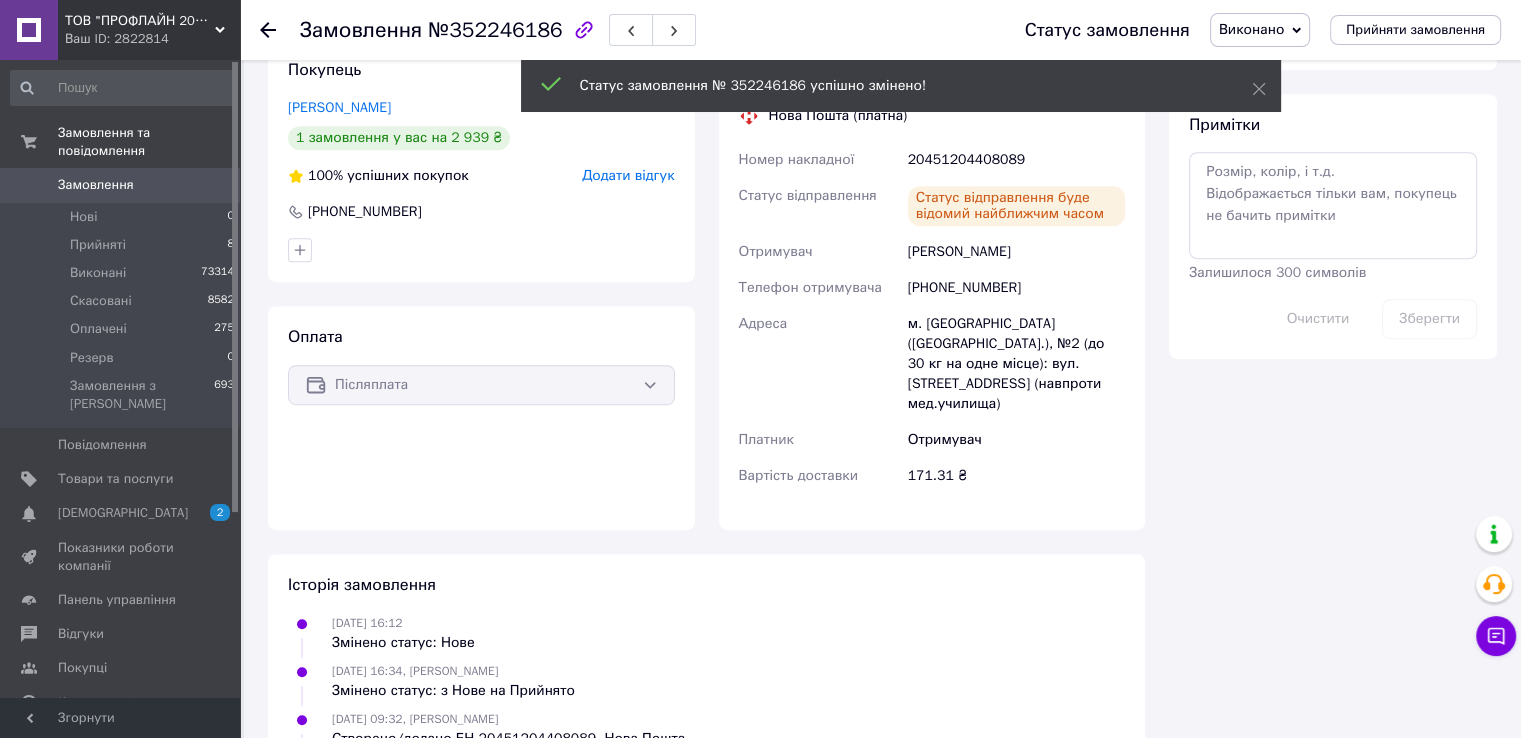drag, startPoint x: 264, startPoint y: 30, endPoint x: 294, endPoint y: 60, distance: 42.426407 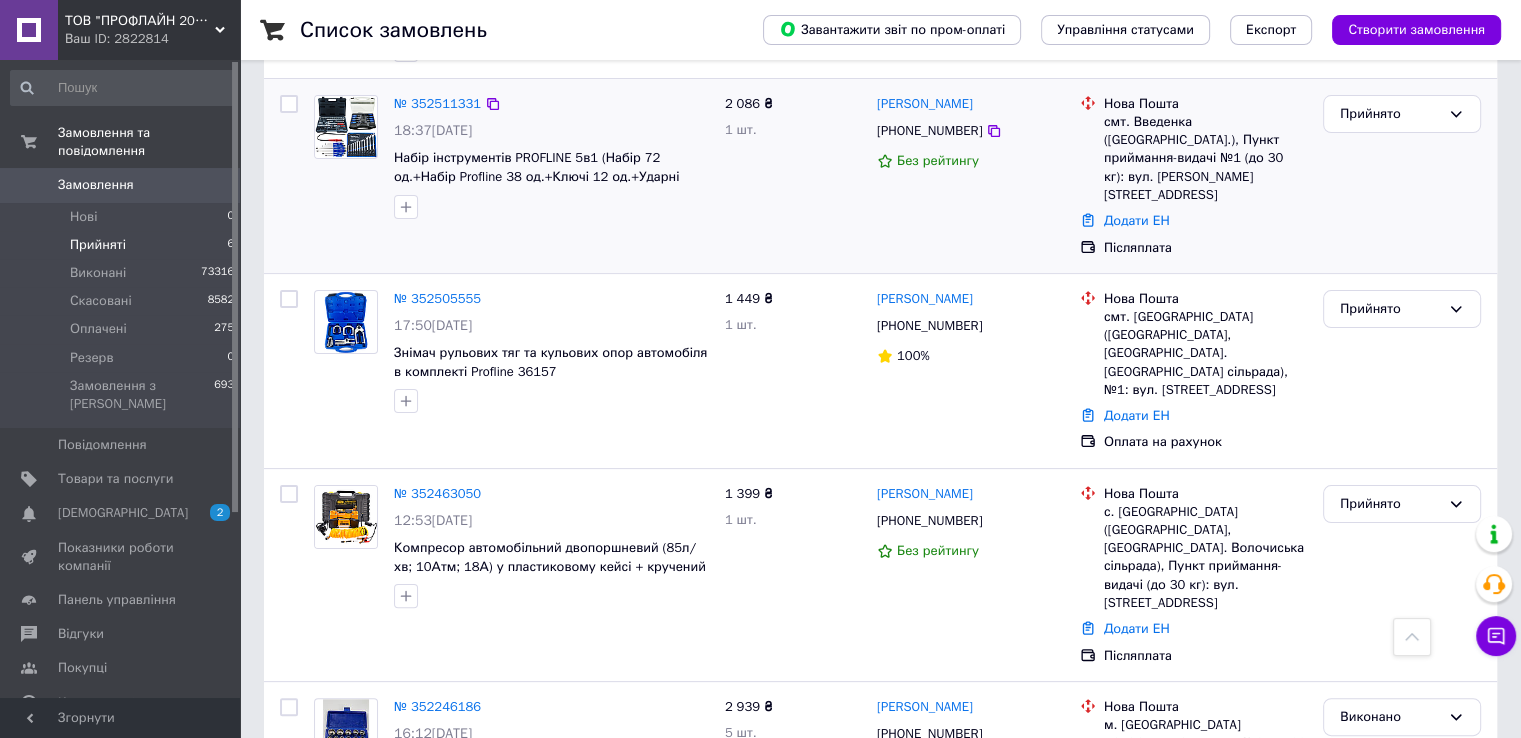 scroll, scrollTop: 0, scrollLeft: 0, axis: both 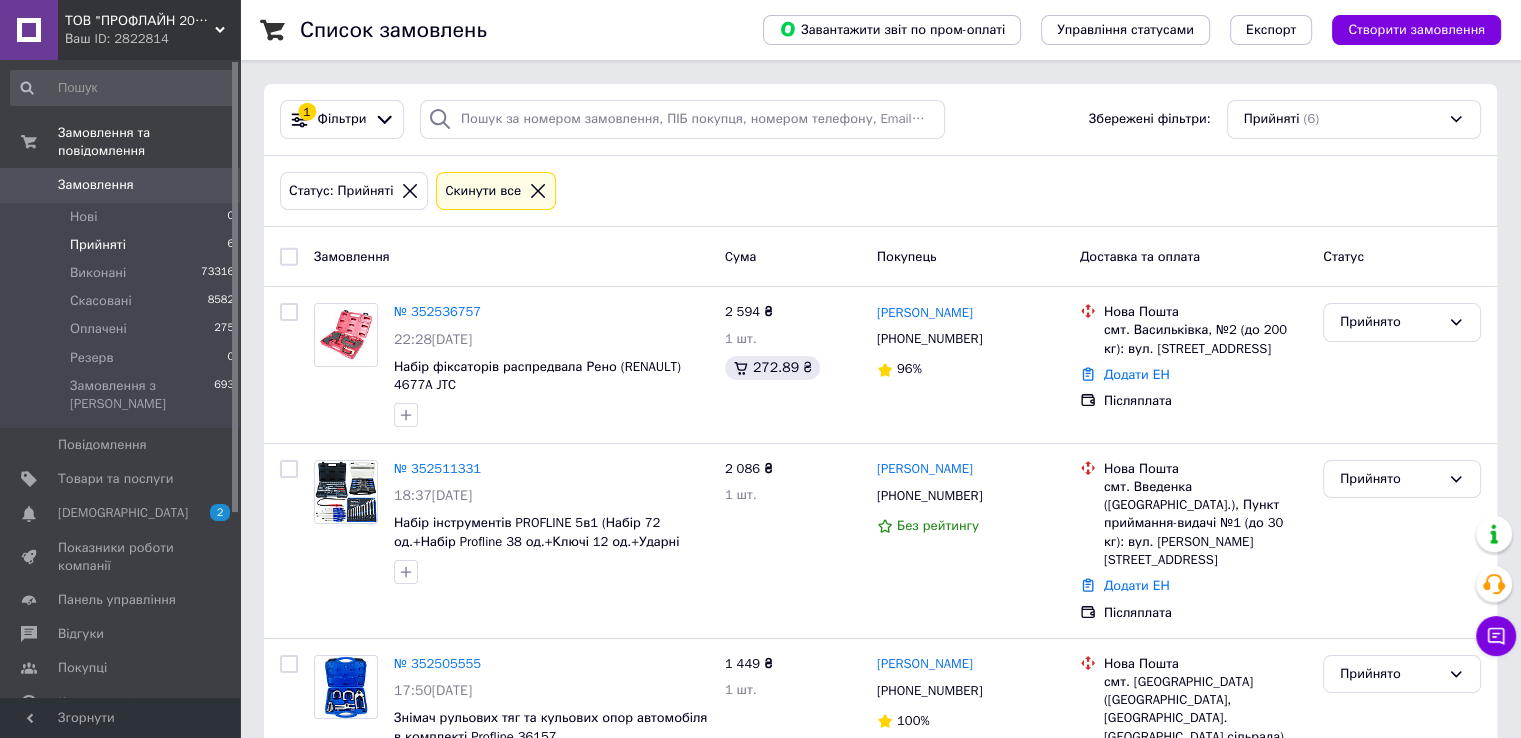 click on "Замовлення" at bounding box center (121, 185) 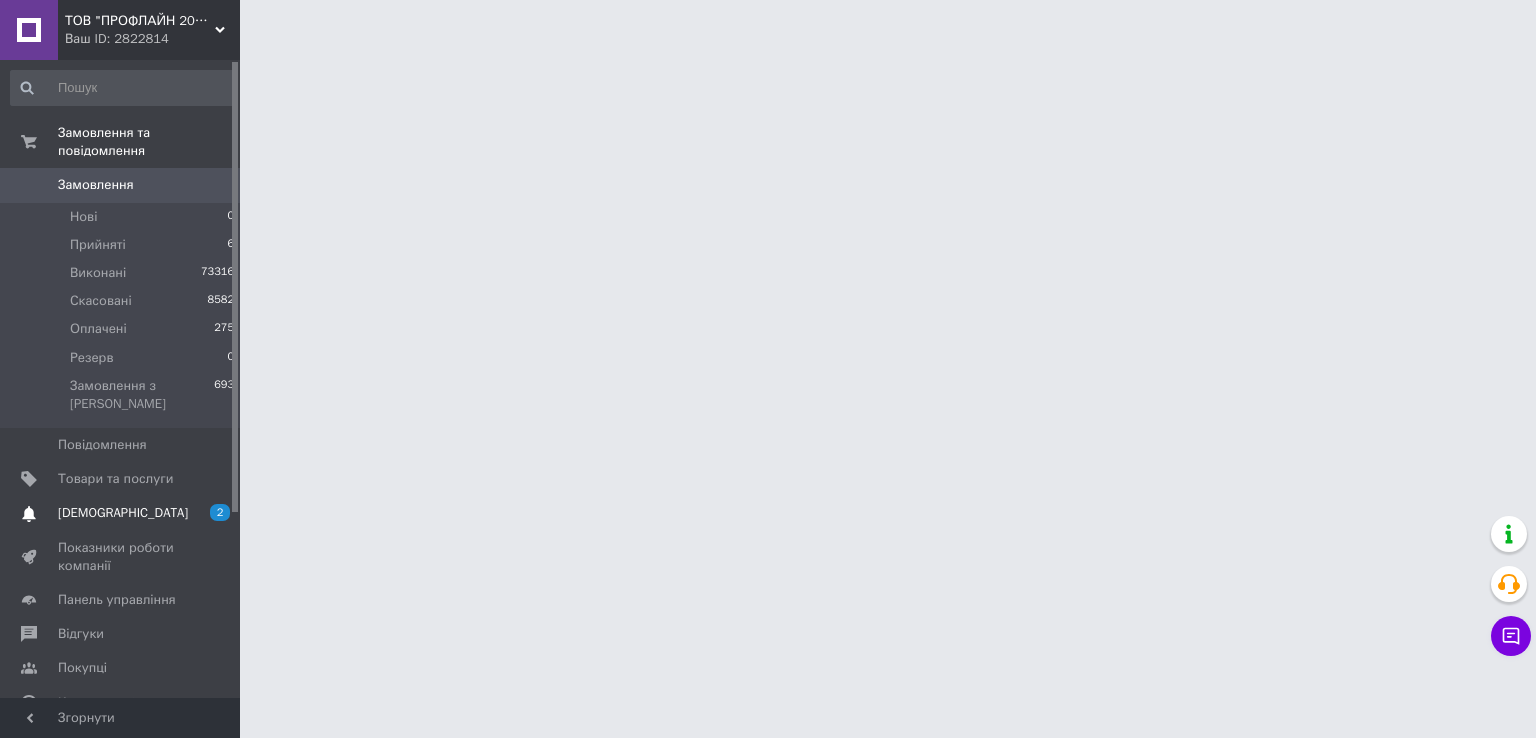 click on "2" at bounding box center [212, 513] 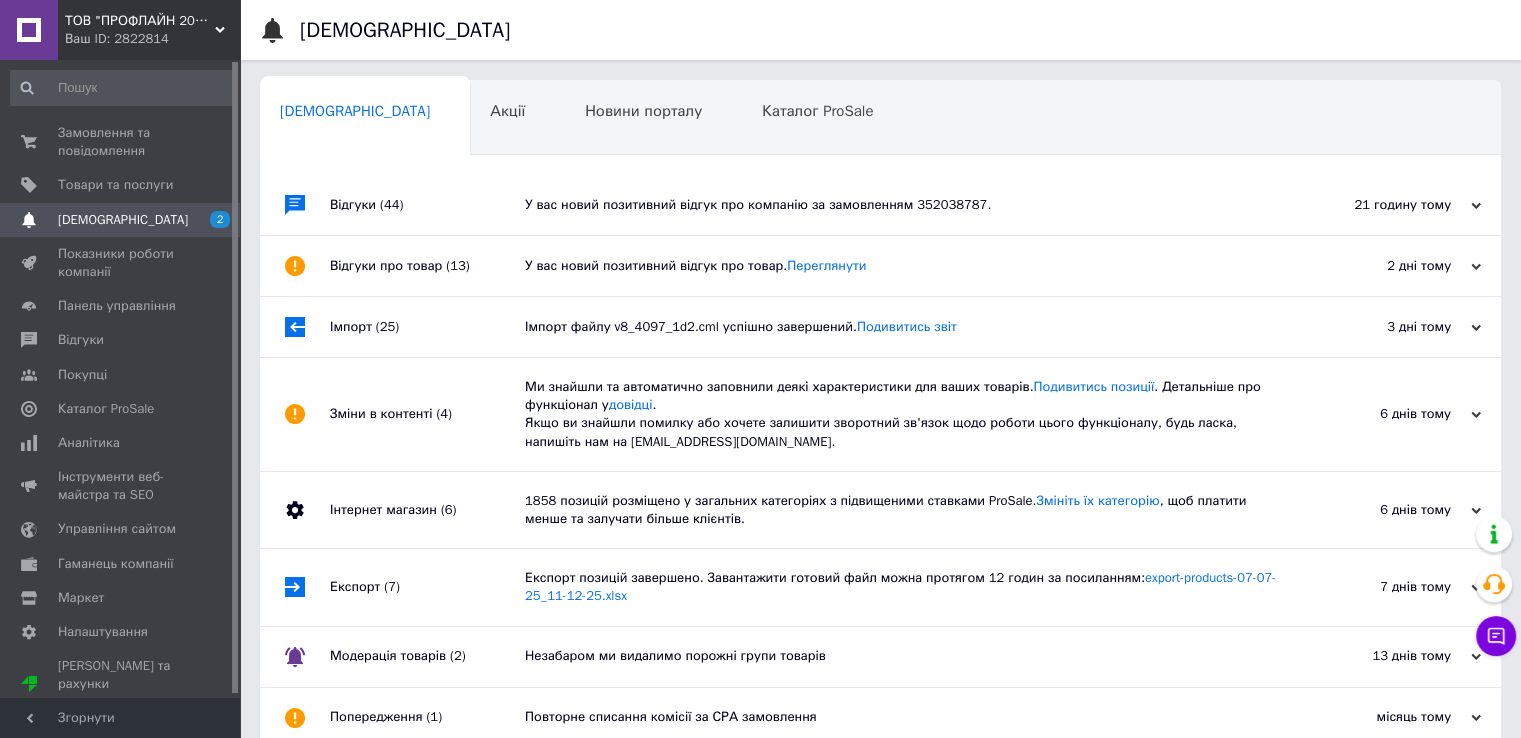 click on "У вас новий позитивний відгук про товар.  [GEOGRAPHIC_DATA]" at bounding box center (903, 266) 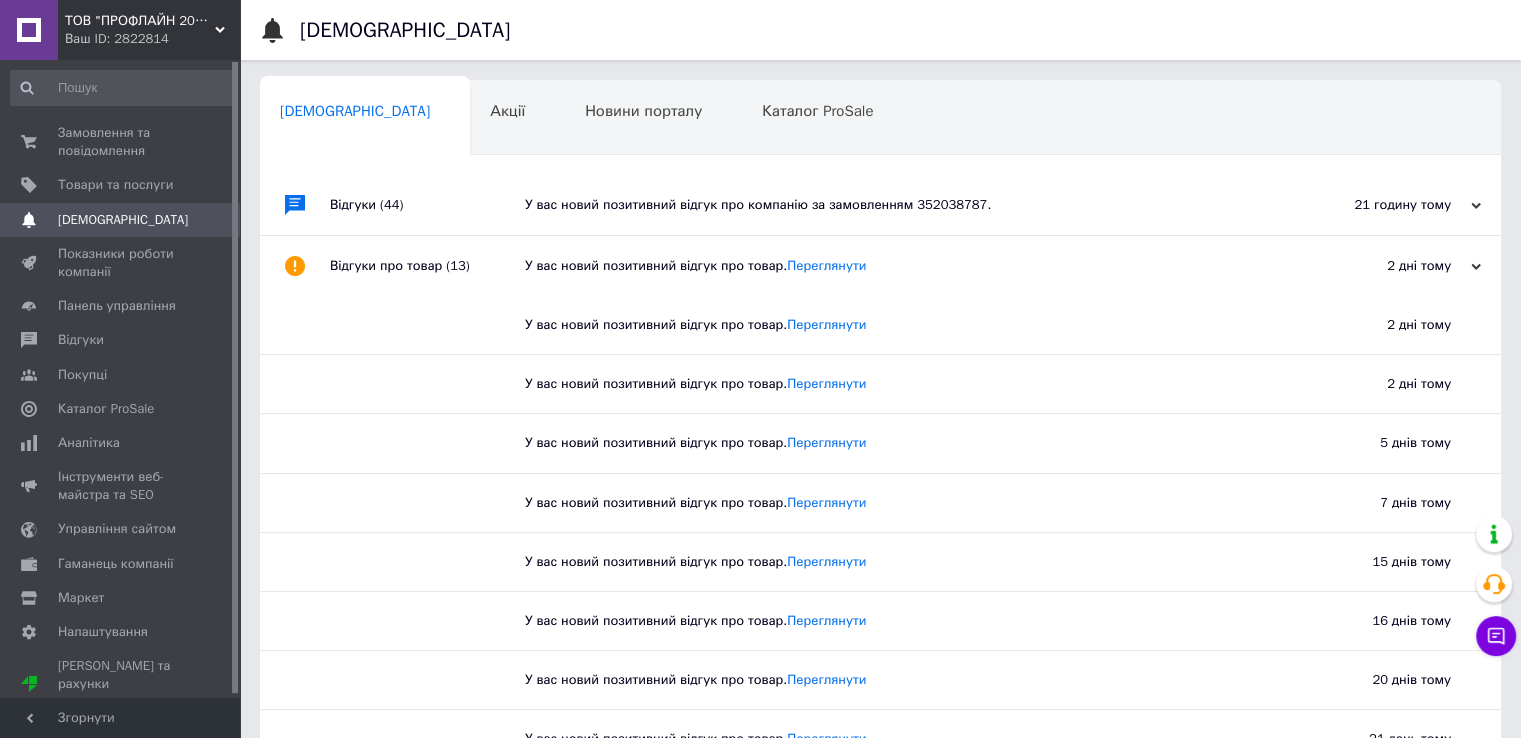 click on "У вас новий позитивний відгук про компанію за замовленням 352038787." at bounding box center (903, 205) 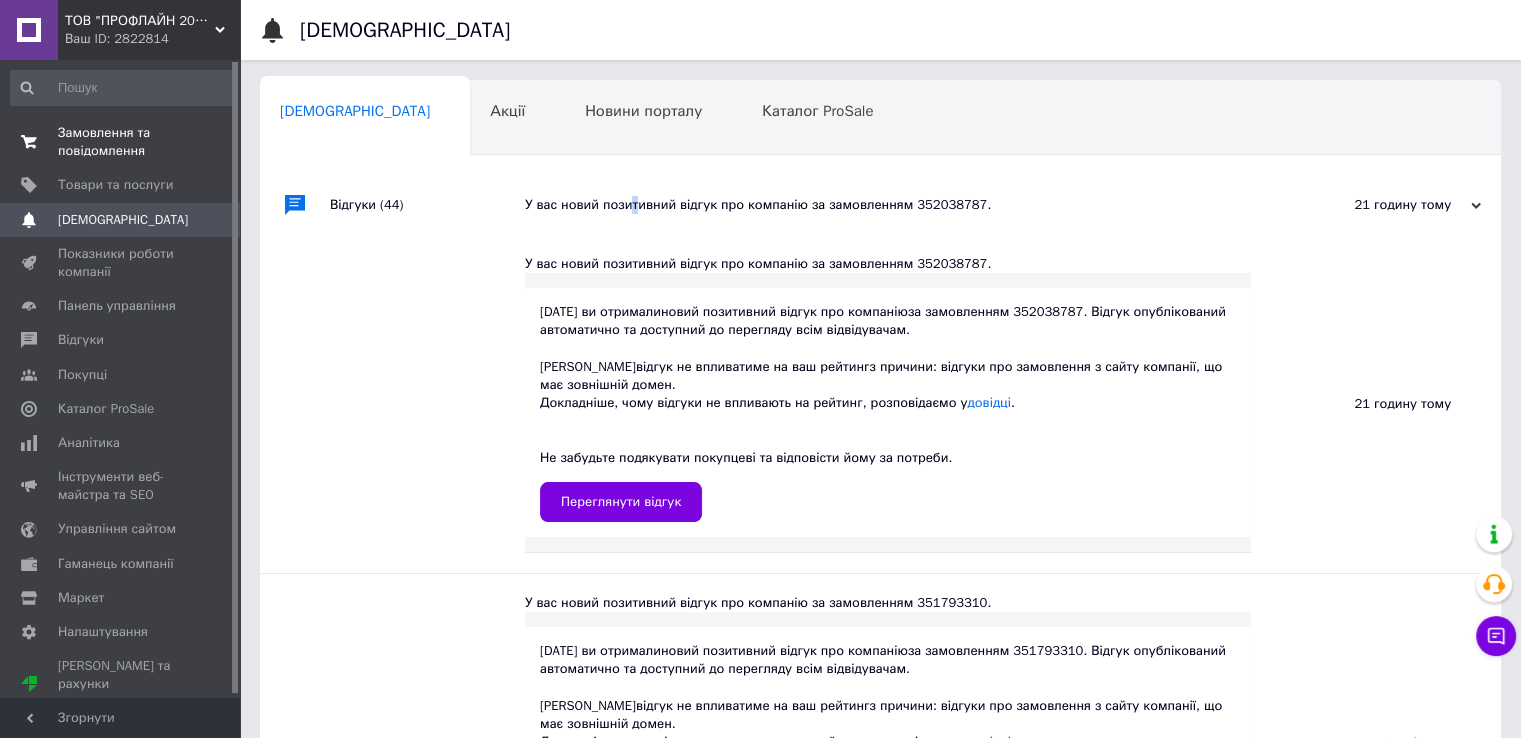 click on "Замовлення та повідомлення" at bounding box center [121, 142] 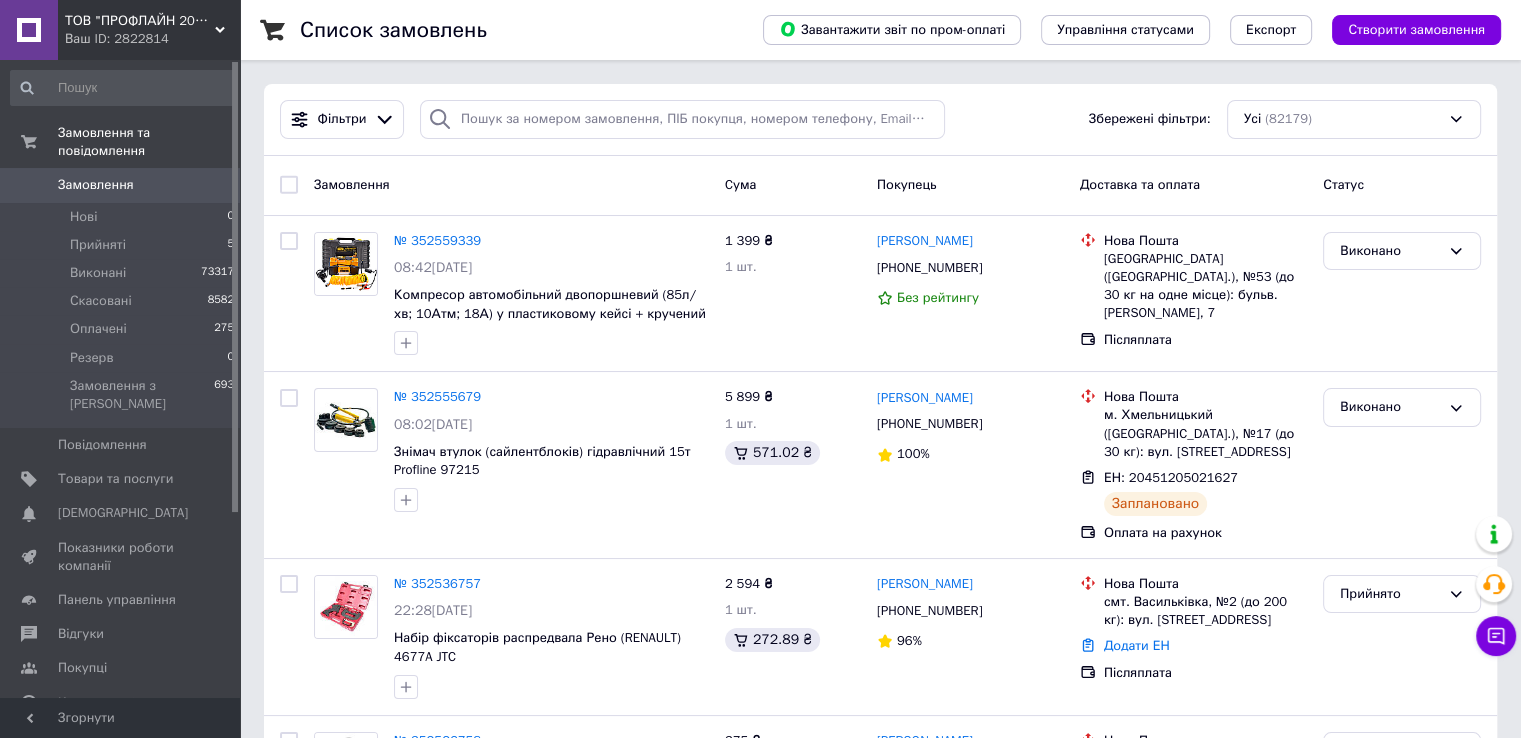 click on "Замовлення" at bounding box center [121, 185] 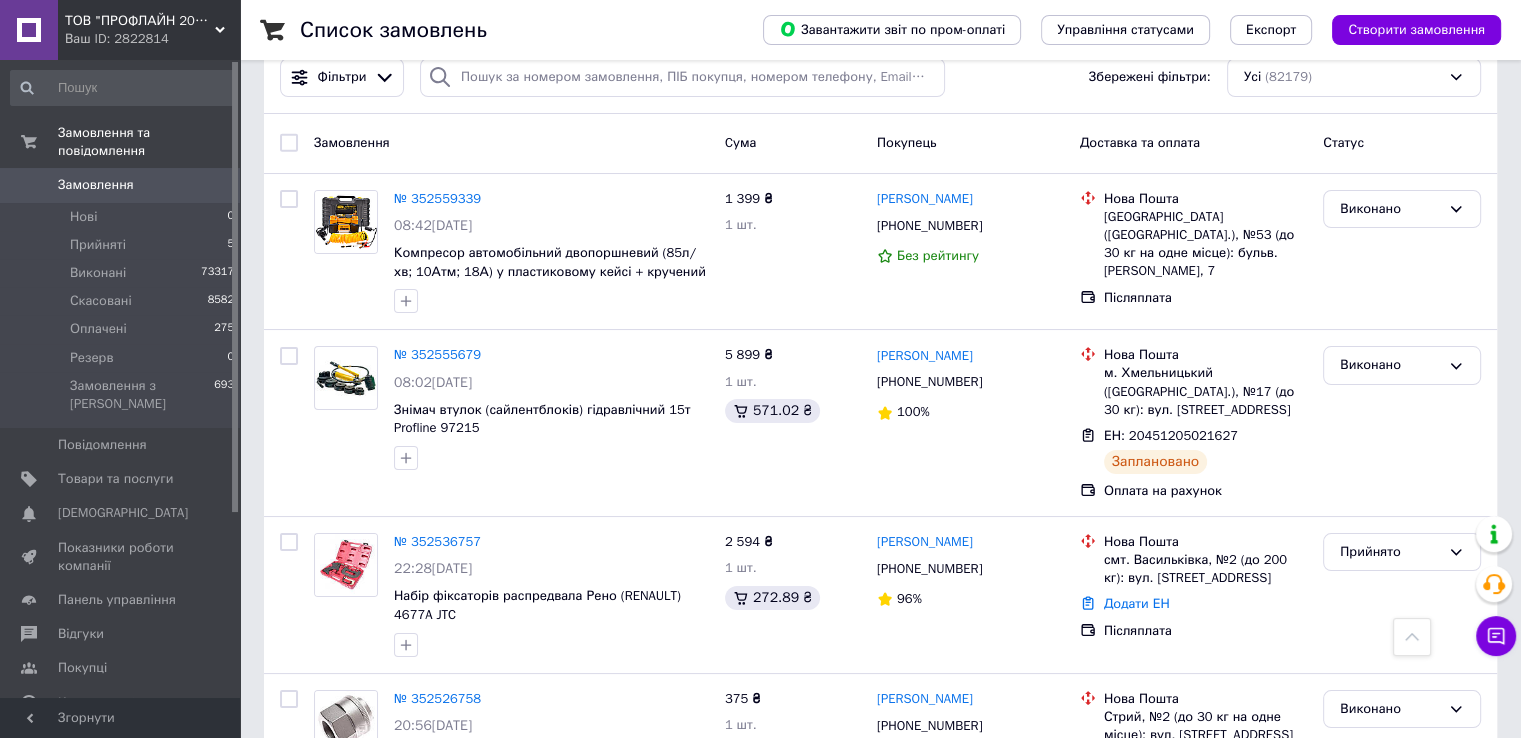scroll, scrollTop: 0, scrollLeft: 0, axis: both 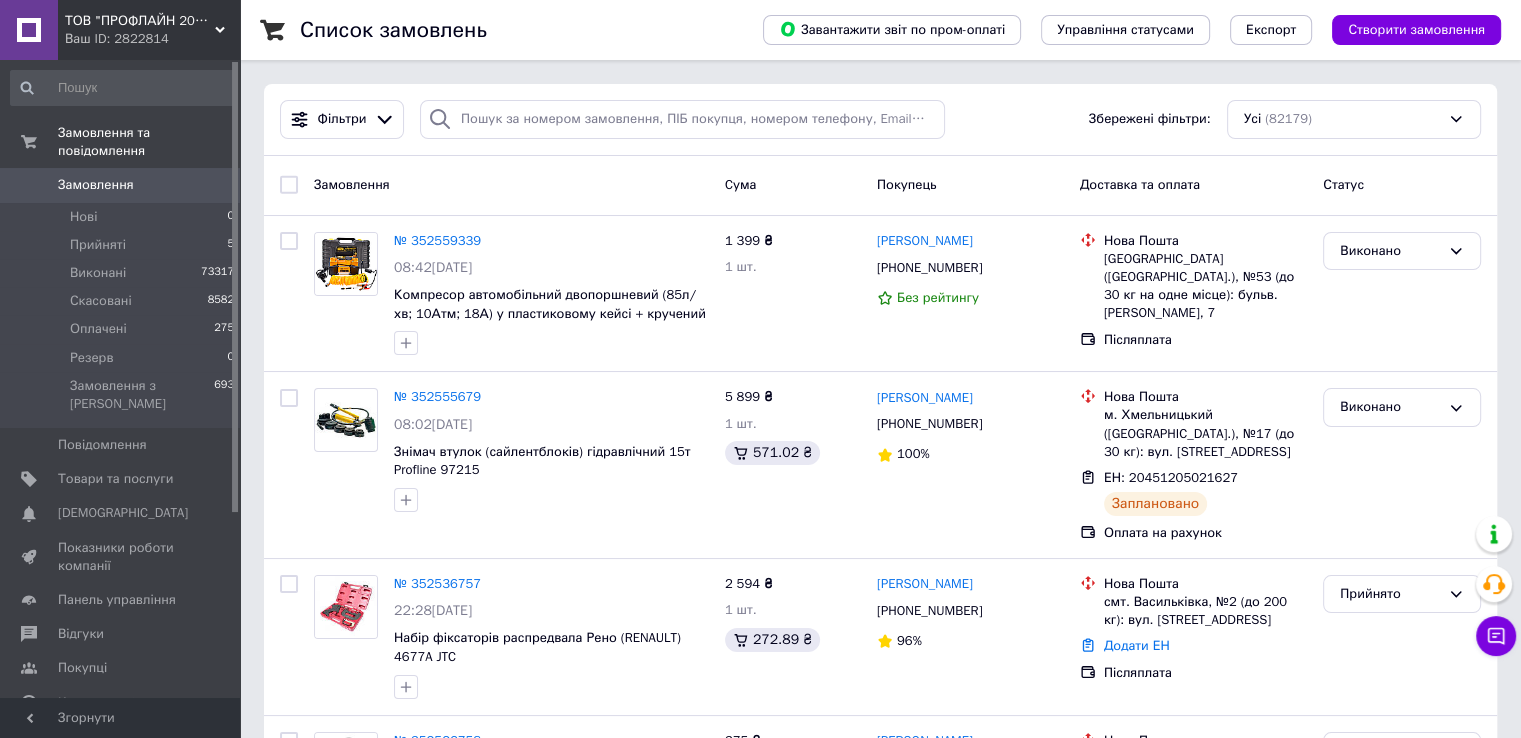 click on "Замовлення" at bounding box center (511, 185) 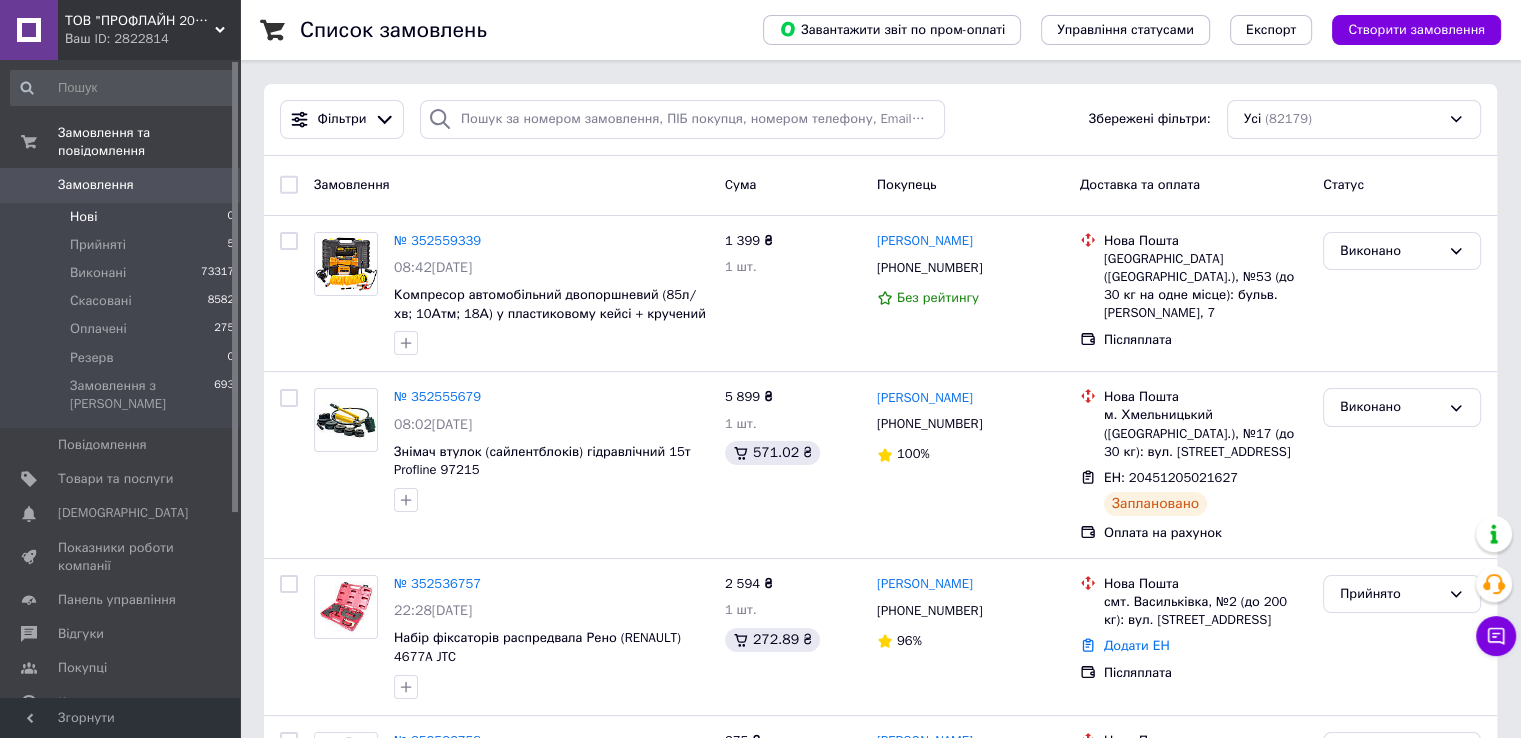 drag, startPoint x: 159, startPoint y: 173, endPoint x: 152, endPoint y: 198, distance: 25.96151 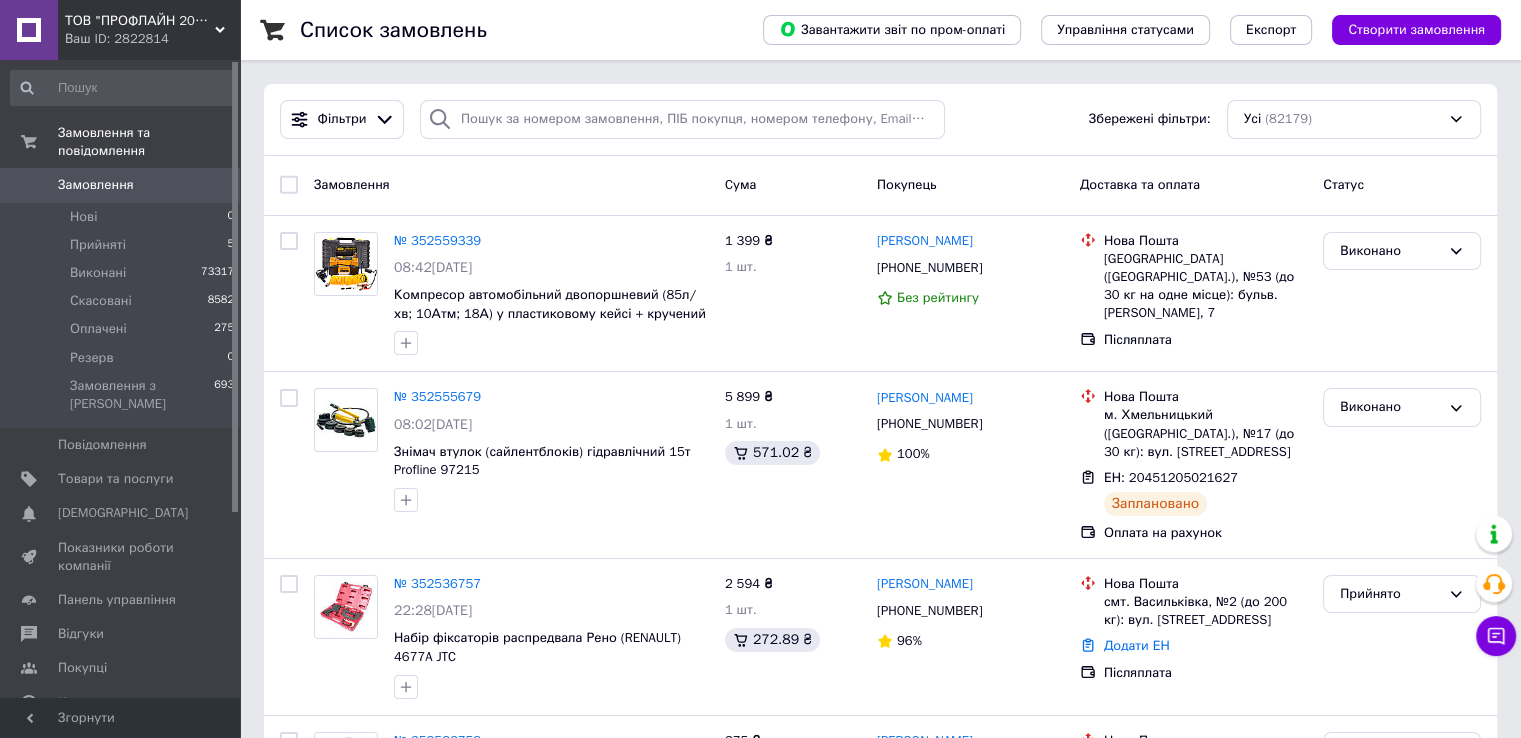 click on "Замовлення" at bounding box center [511, 185] 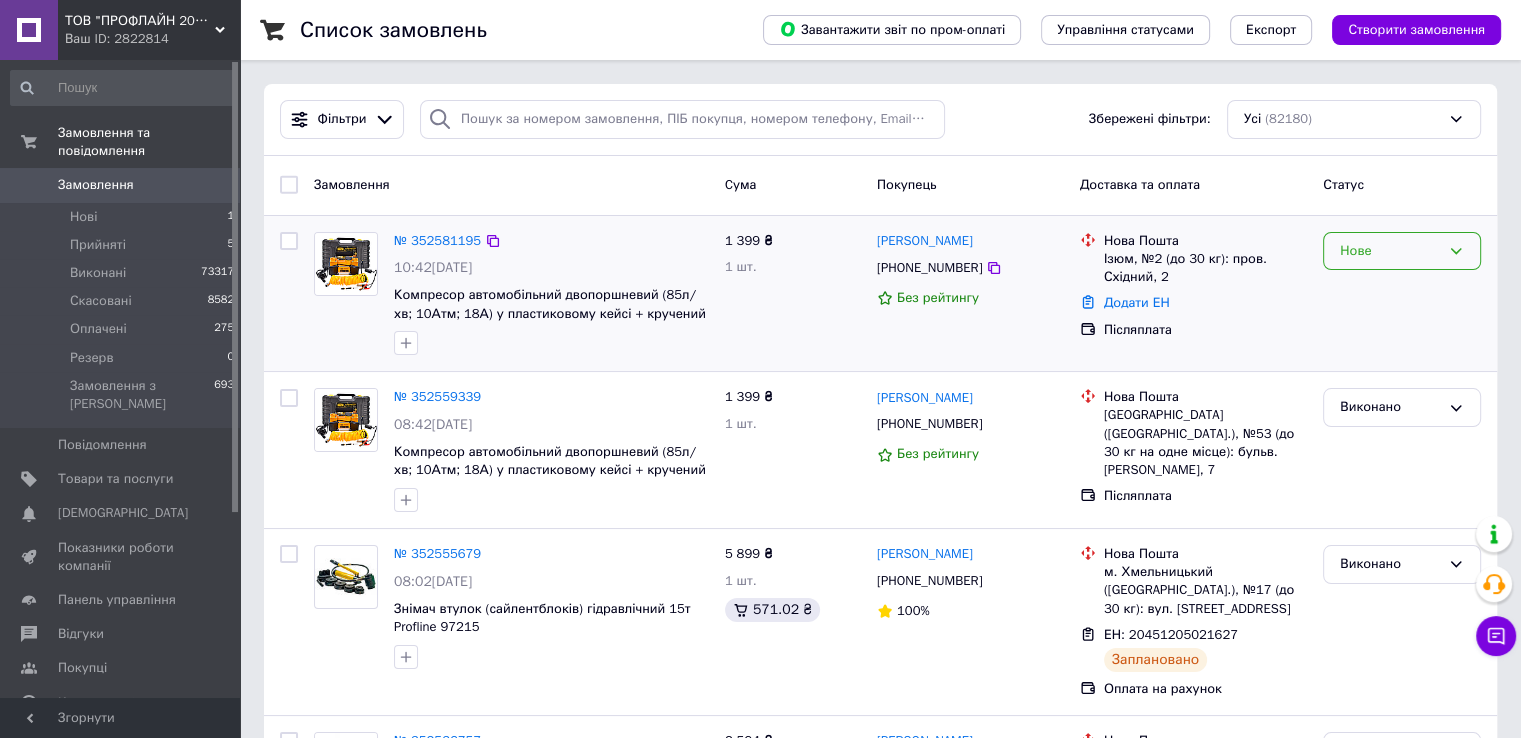click on "Нове" at bounding box center [1390, 251] 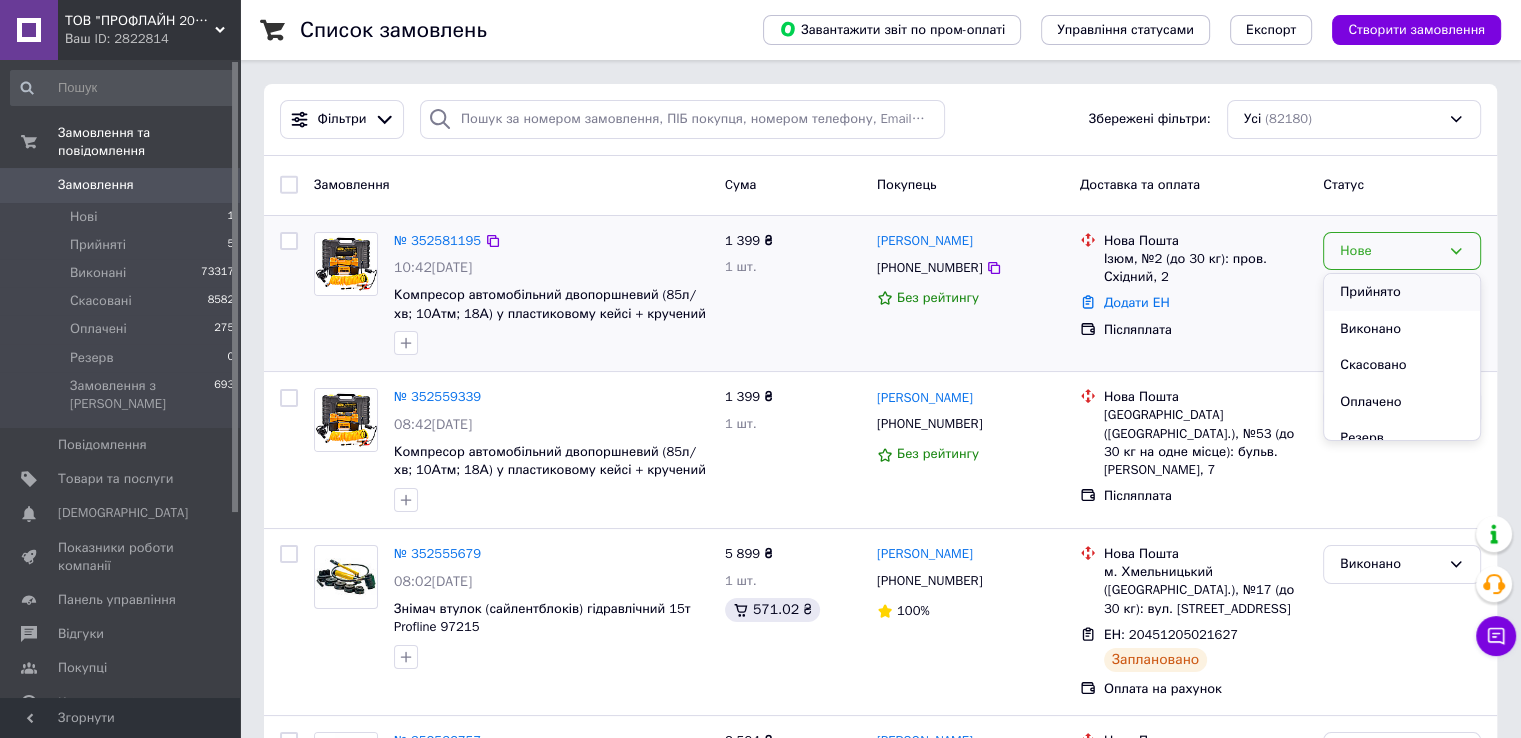 click on "Прийнято" at bounding box center [1402, 292] 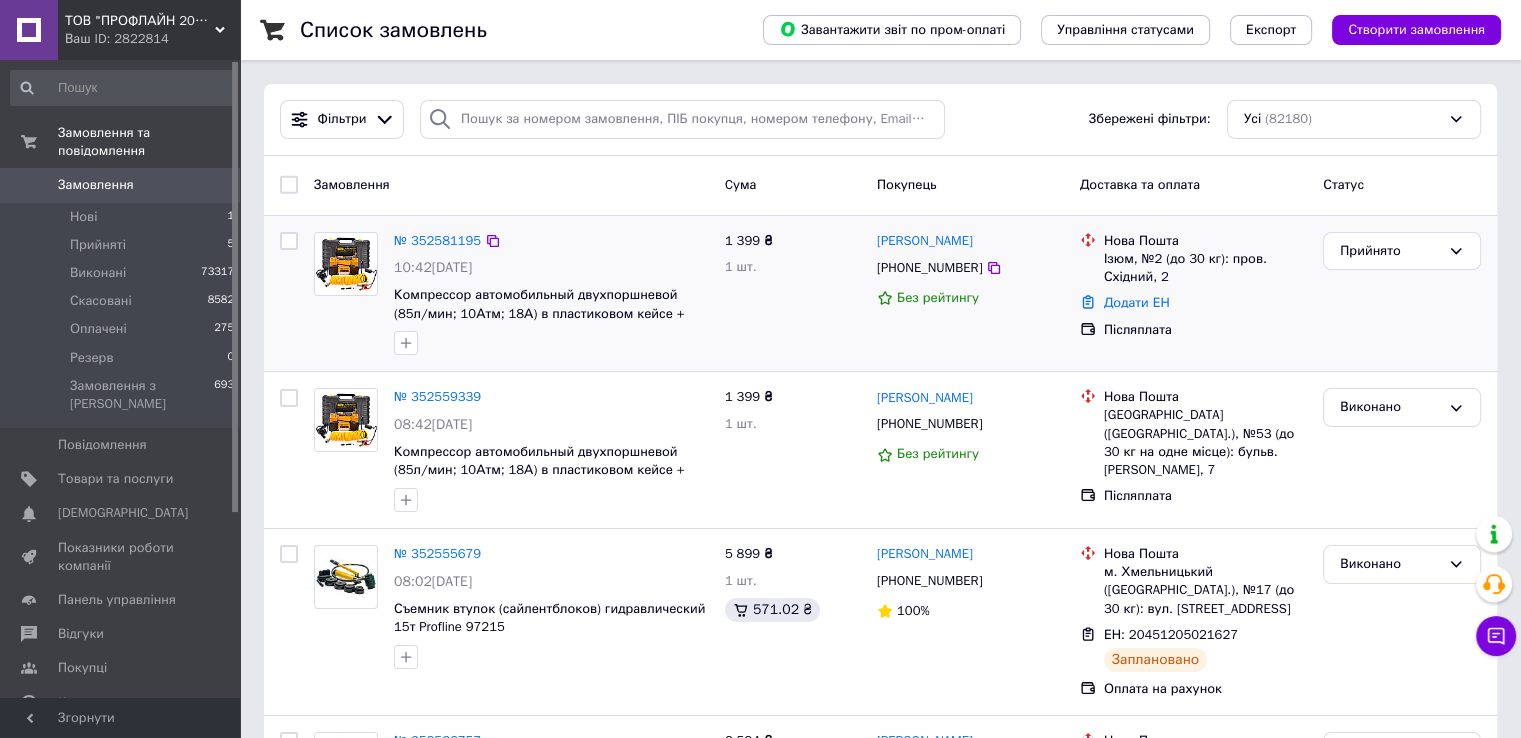 click on "Прийнято" at bounding box center [1390, 251] 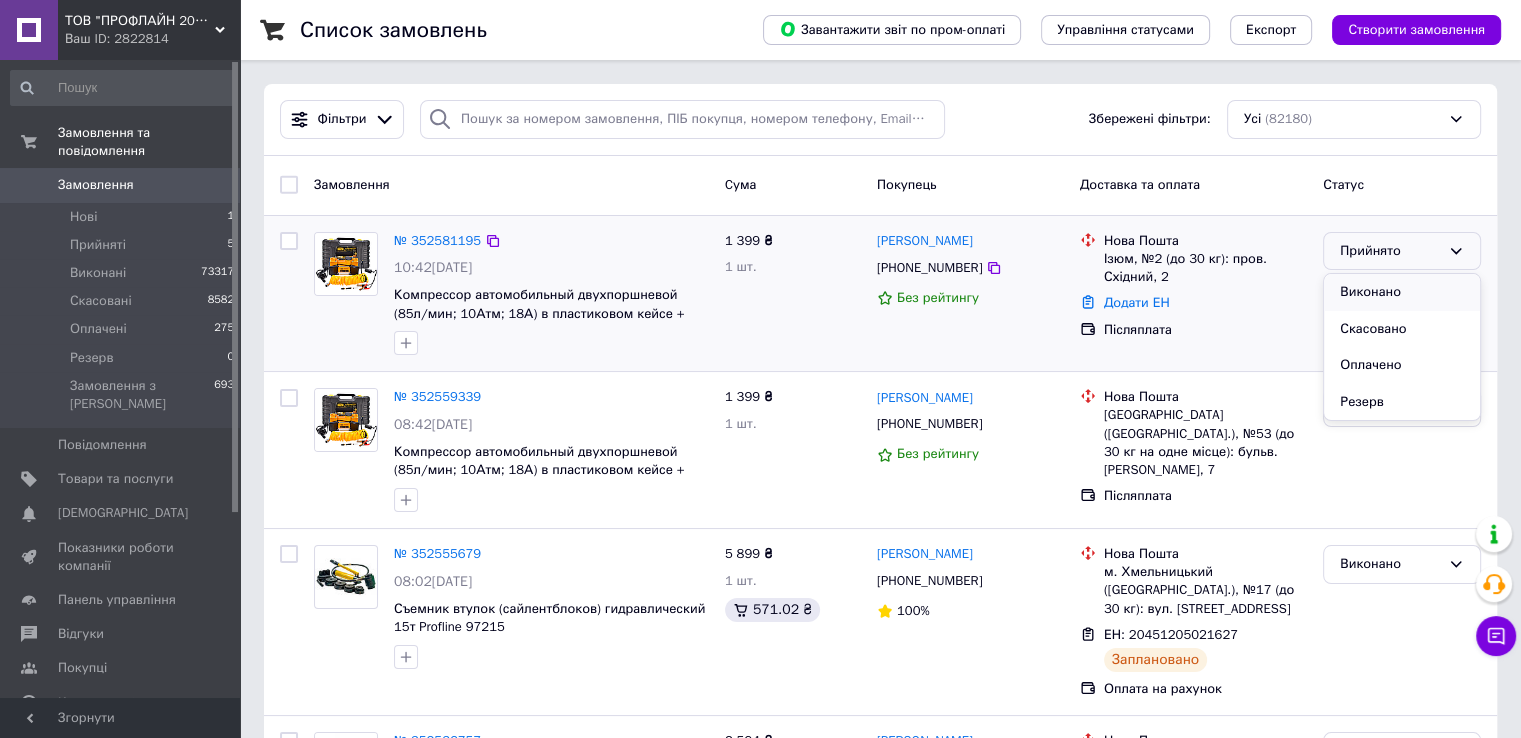 click on "Виконано" at bounding box center (1402, 292) 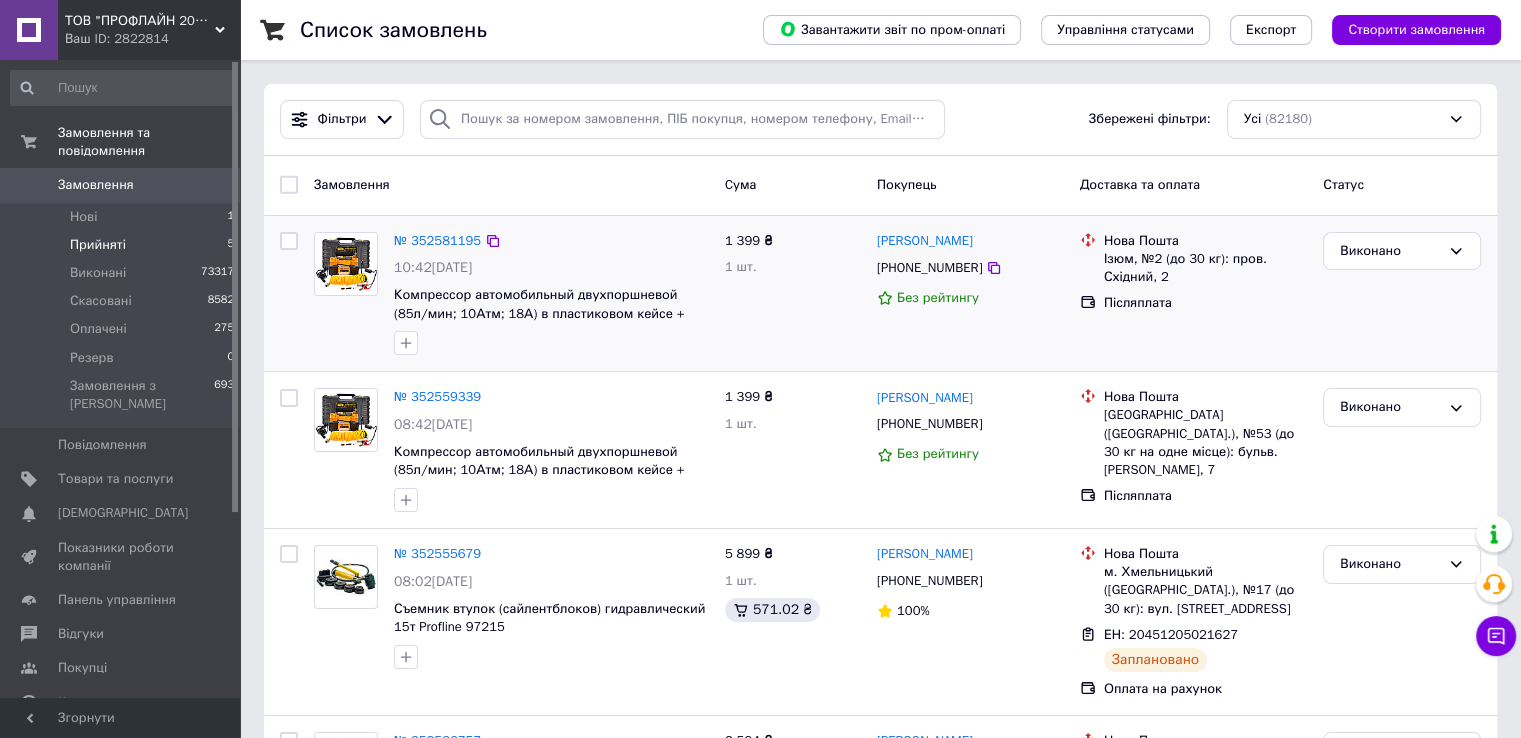 drag, startPoint x: 163, startPoint y: 219, endPoint x: 179, endPoint y: 221, distance: 16.124516 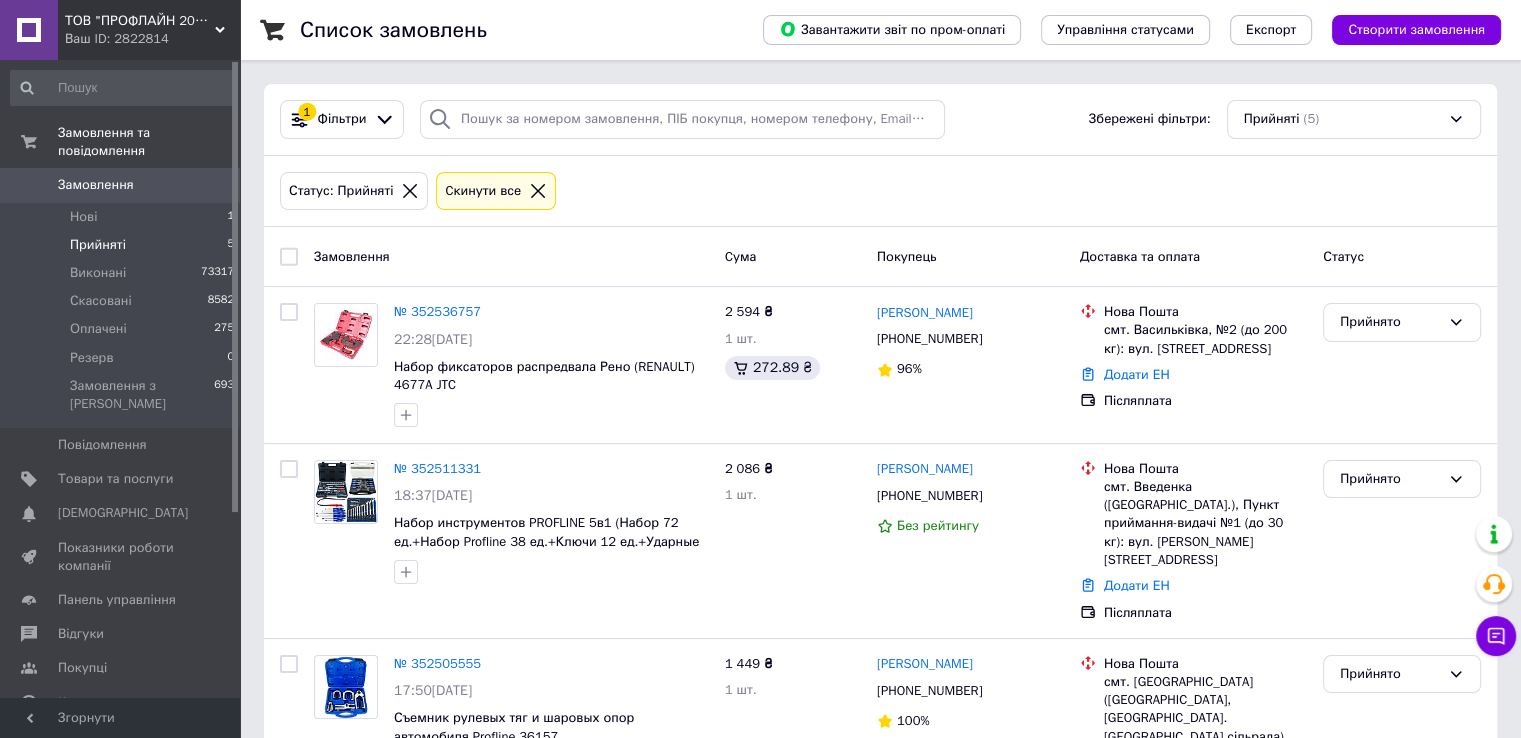 click on "Замовлення" at bounding box center [96, 185] 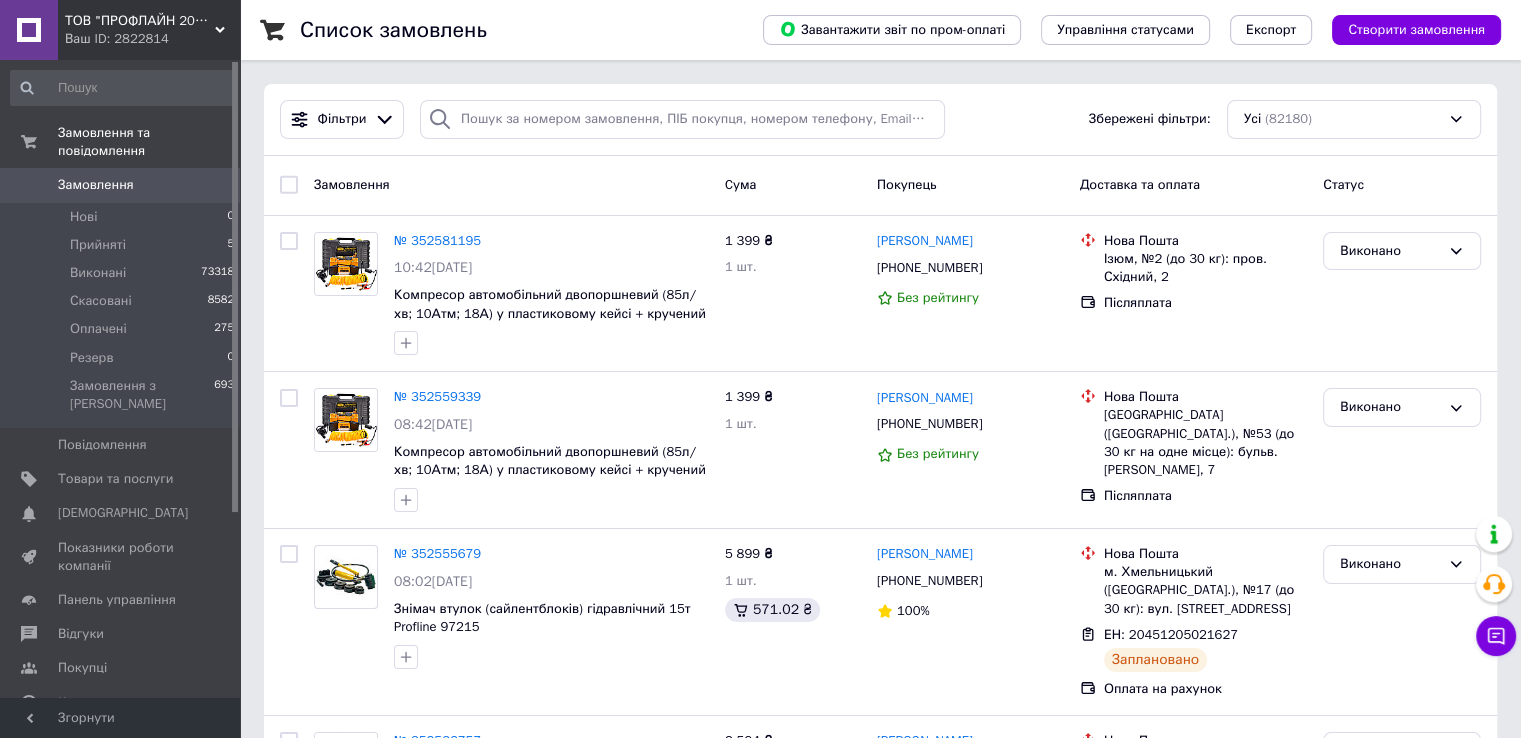 click on "Замовлення" at bounding box center [96, 185] 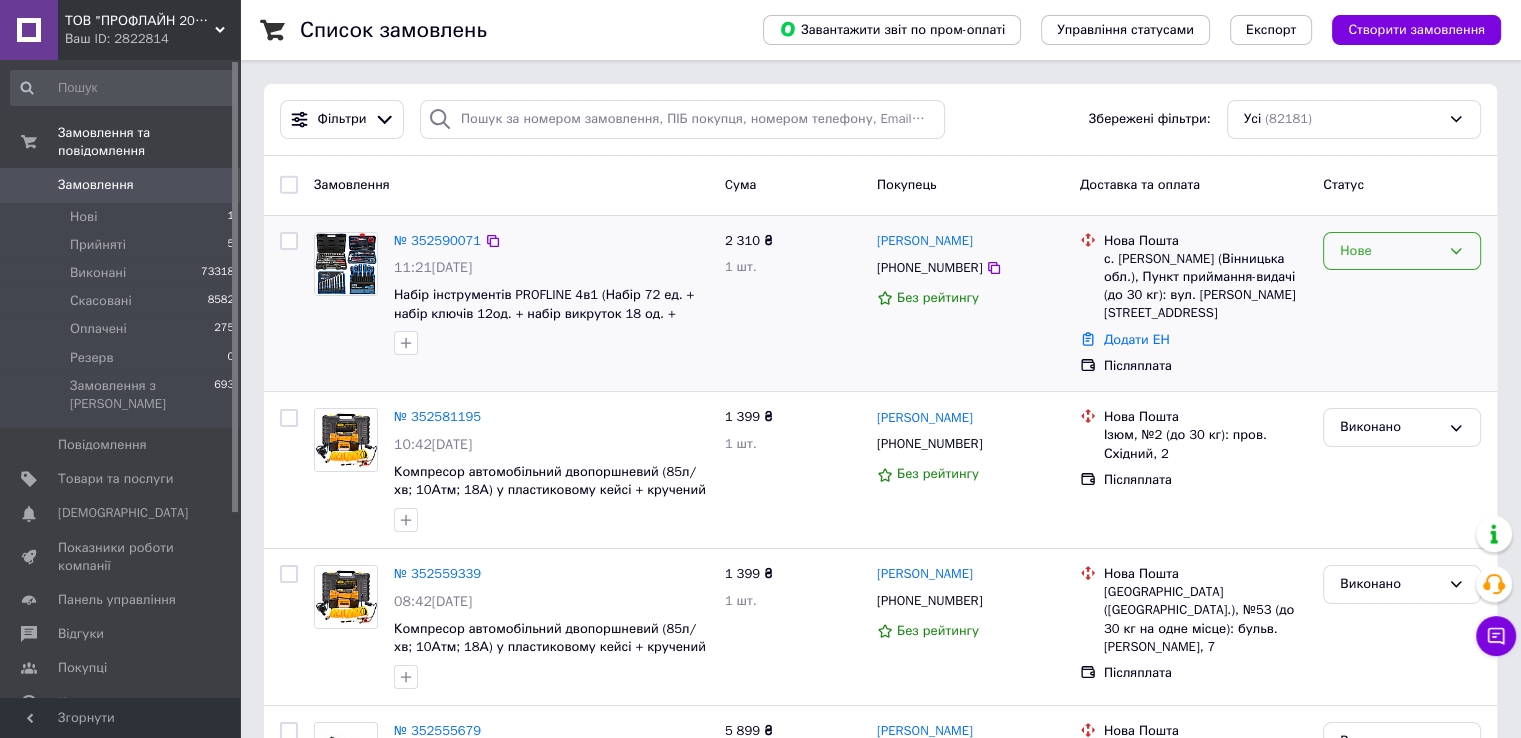 click on "Нове" at bounding box center [1402, 251] 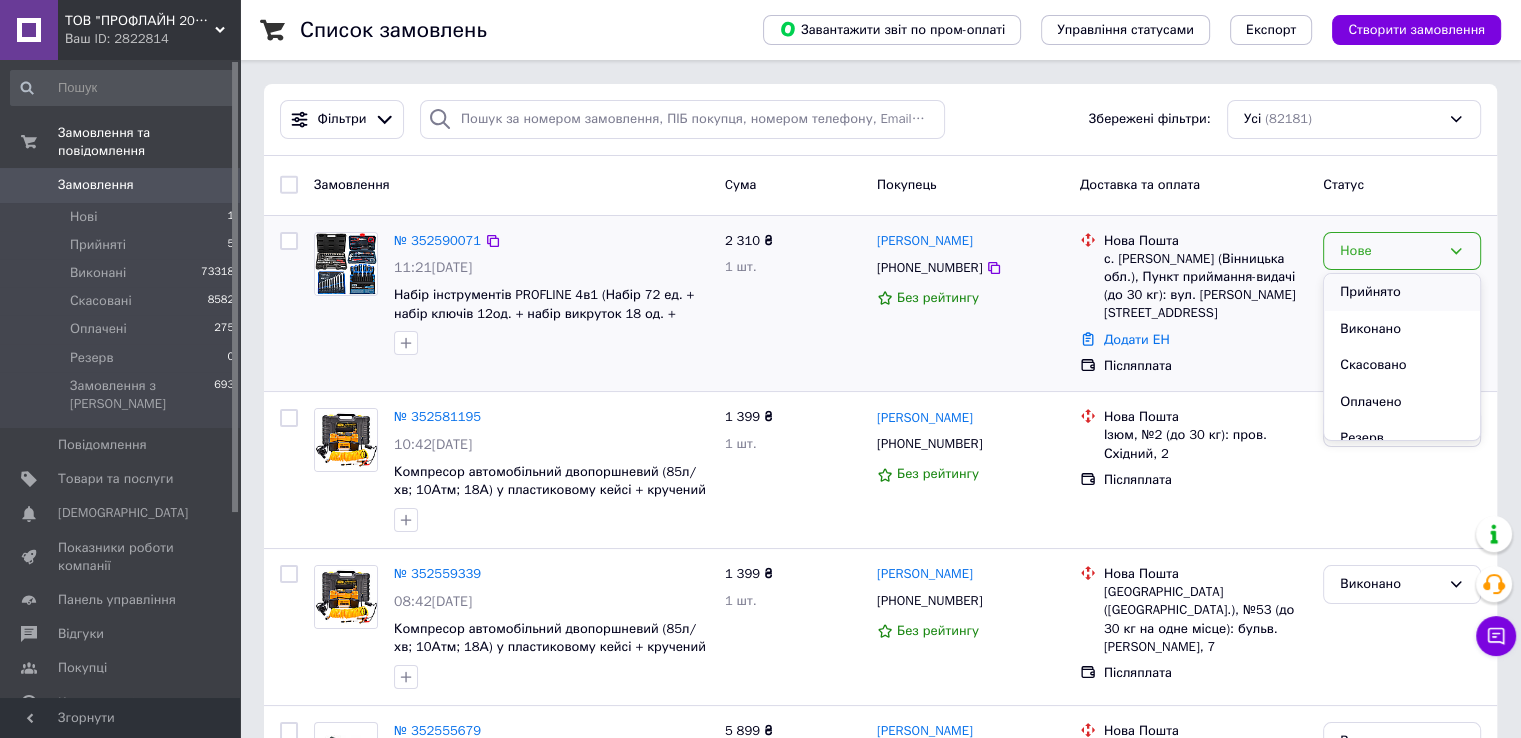 click on "Прийнято" at bounding box center (1402, 292) 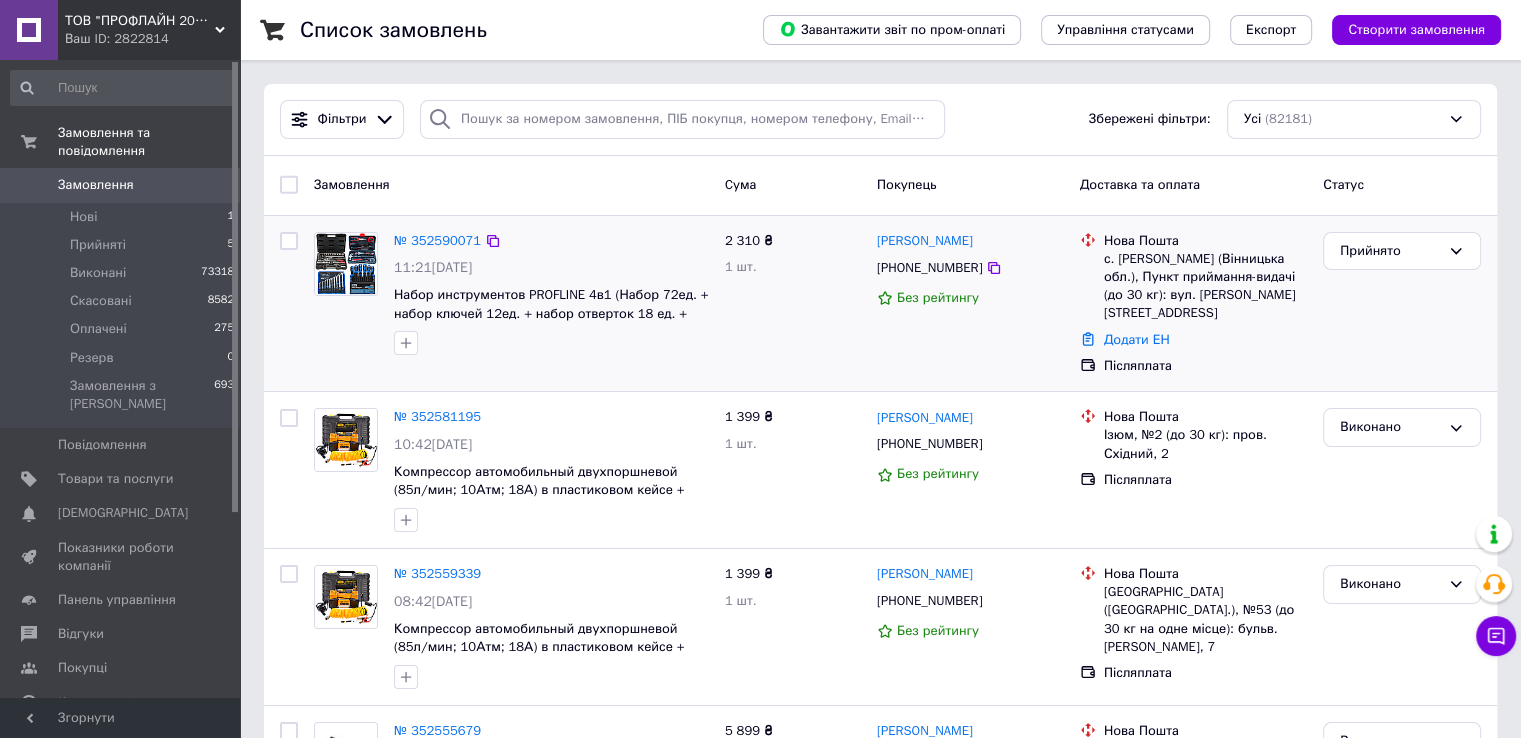 click on "2 310 ₴ 1 шт." at bounding box center [793, 304] 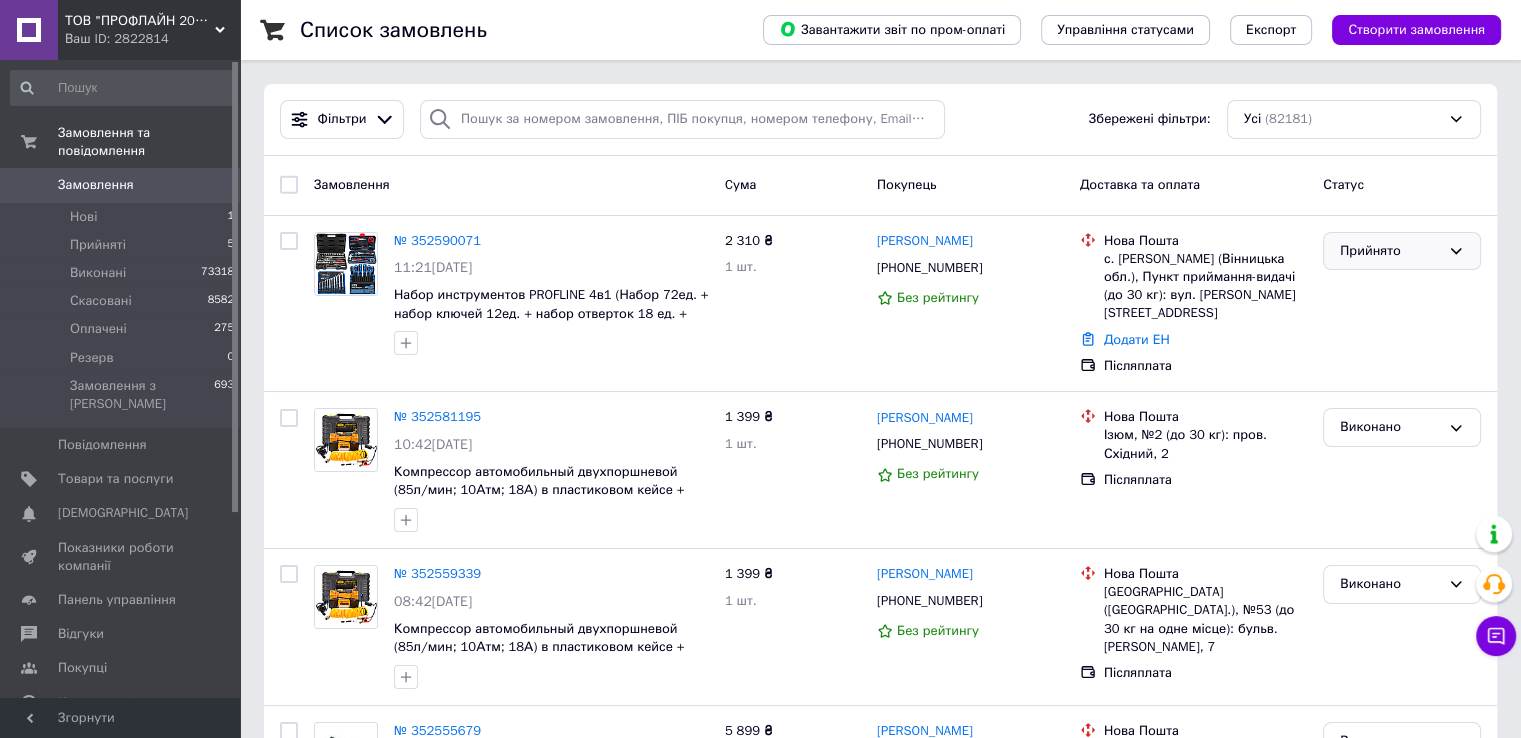 click on "Прийнято" at bounding box center [1390, 251] 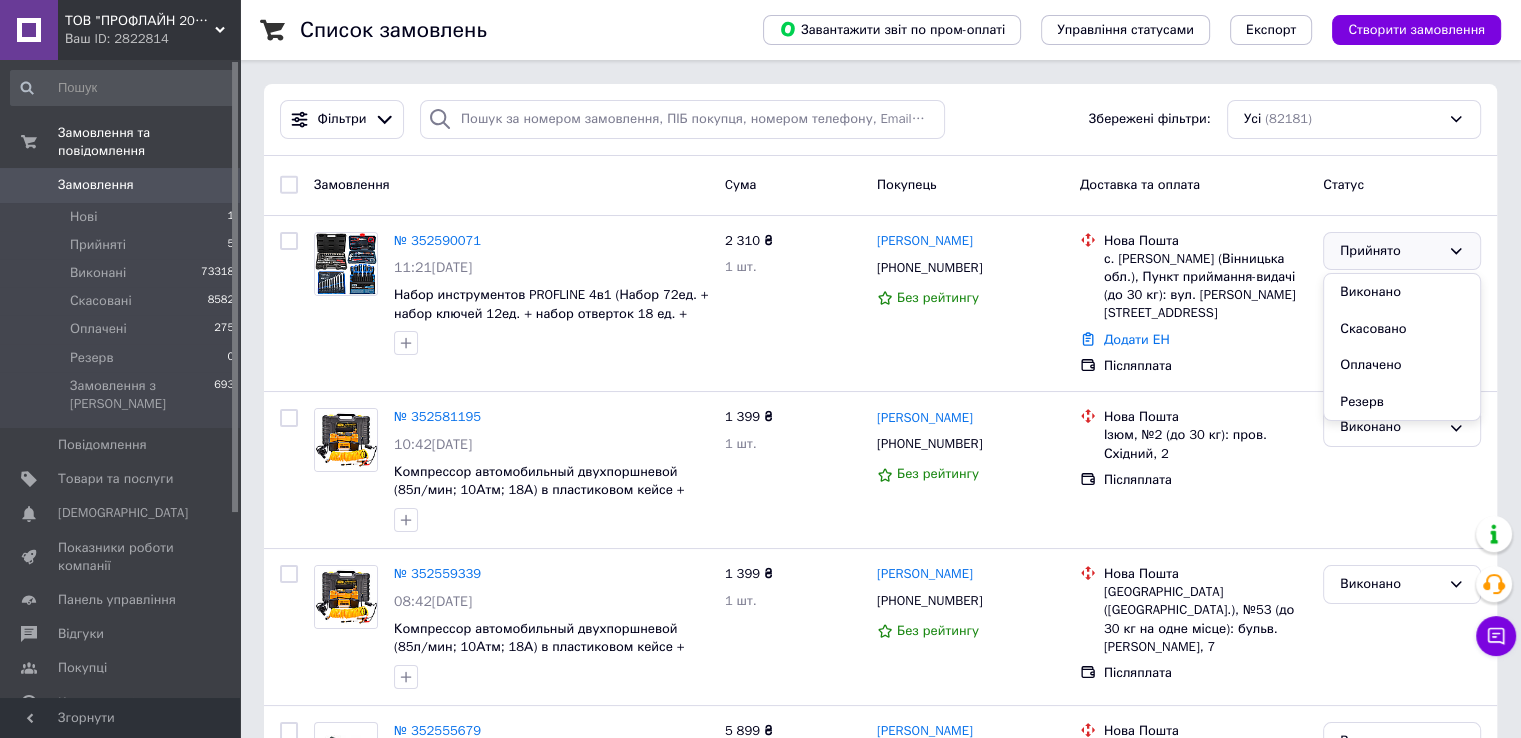 click on "Виконано" at bounding box center (1402, 292) 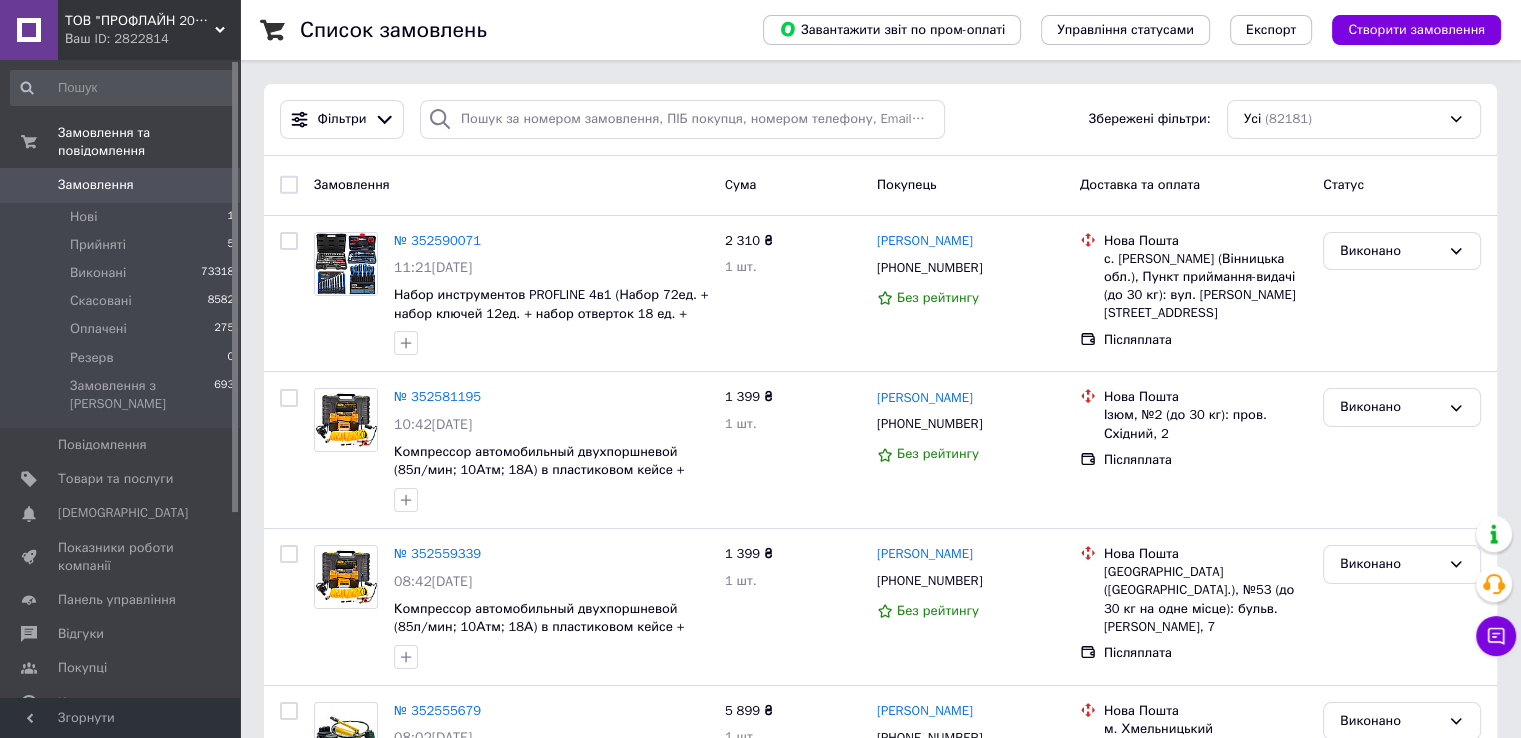 click on "Замовлення" at bounding box center [121, 185] 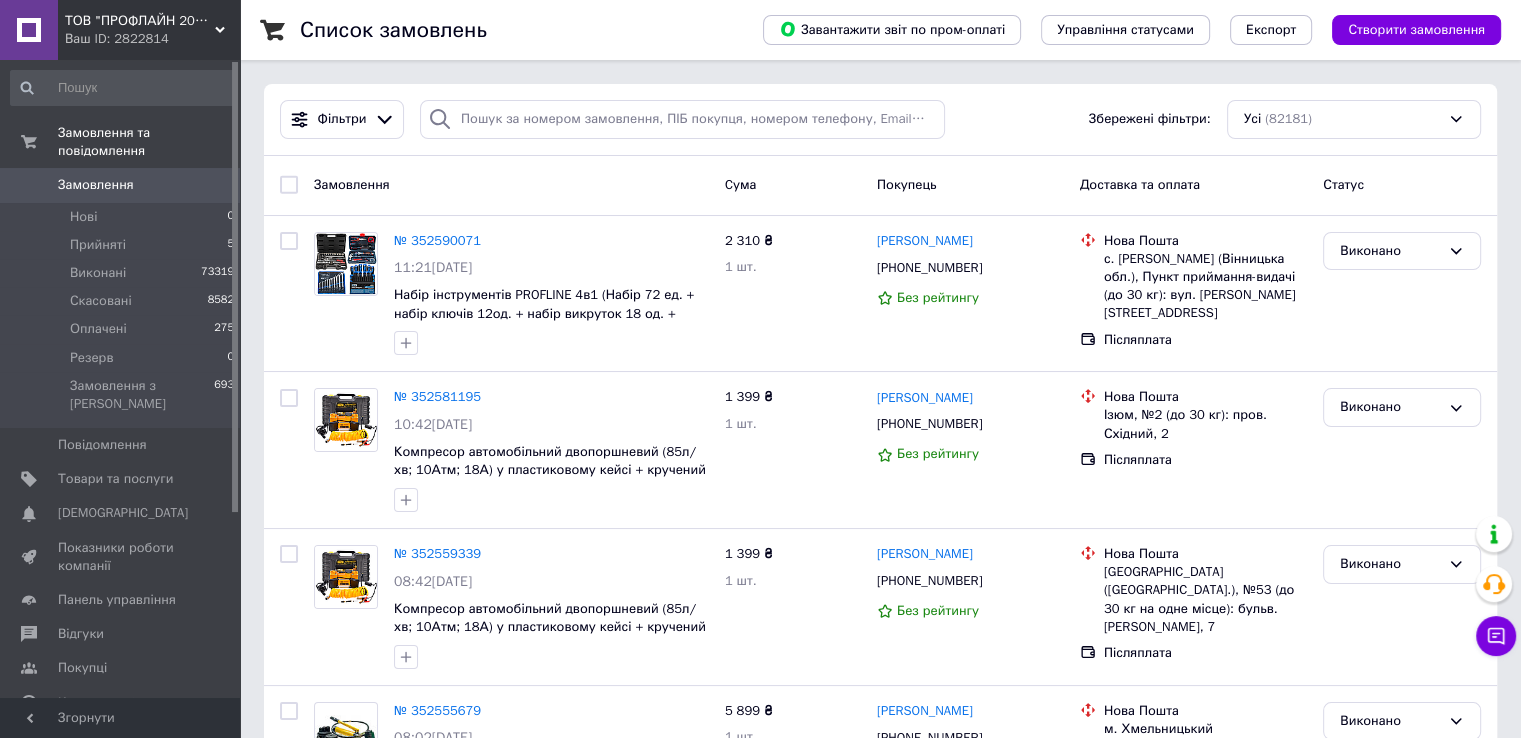 drag, startPoint x: 199, startPoint y: 167, endPoint x: 408, endPoint y: 168, distance: 209.0024 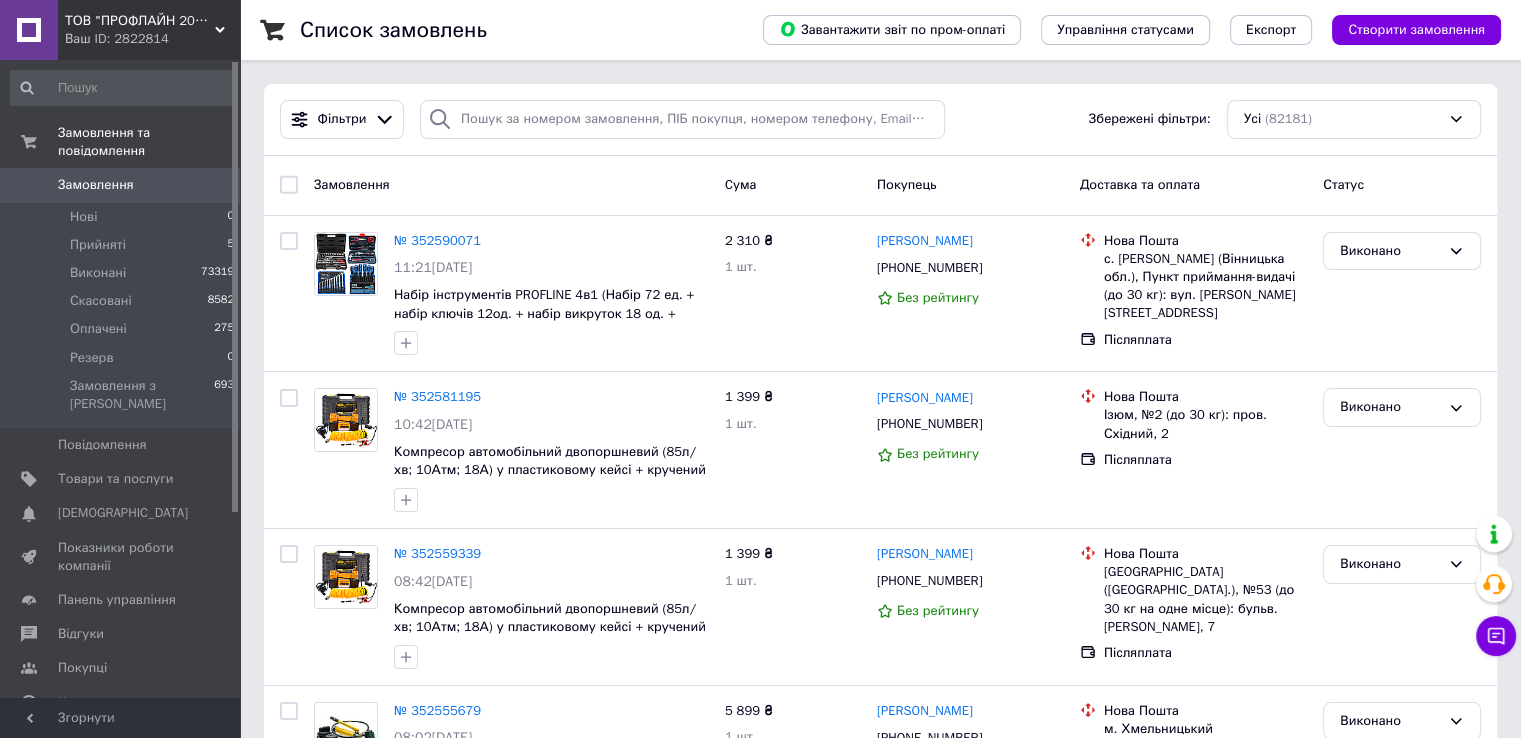 drag, startPoint x: 624, startPoint y: 167, endPoint x: 267, endPoint y: 177, distance: 357.14 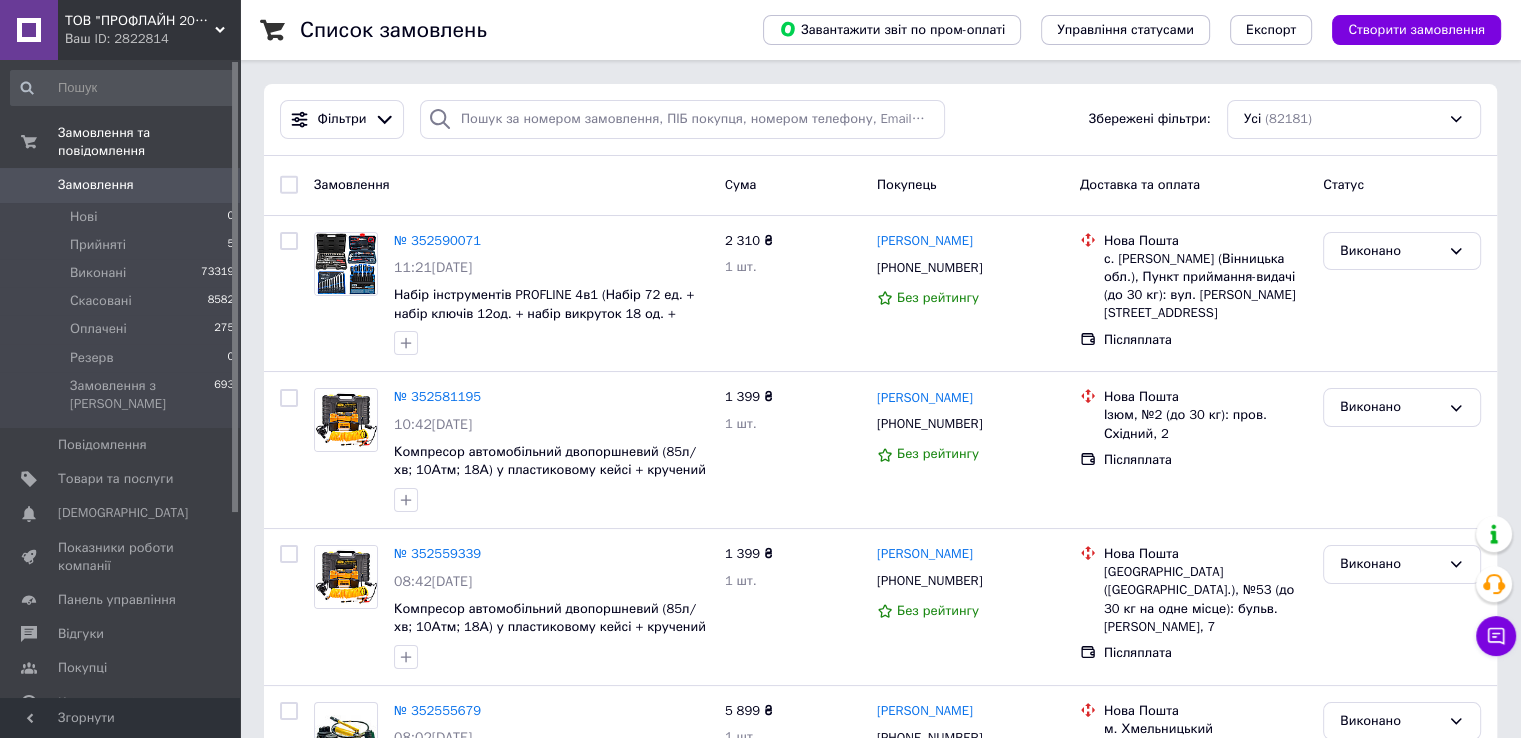 click on "Замовлення" at bounding box center [121, 185] 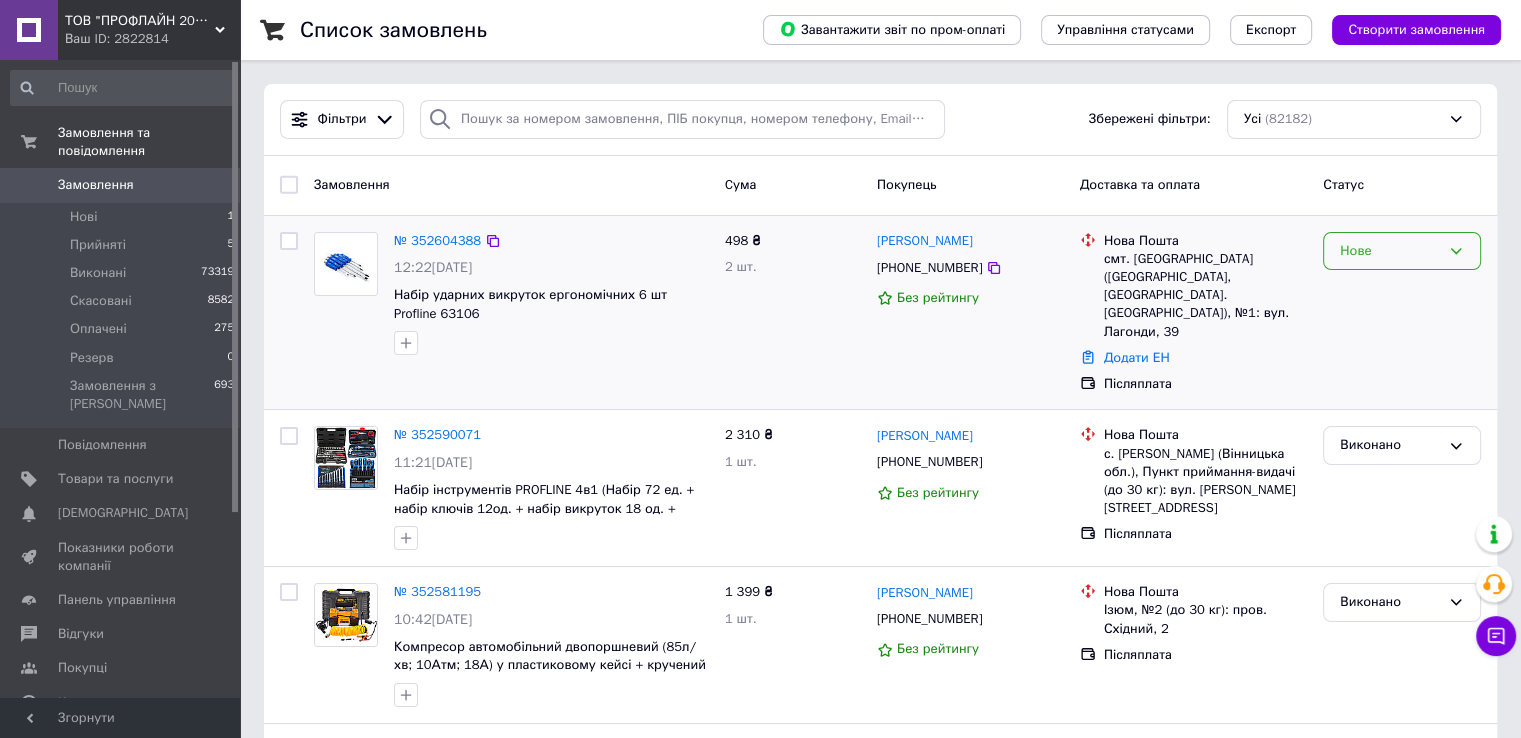 click on "Нове" at bounding box center (1402, 251) 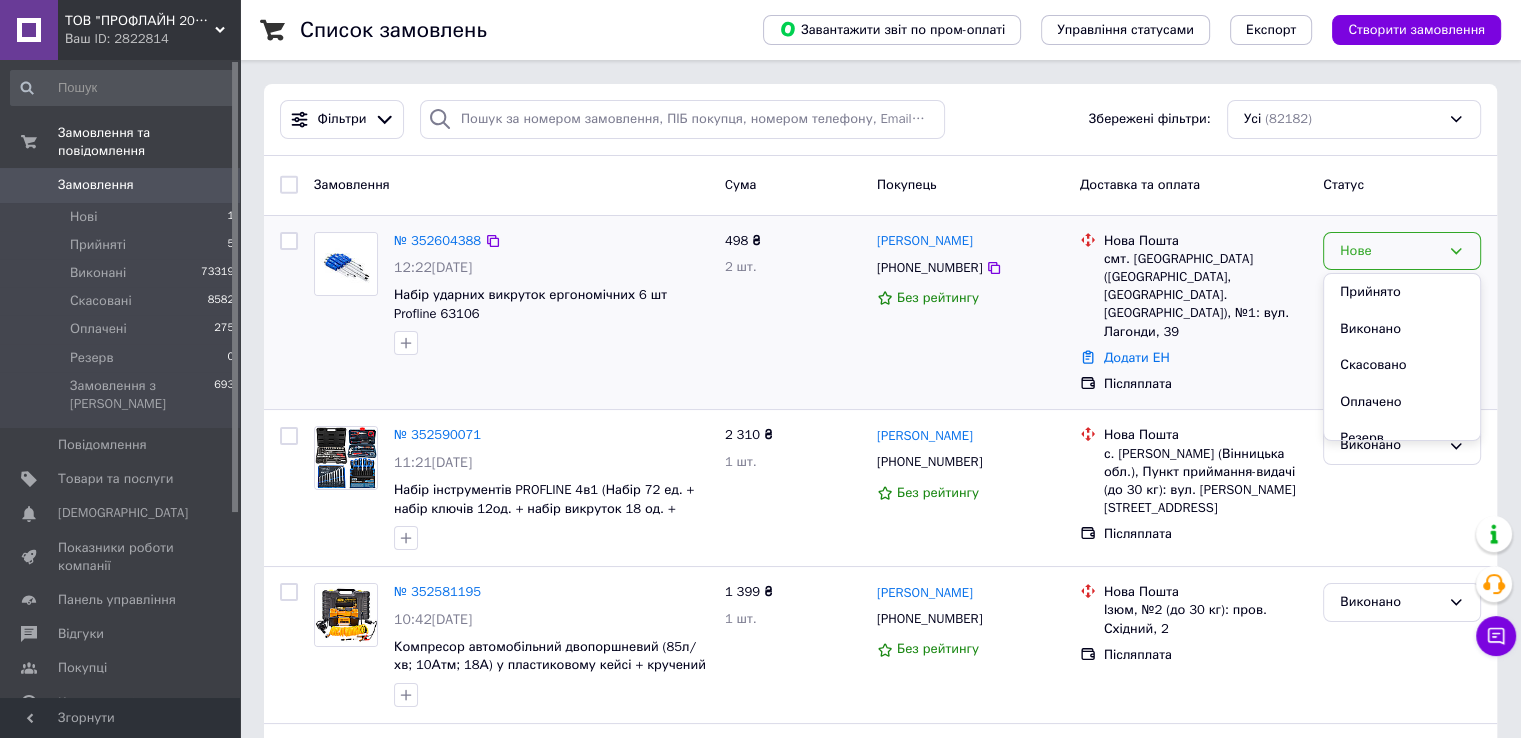 click on "Прийнято" at bounding box center (1402, 292) 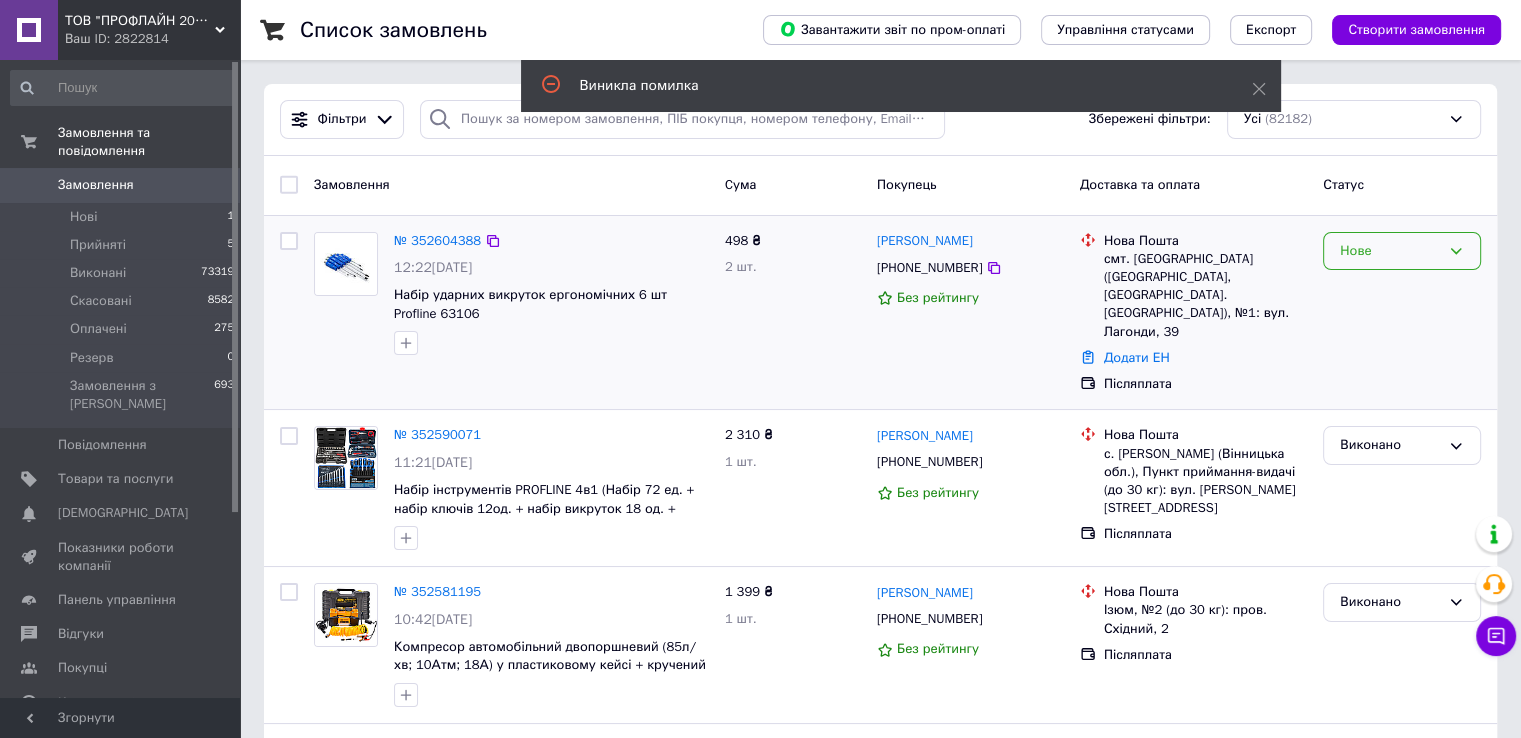 click on "Нове" at bounding box center (1390, 251) 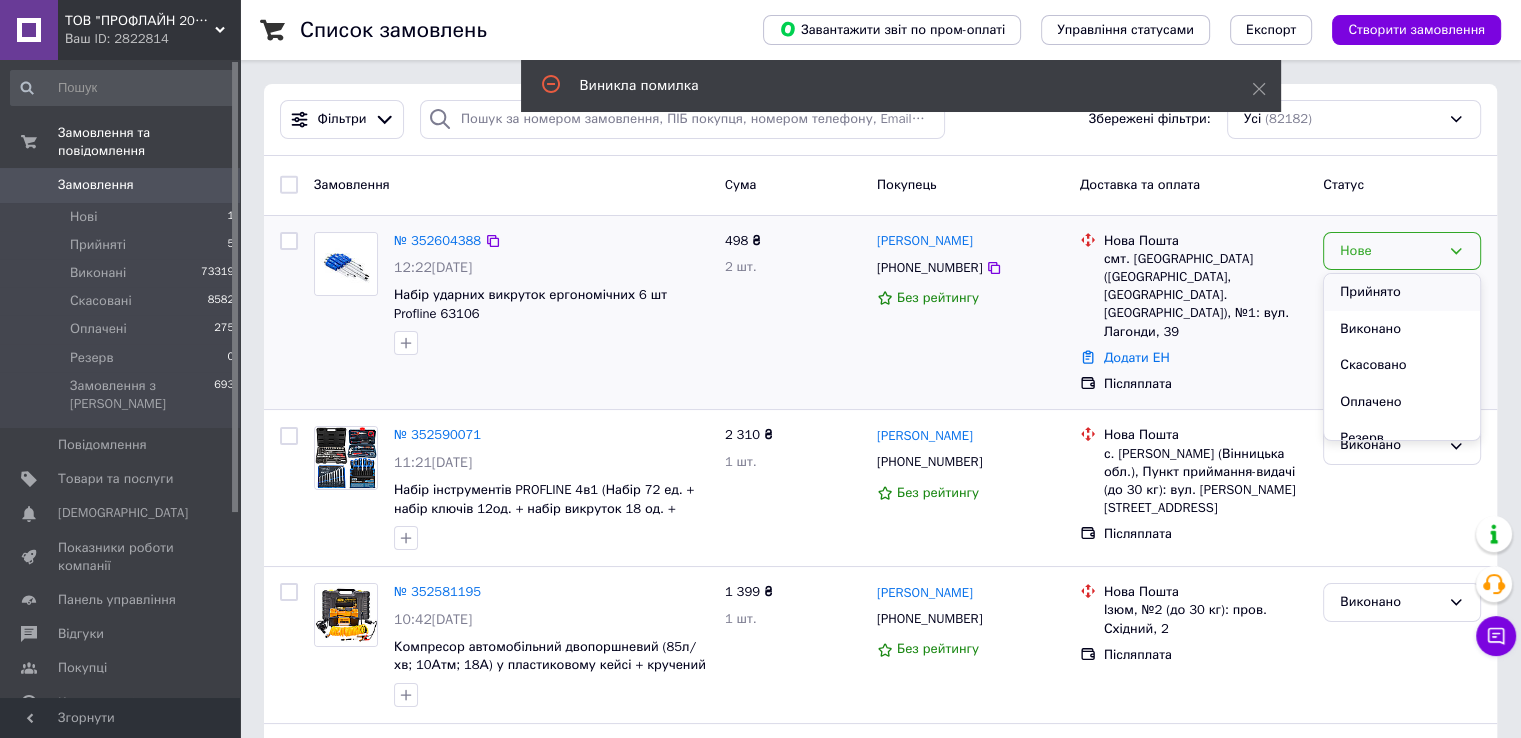 click on "Прийнято" at bounding box center (1402, 292) 